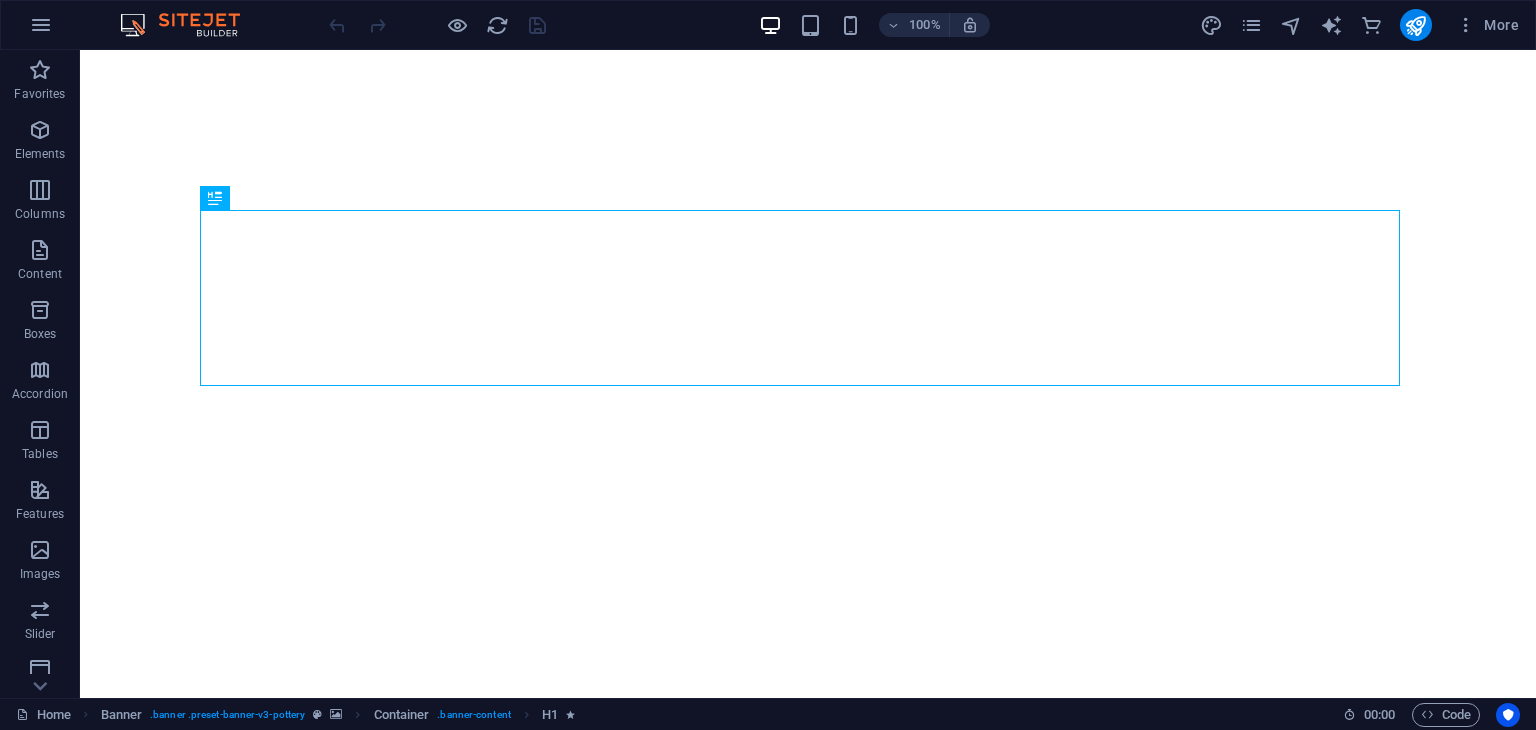 scroll, scrollTop: 0, scrollLeft: 0, axis: both 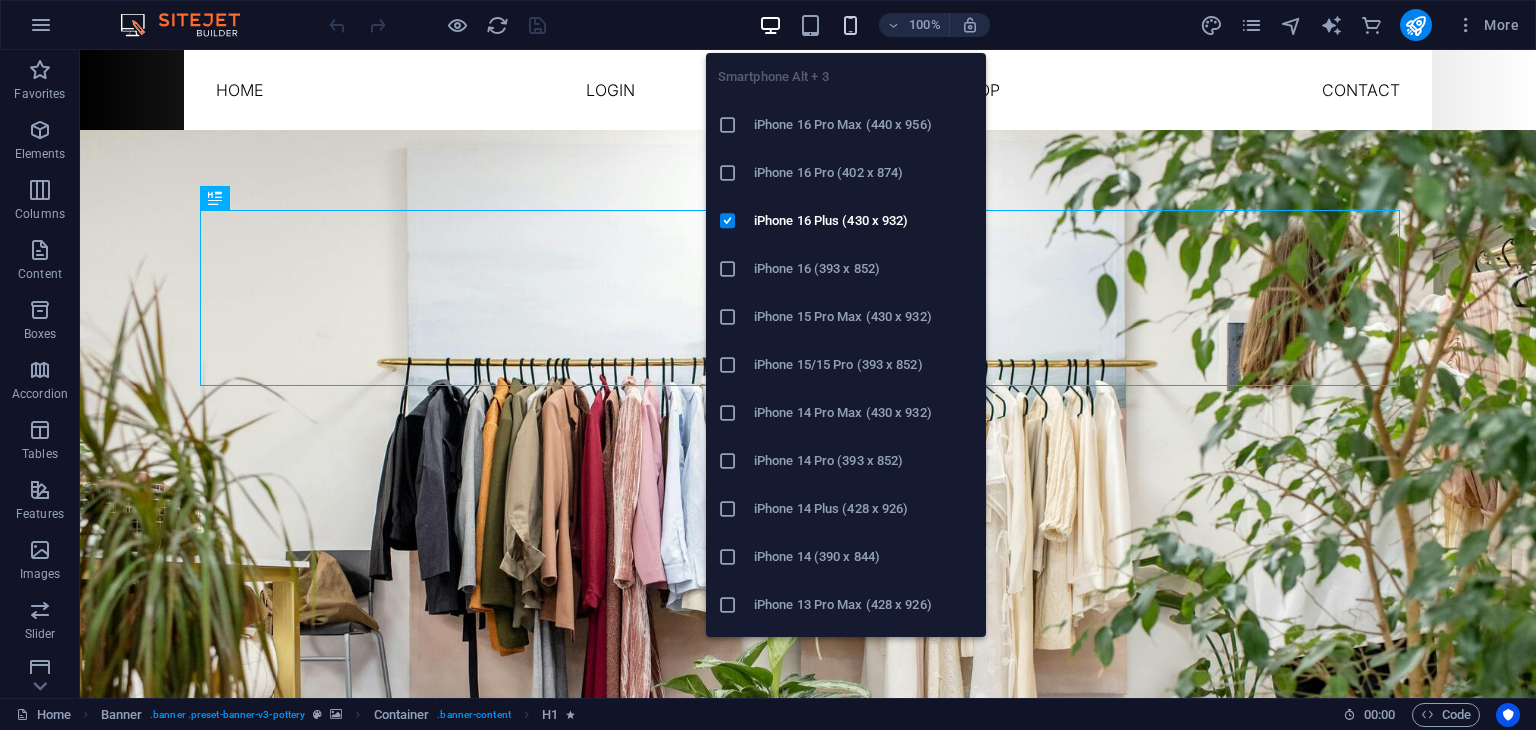 click at bounding box center [850, 25] 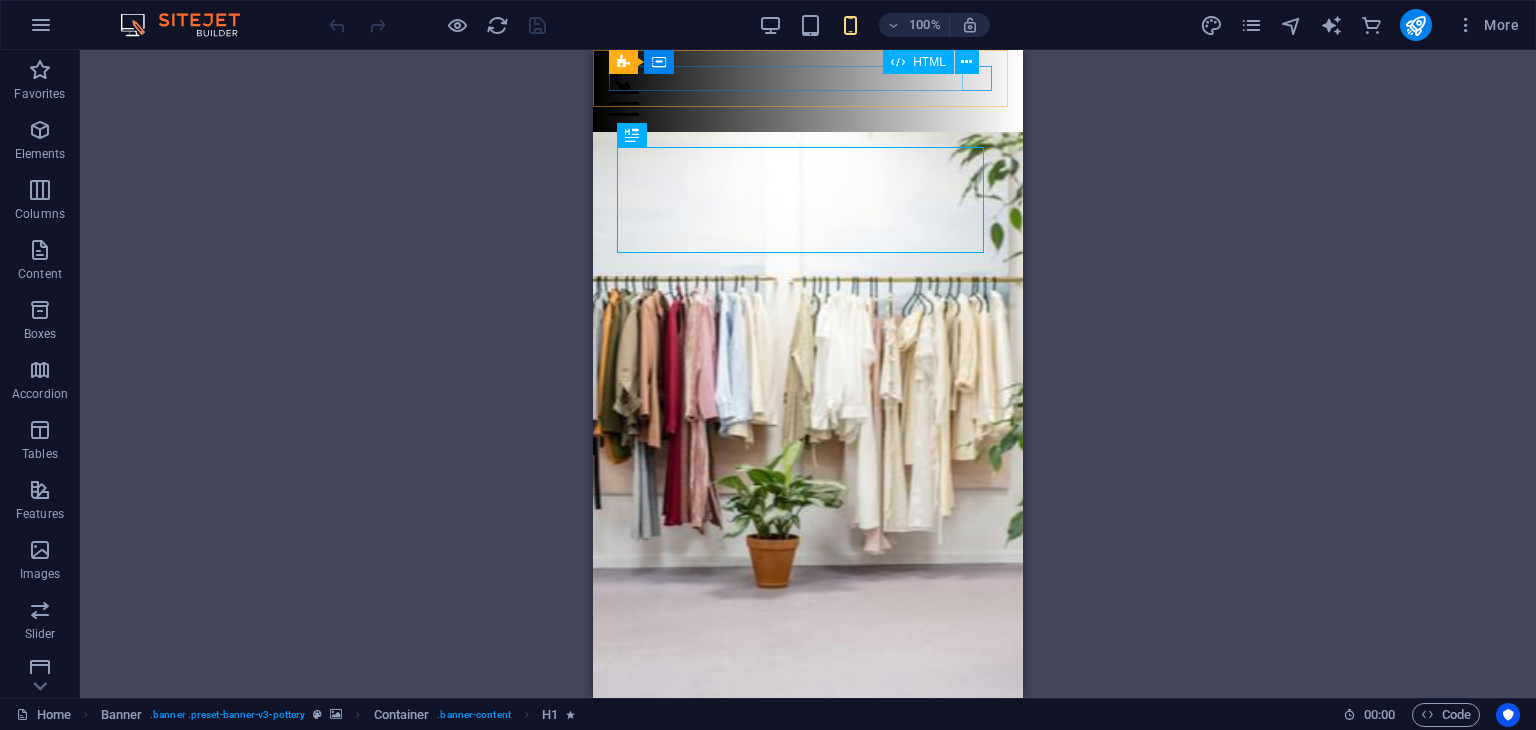 click on "HTML" at bounding box center [937, 62] 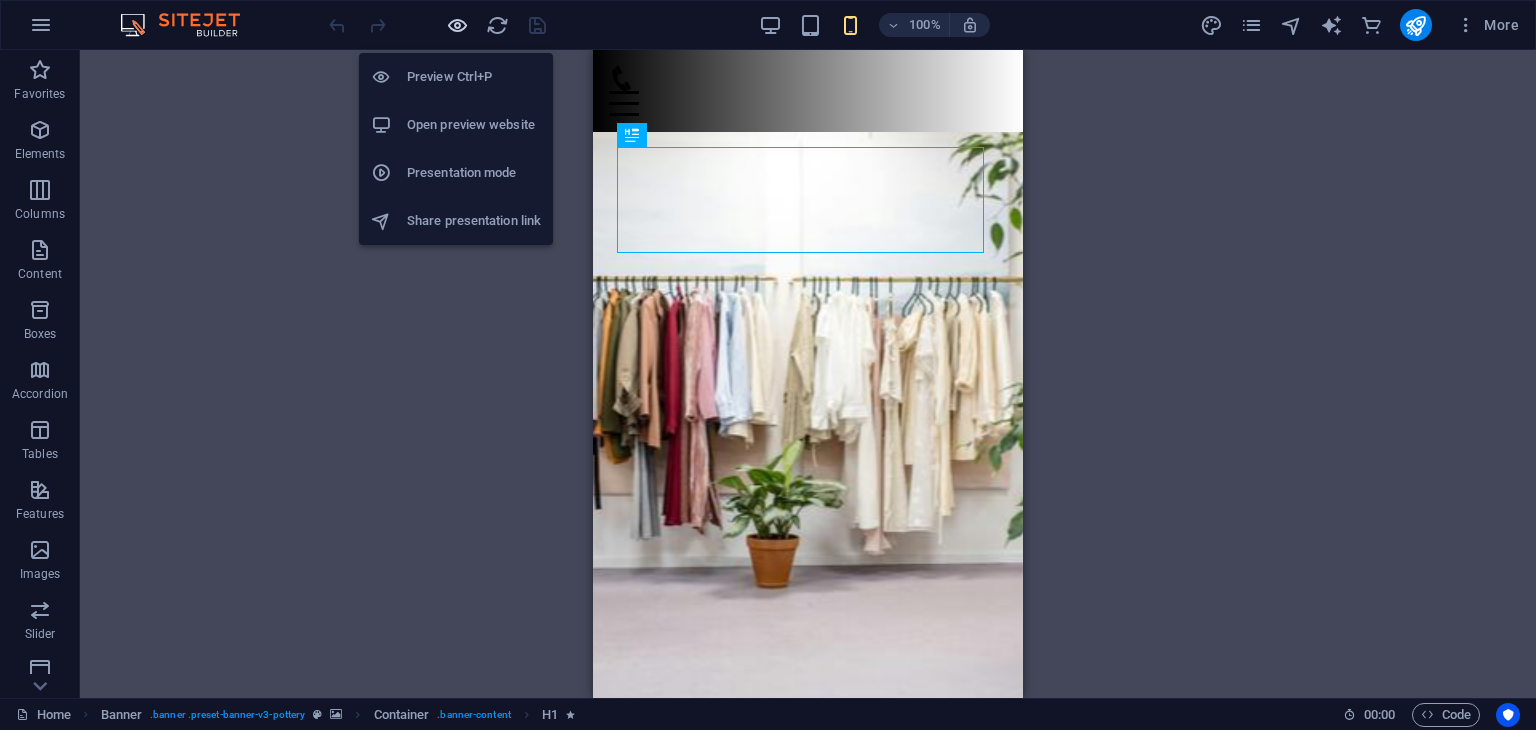 click at bounding box center [457, 25] 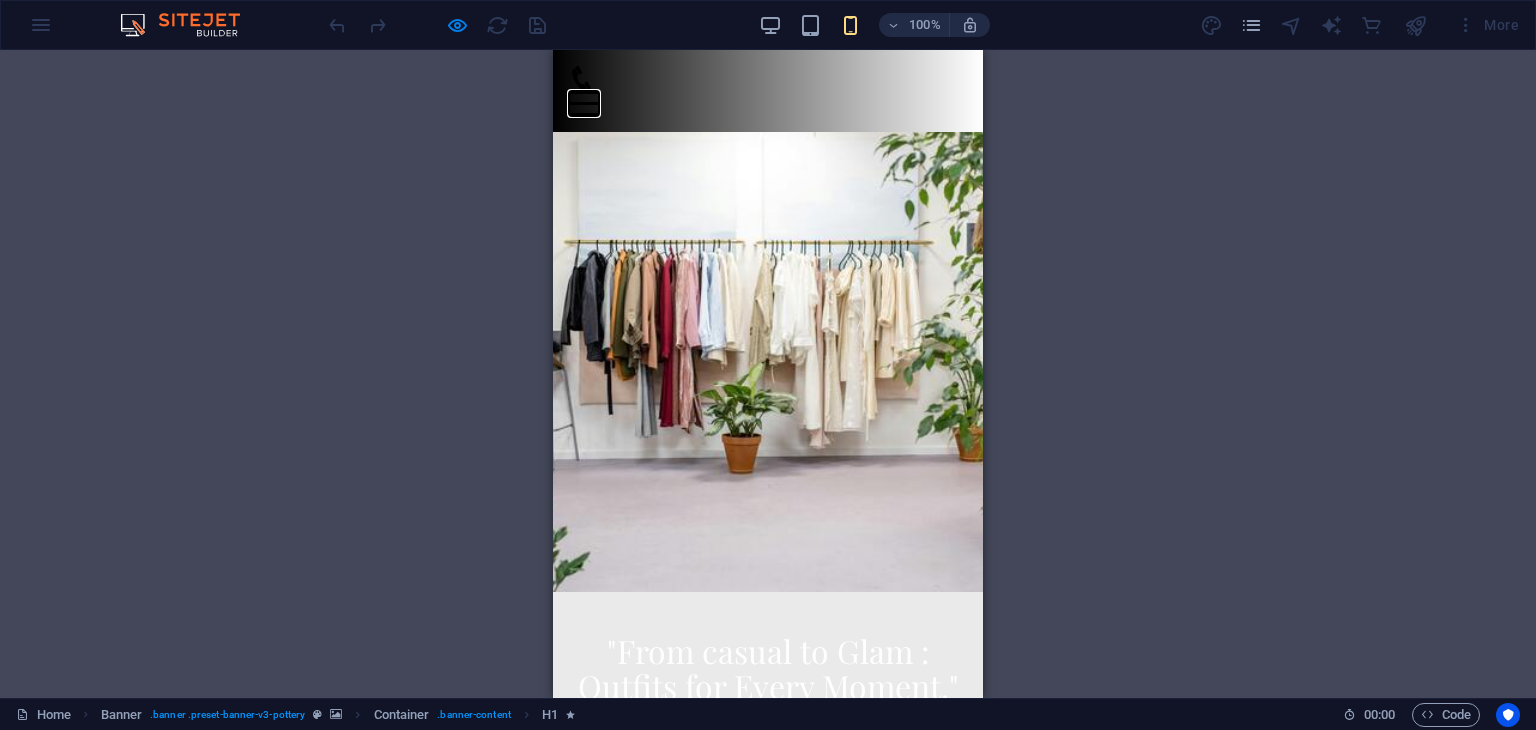 click on "Menu" at bounding box center (584, 92) 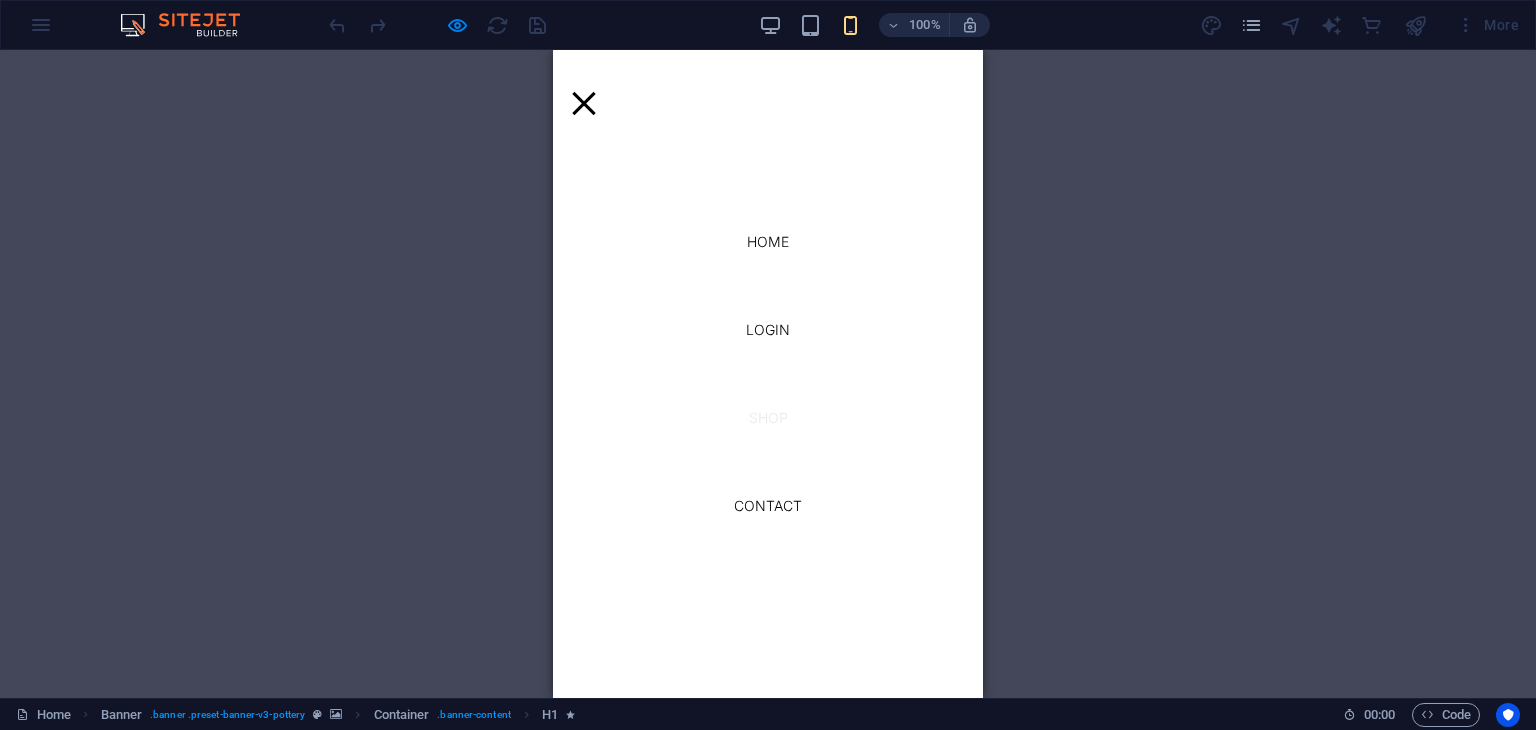 click on "shop" at bounding box center (768, 418) 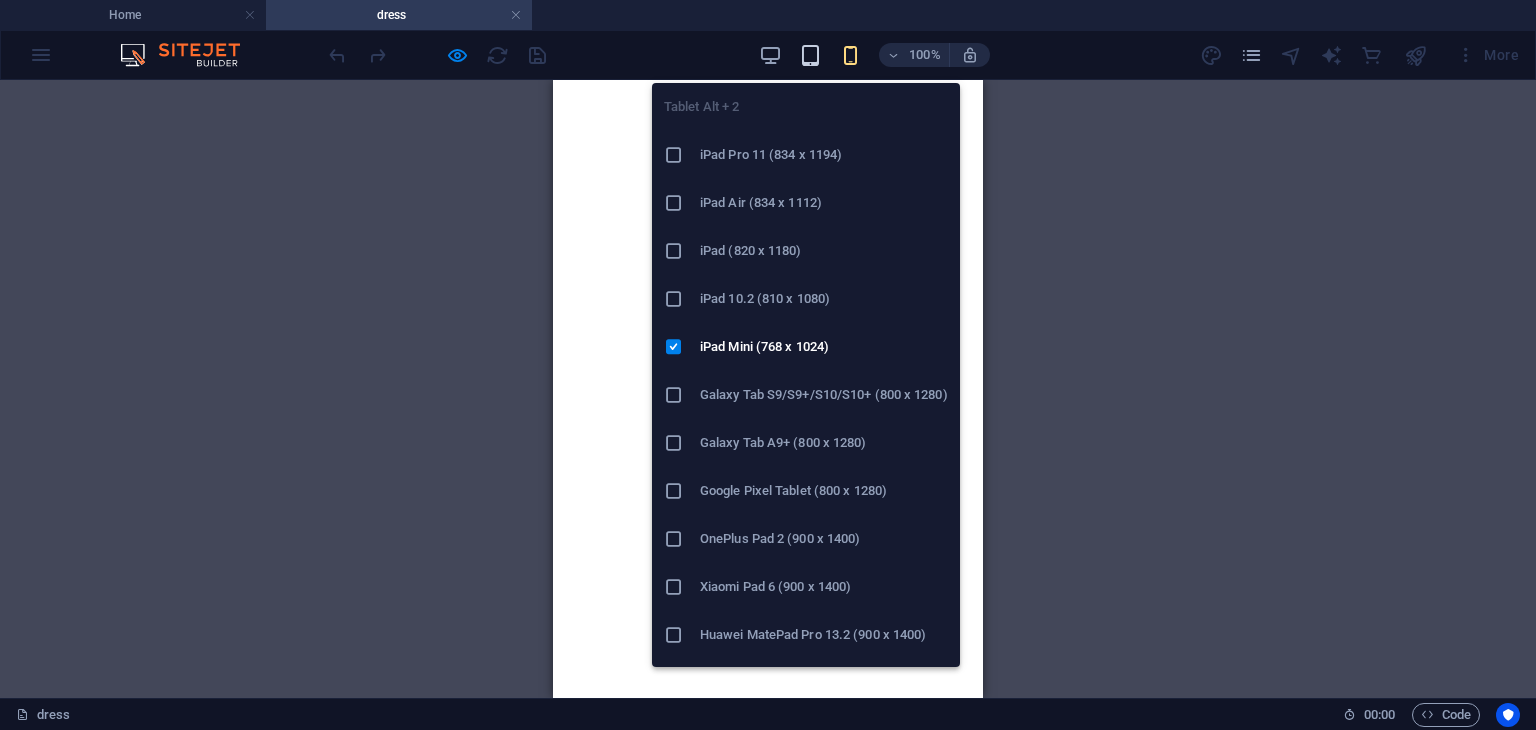 click at bounding box center (810, 55) 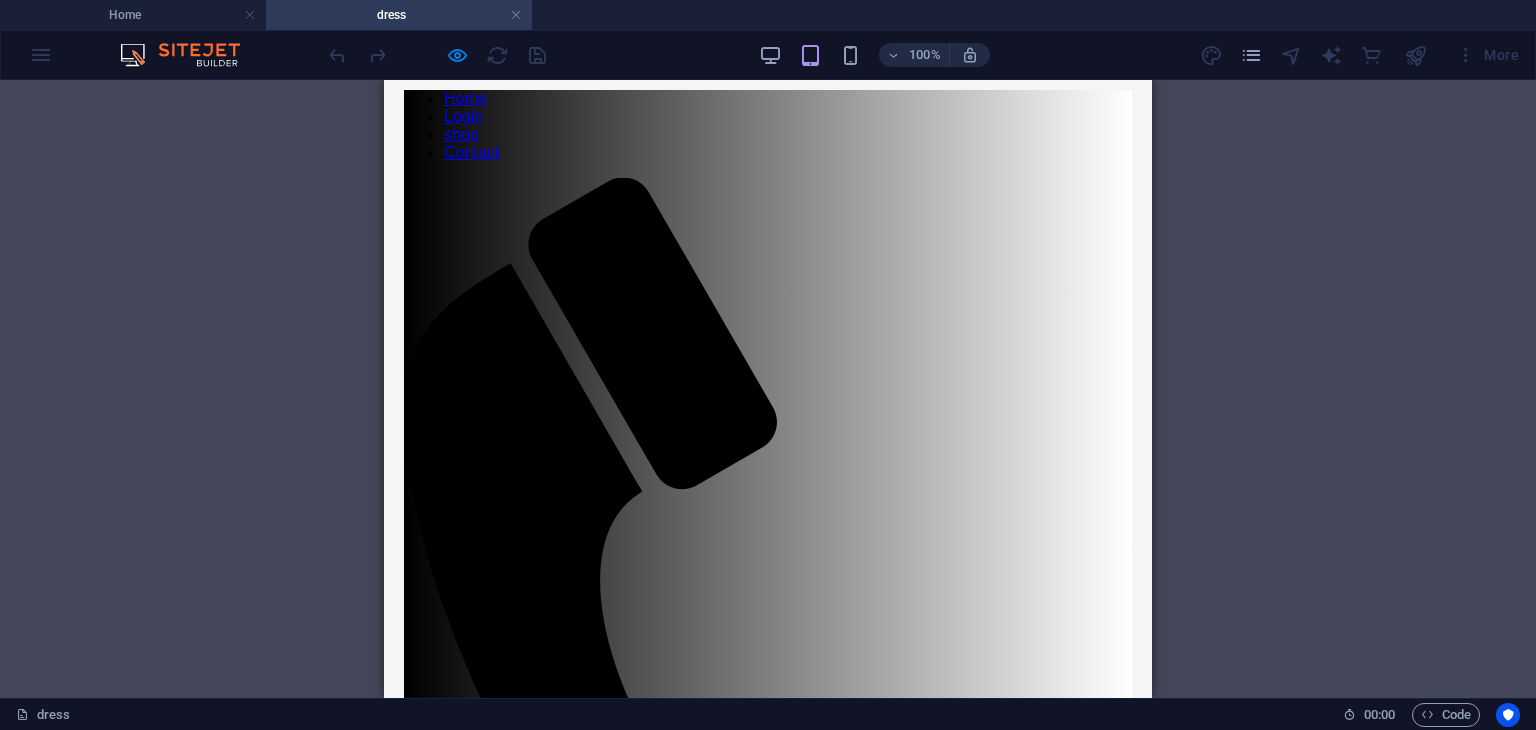 scroll, scrollTop: 0, scrollLeft: 0, axis: both 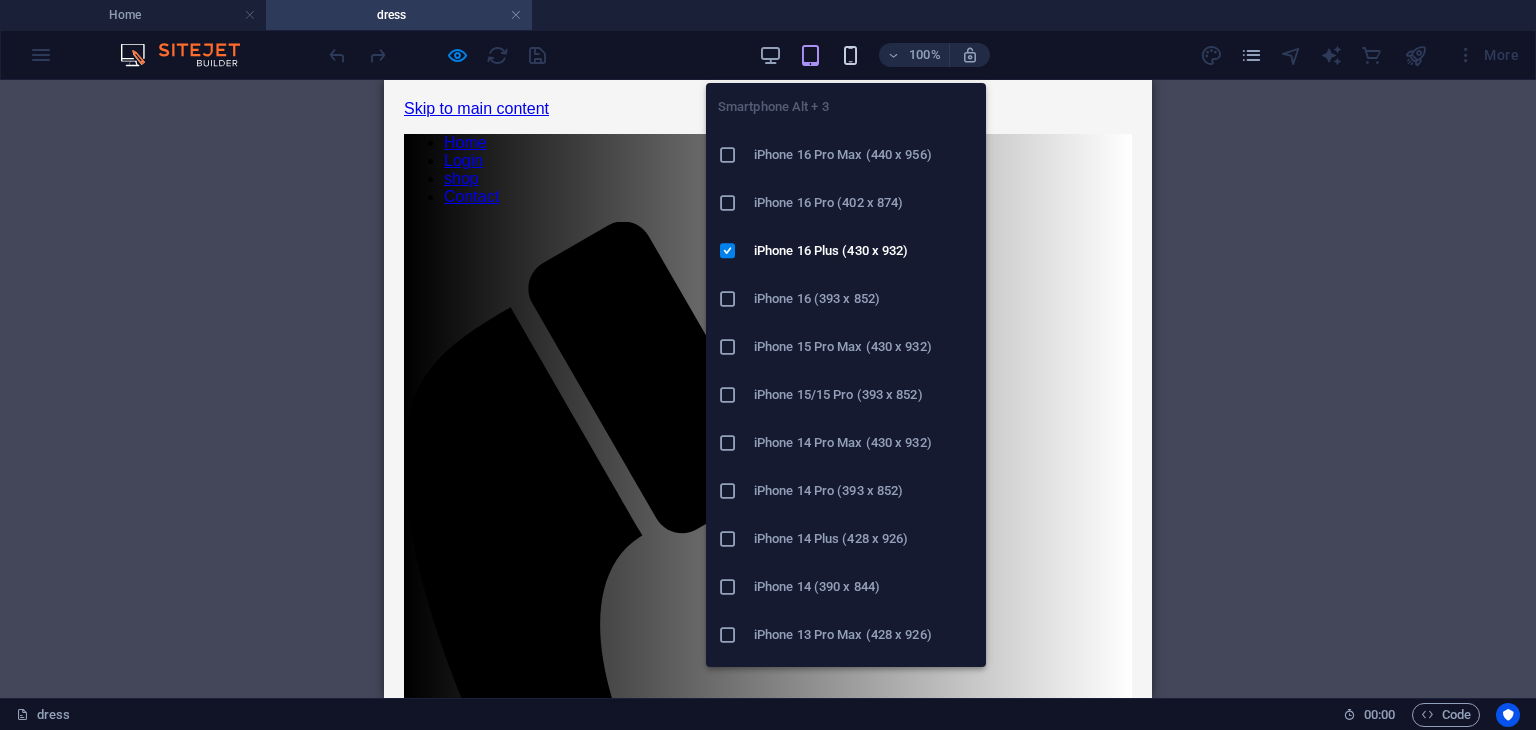 click at bounding box center (850, 55) 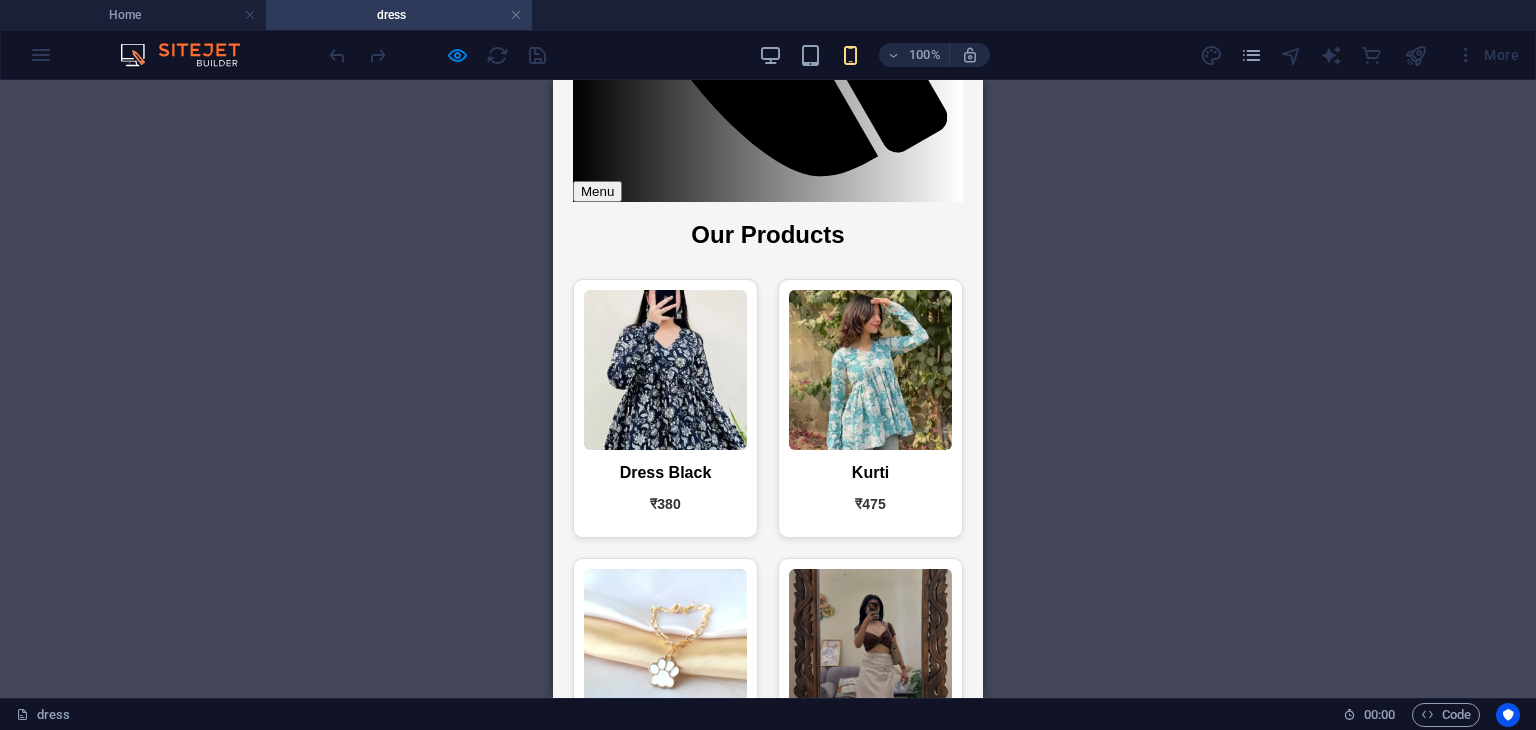 scroll, scrollTop: 0, scrollLeft: 0, axis: both 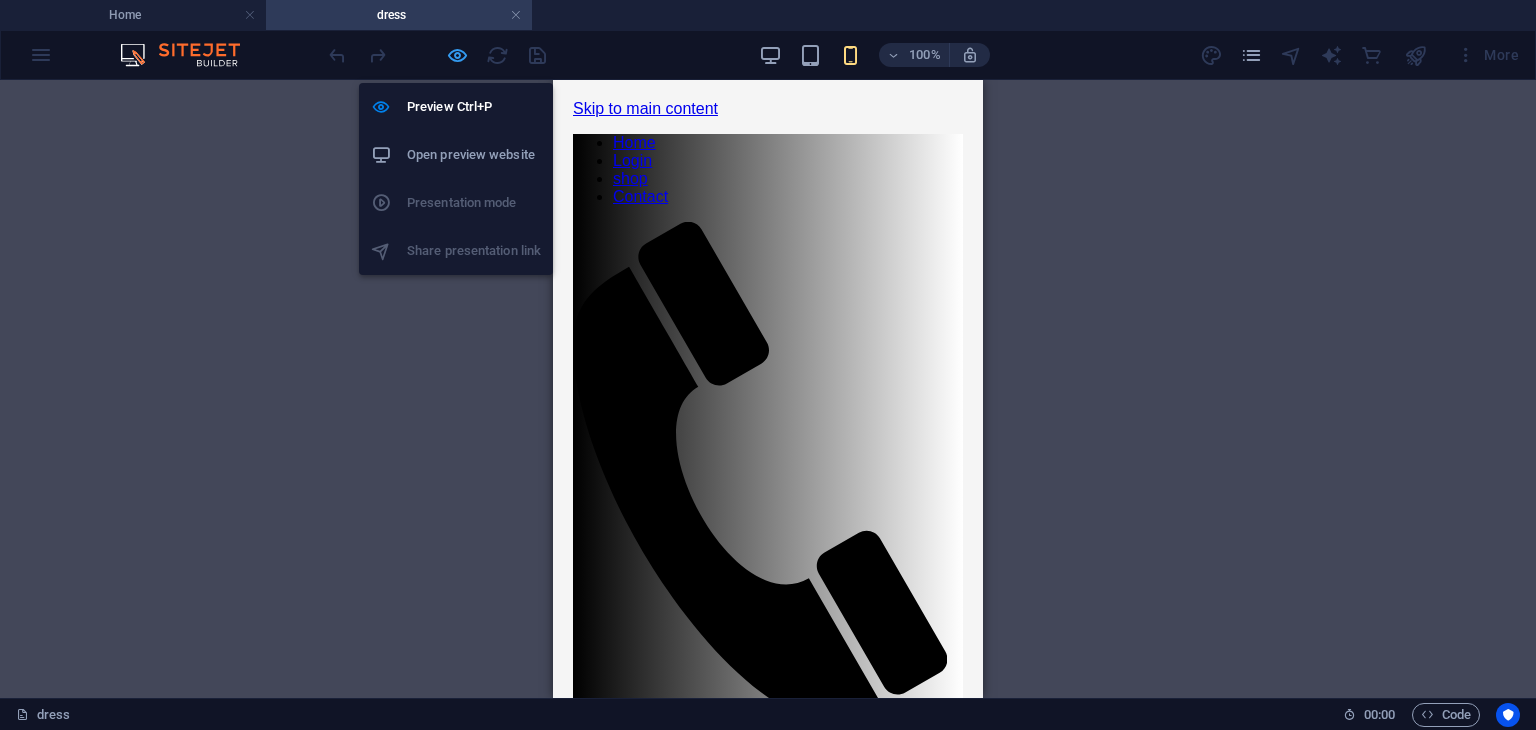 drag, startPoint x: 444, startPoint y: 57, endPoint x: 466, endPoint y: 55, distance: 22.090721 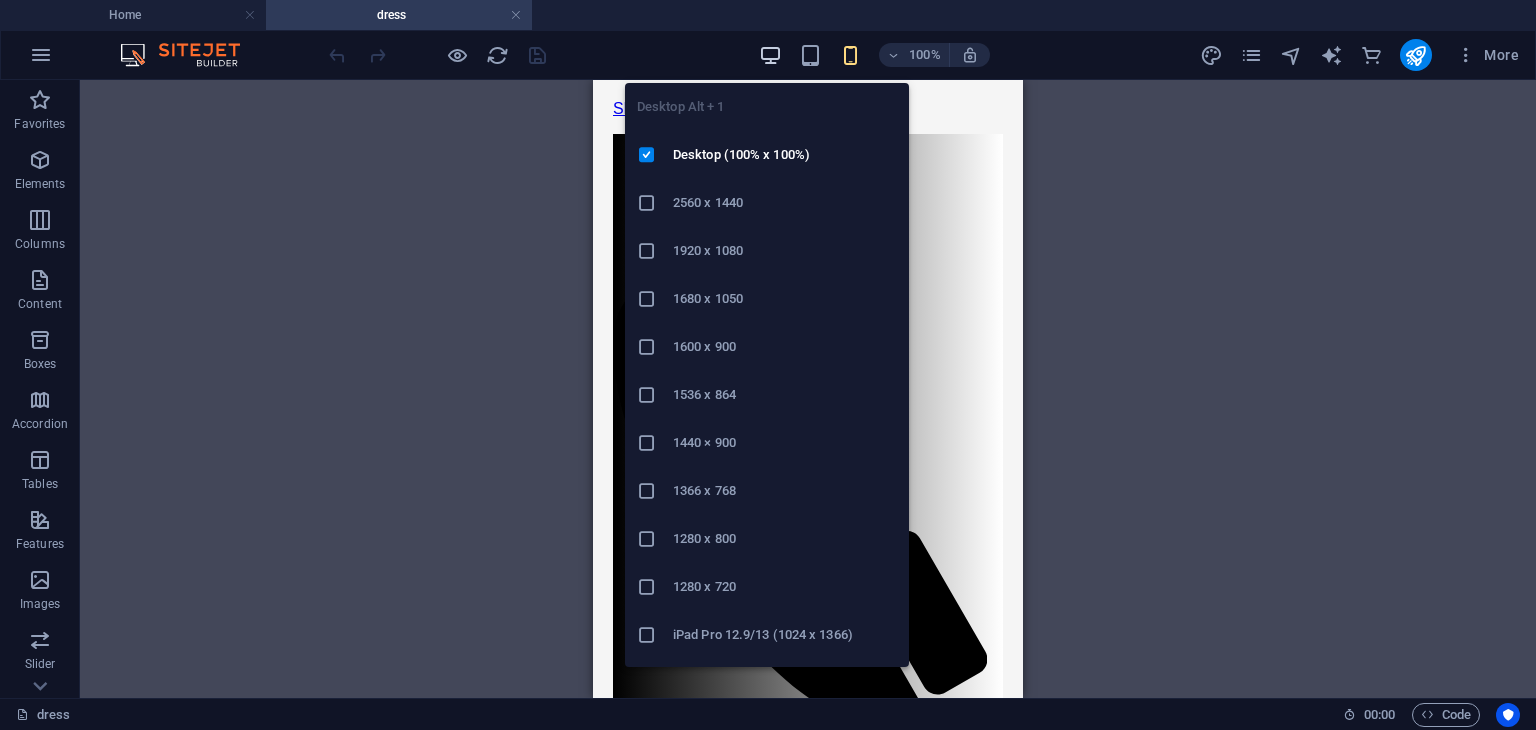 click at bounding box center (770, 55) 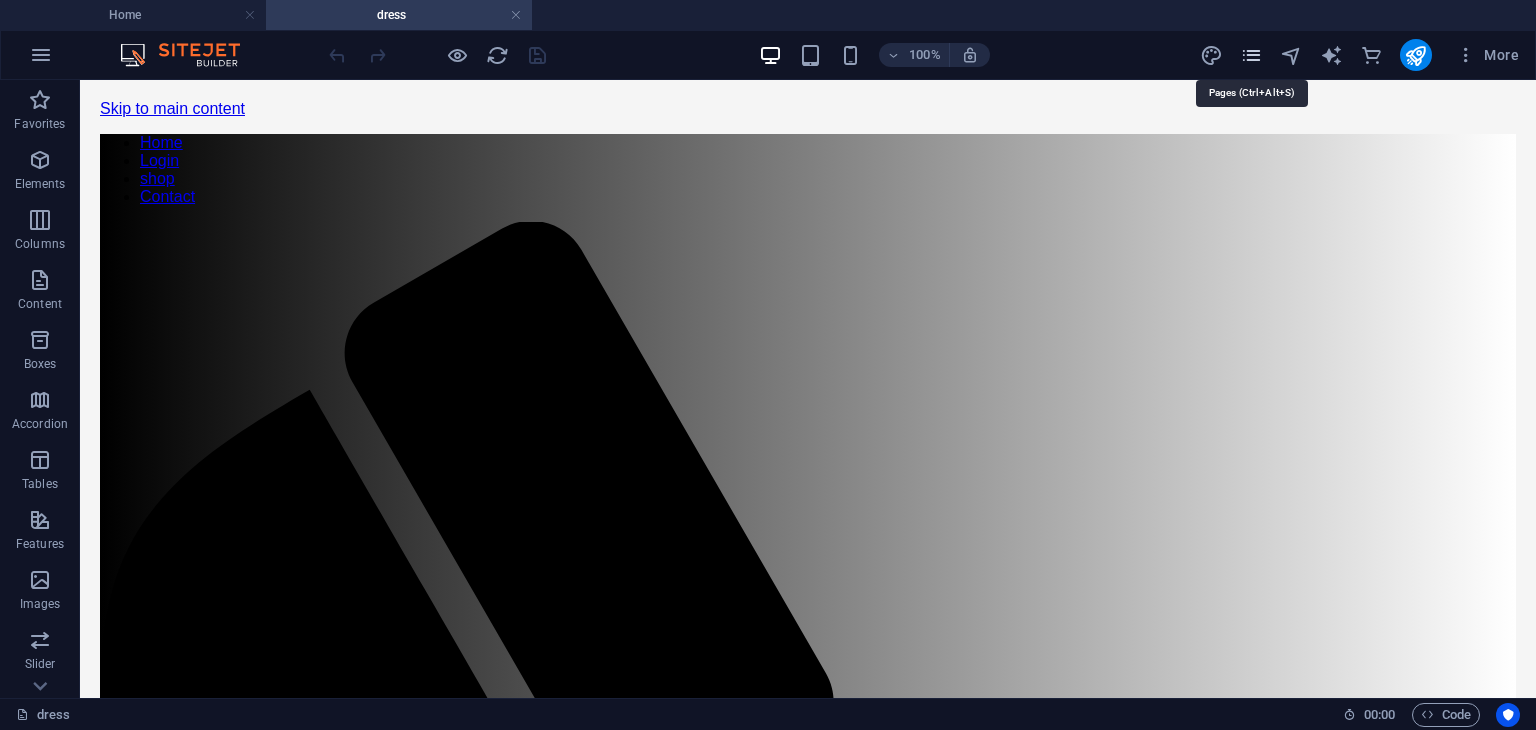 click at bounding box center [1251, 55] 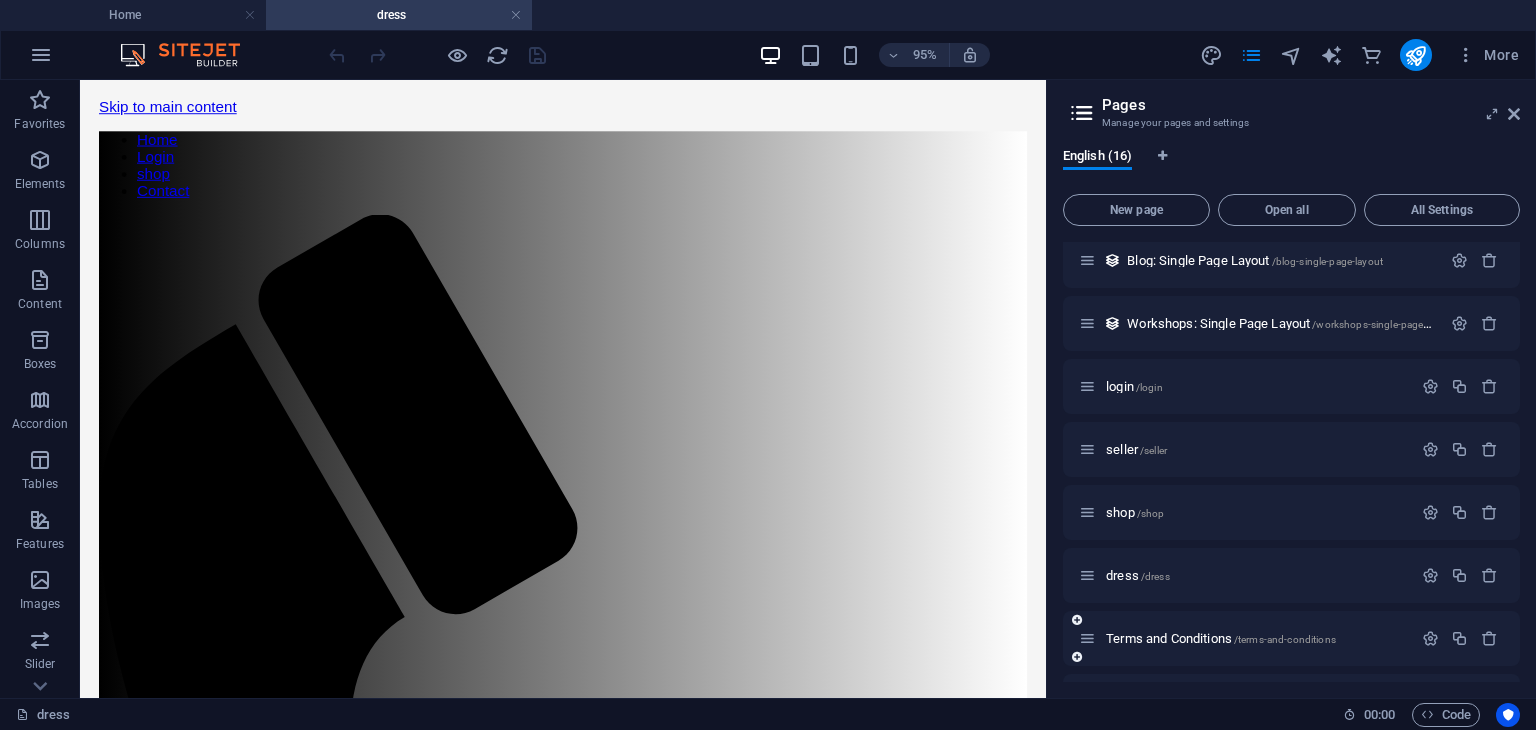 scroll, scrollTop: 324, scrollLeft: 0, axis: vertical 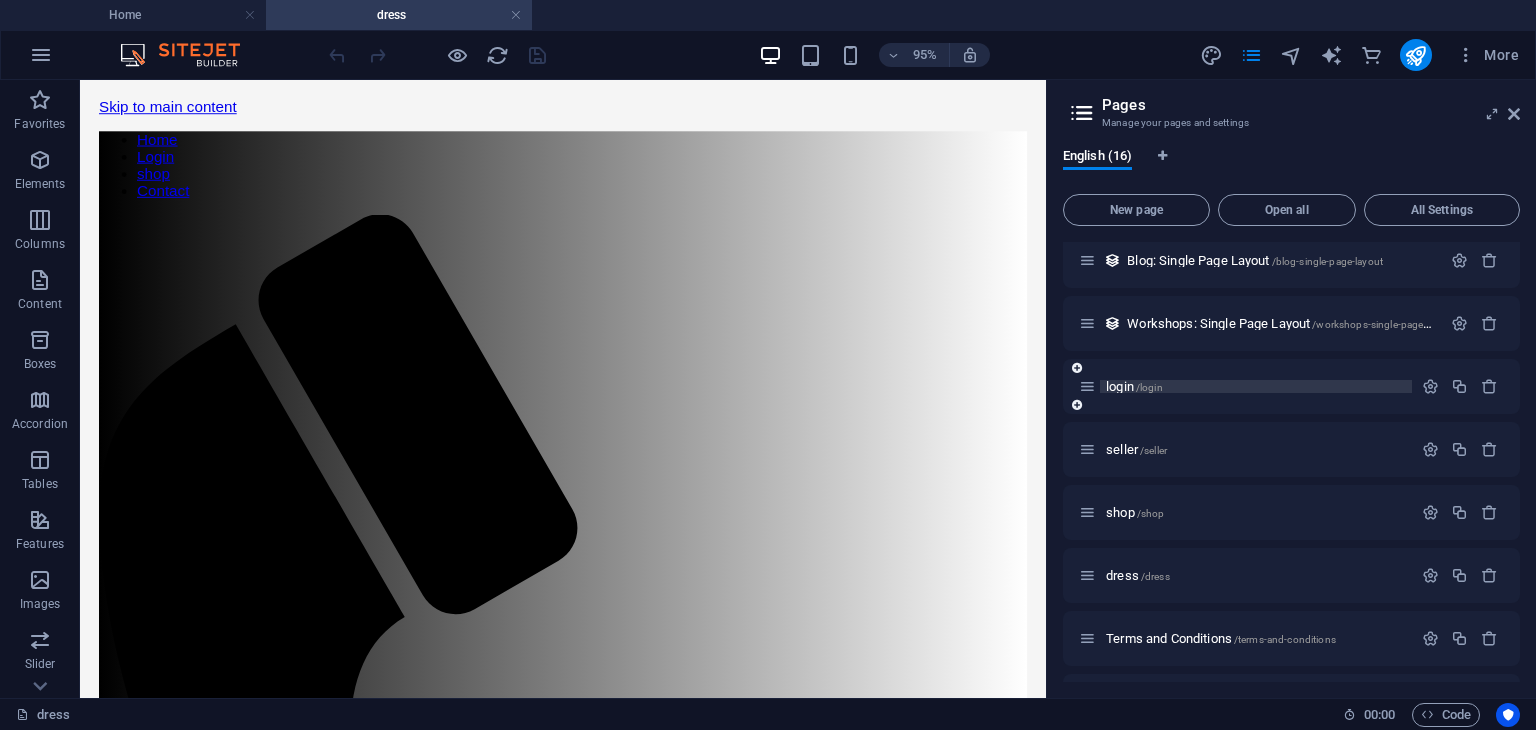click on "/login" at bounding box center (1149, 387) 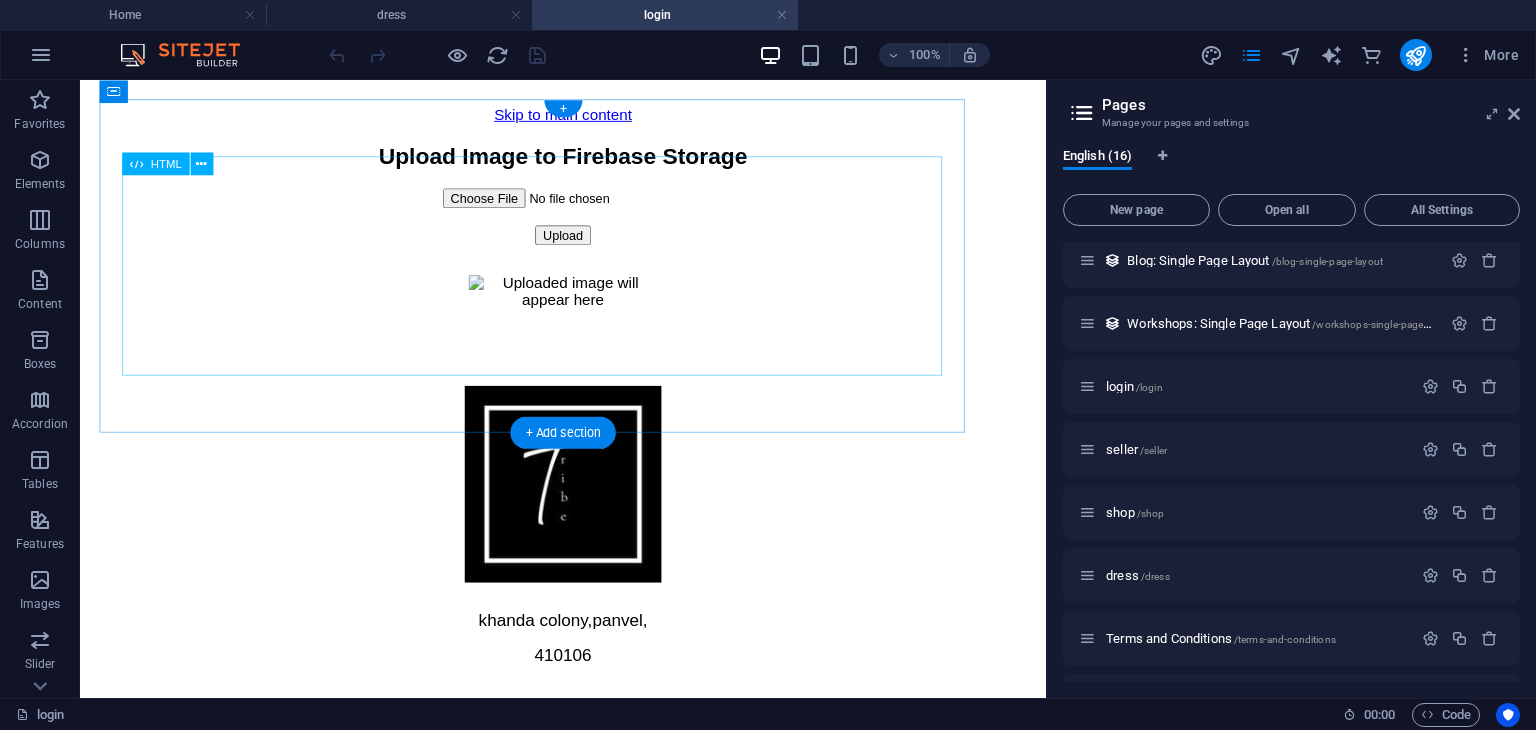 scroll, scrollTop: 0, scrollLeft: 0, axis: both 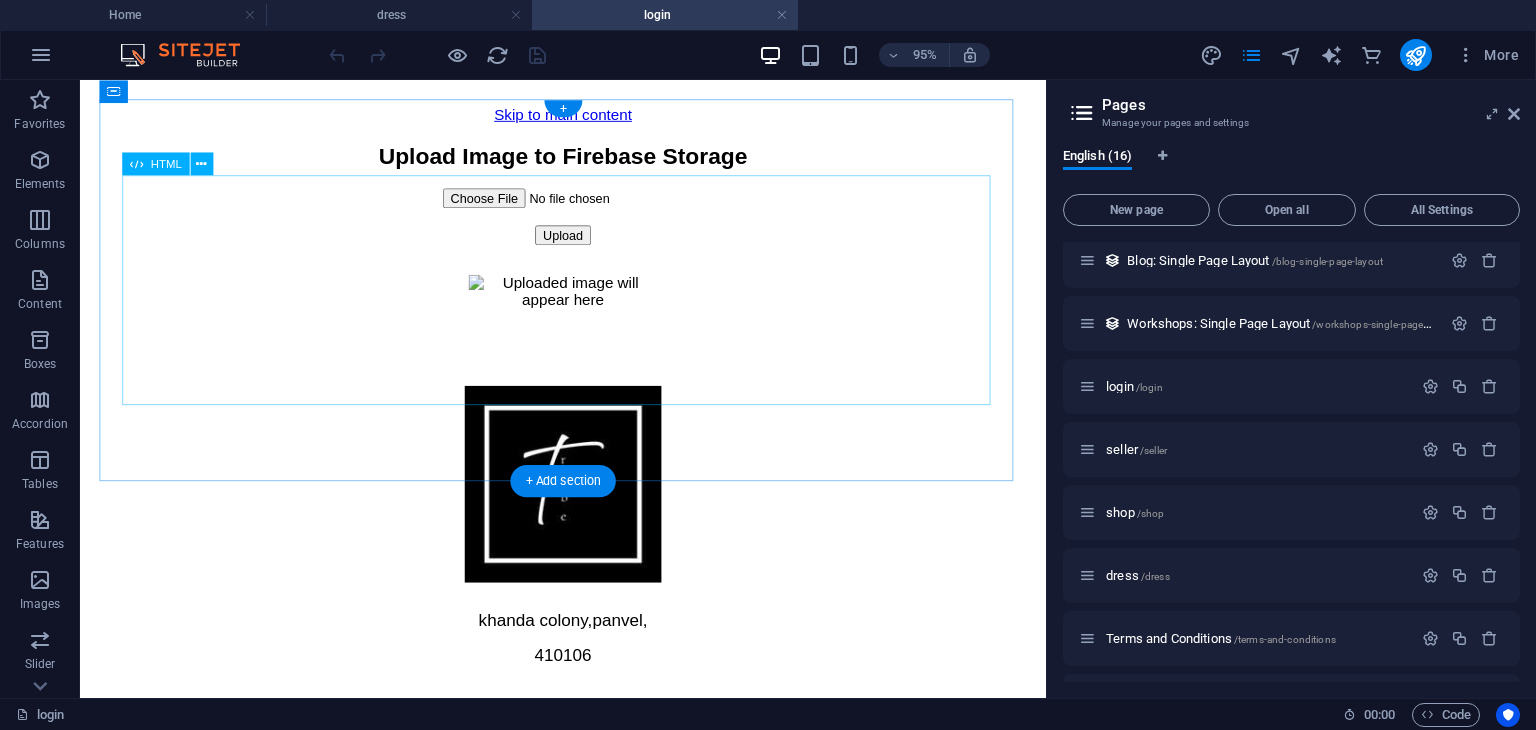 click on "Handbags" at bounding box center (588, 233) 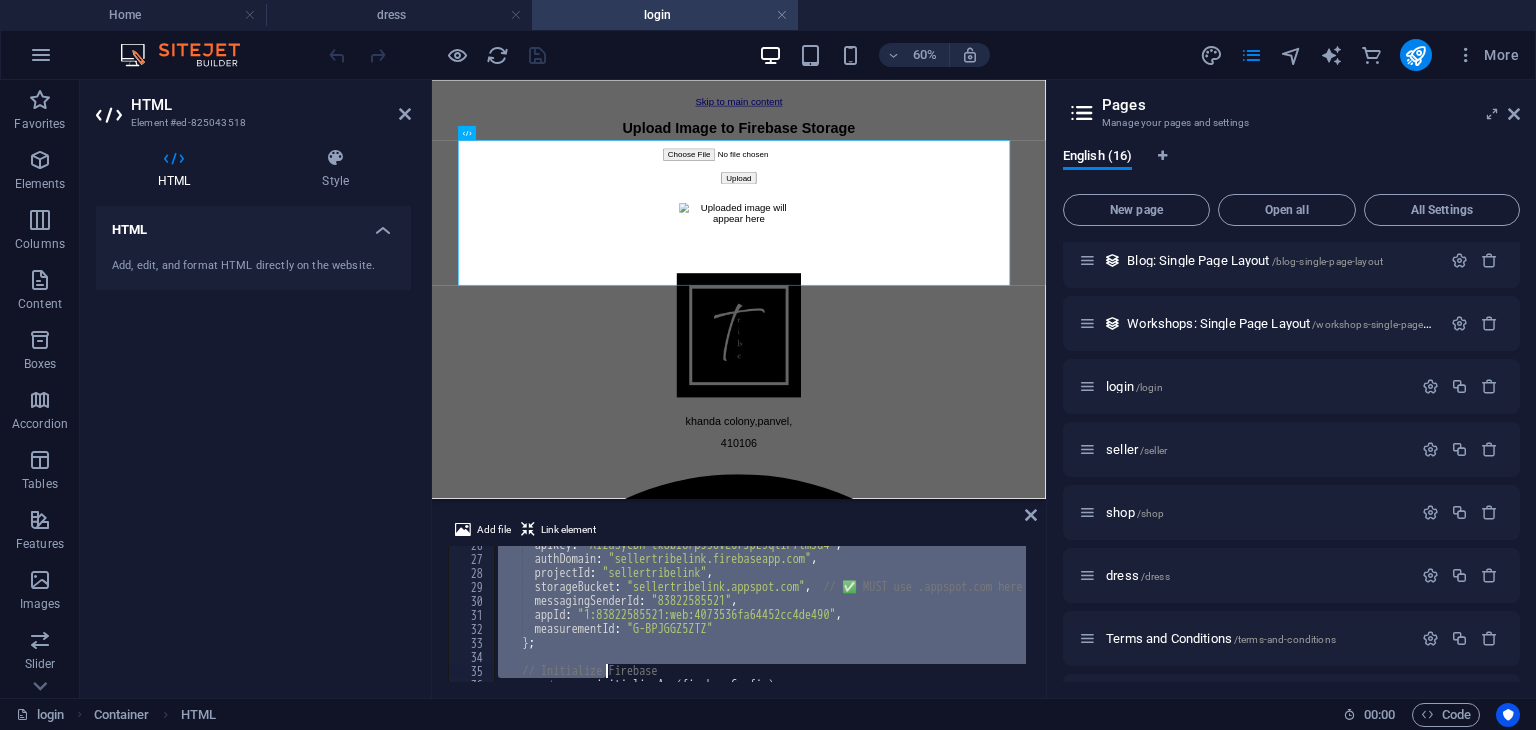 scroll, scrollTop: 862, scrollLeft: 0, axis: vertical 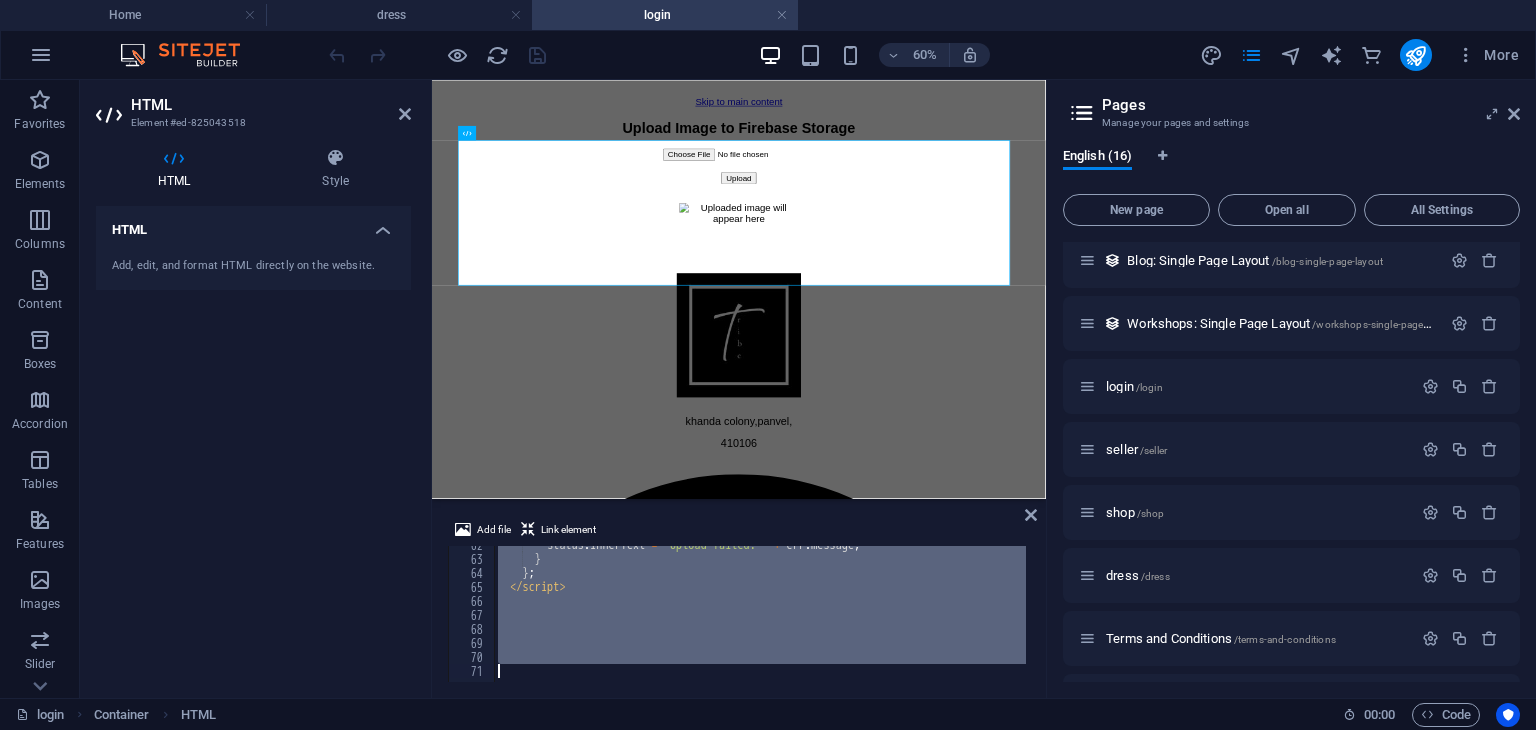 drag, startPoint x: 508, startPoint y: 573, endPoint x: 666, endPoint y: 776, distance: 257.24112 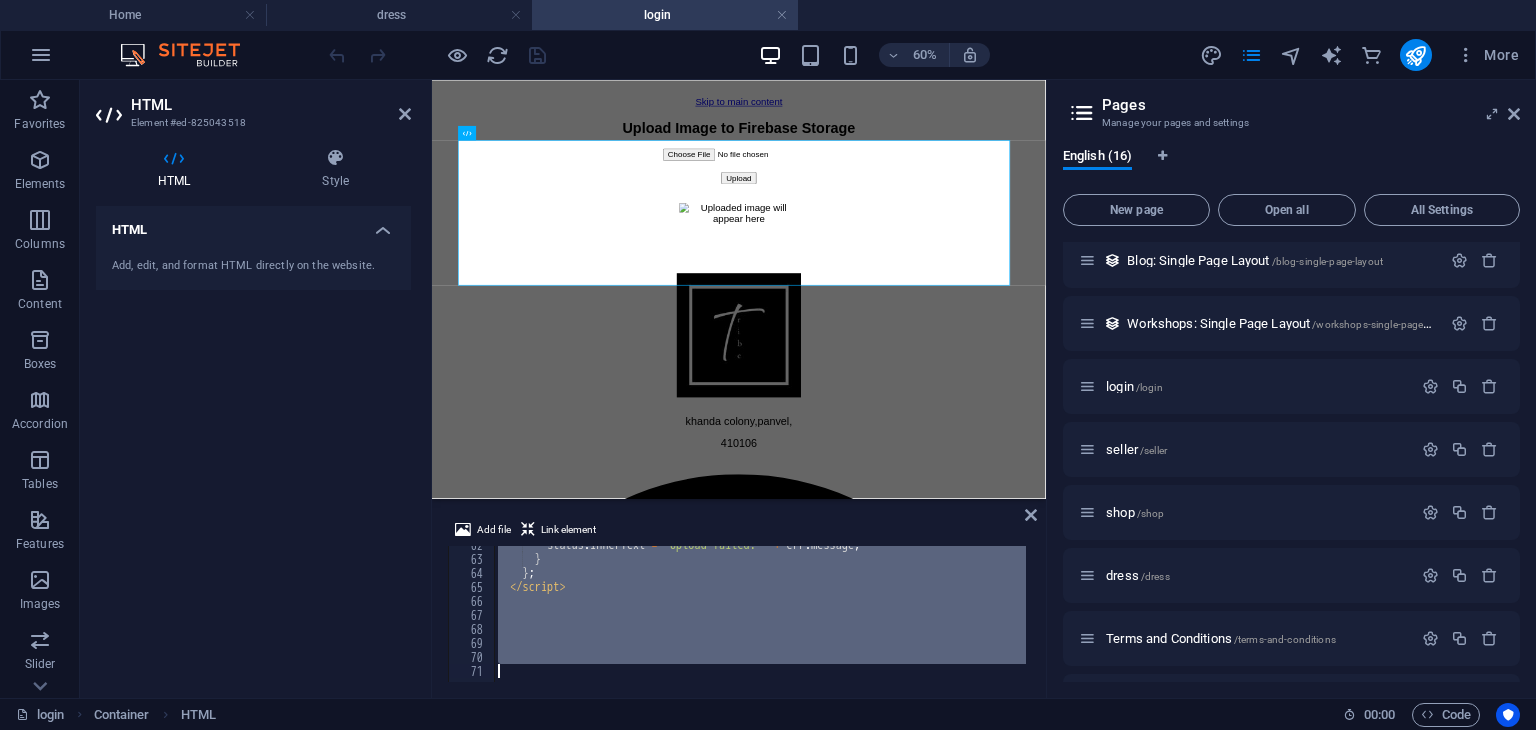 type 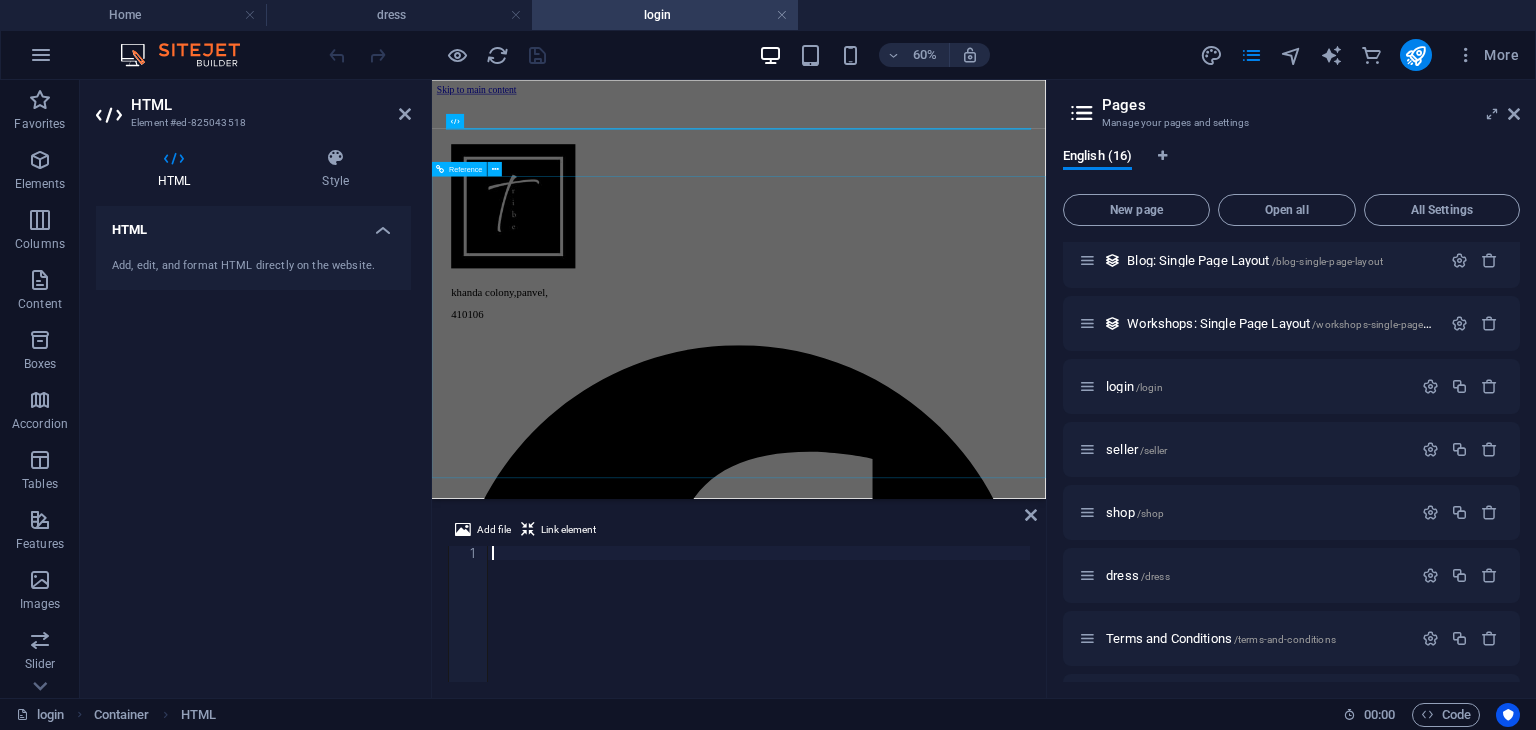 scroll, scrollTop: 1222, scrollLeft: 0, axis: vertical 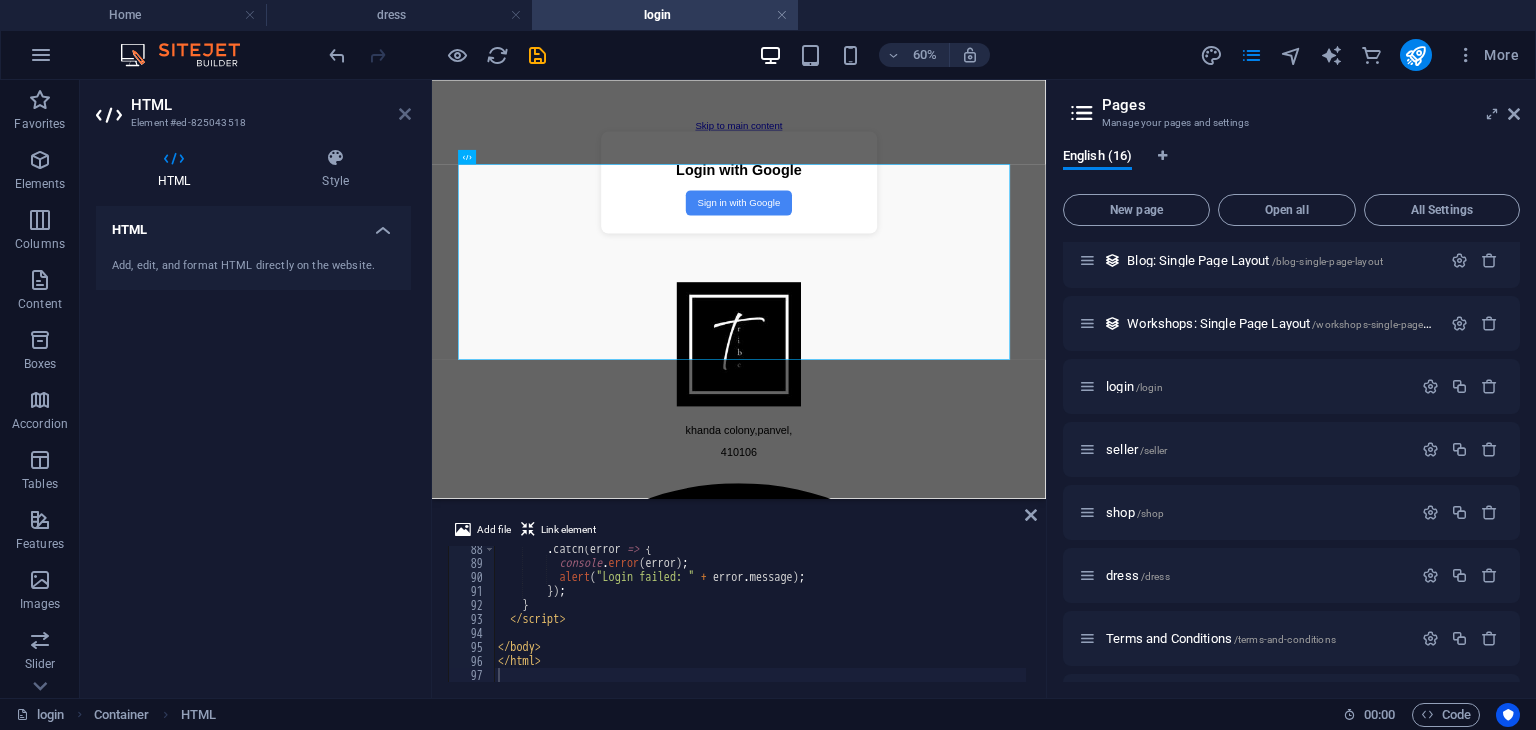 click at bounding box center (405, 114) 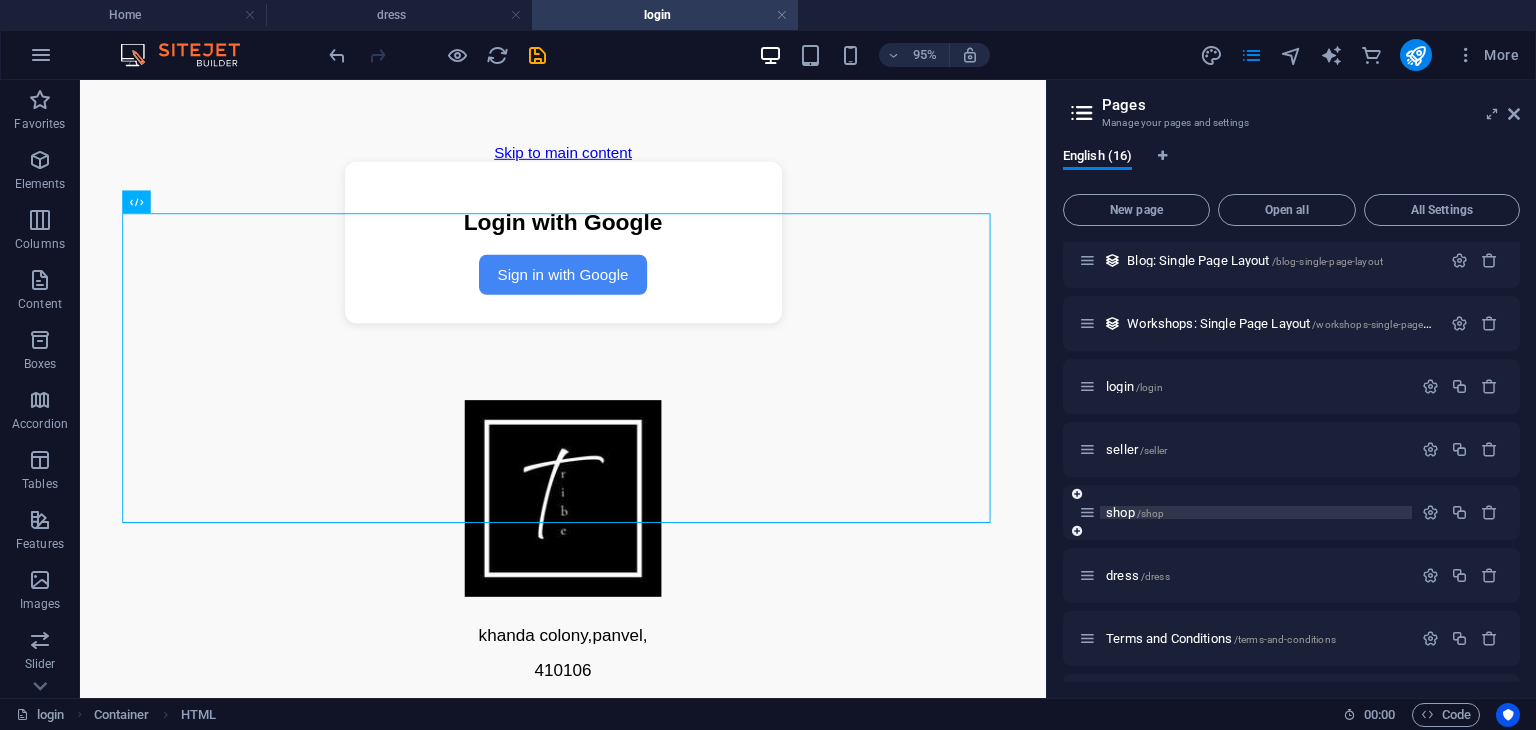 click on "shop /shop" at bounding box center (1135, 512) 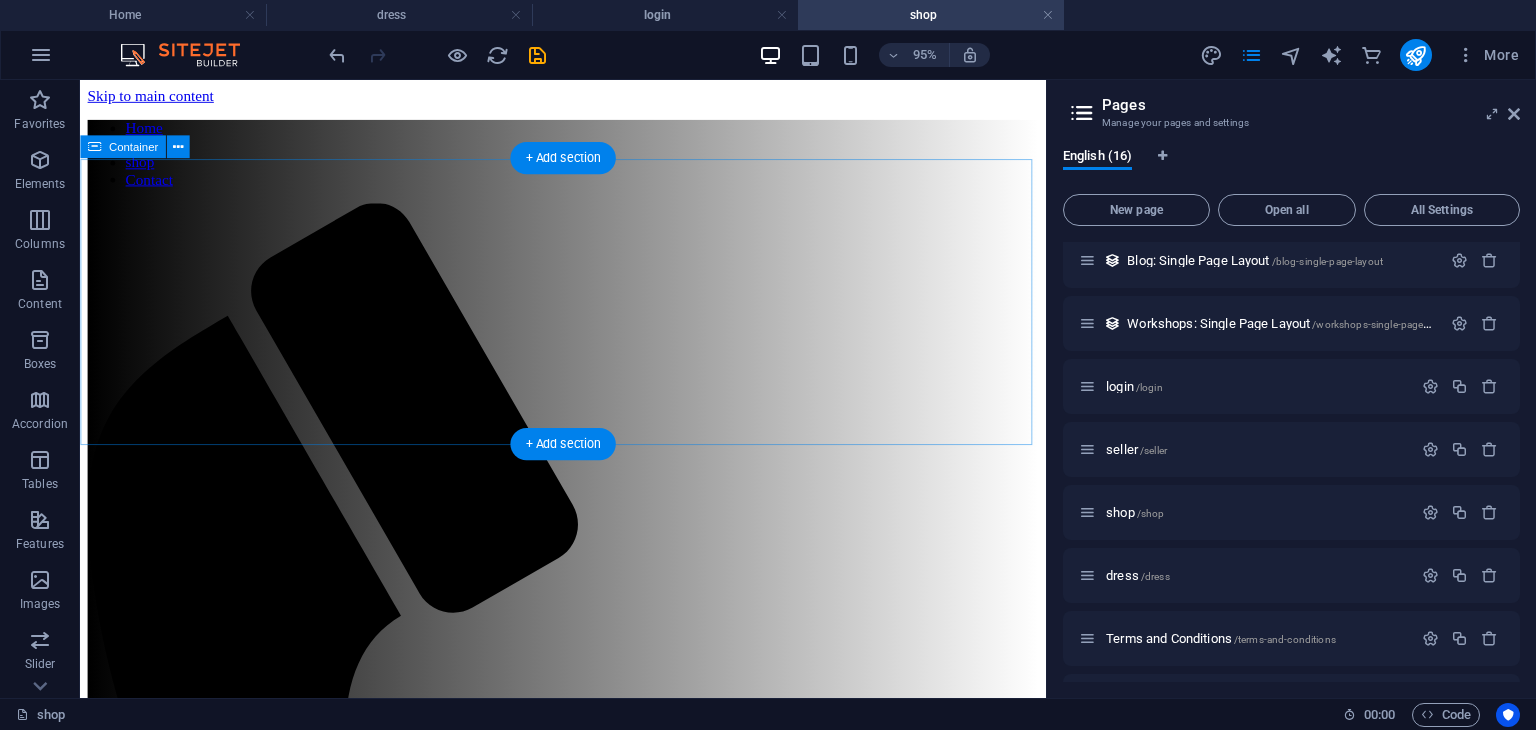 scroll, scrollTop: 0, scrollLeft: 0, axis: both 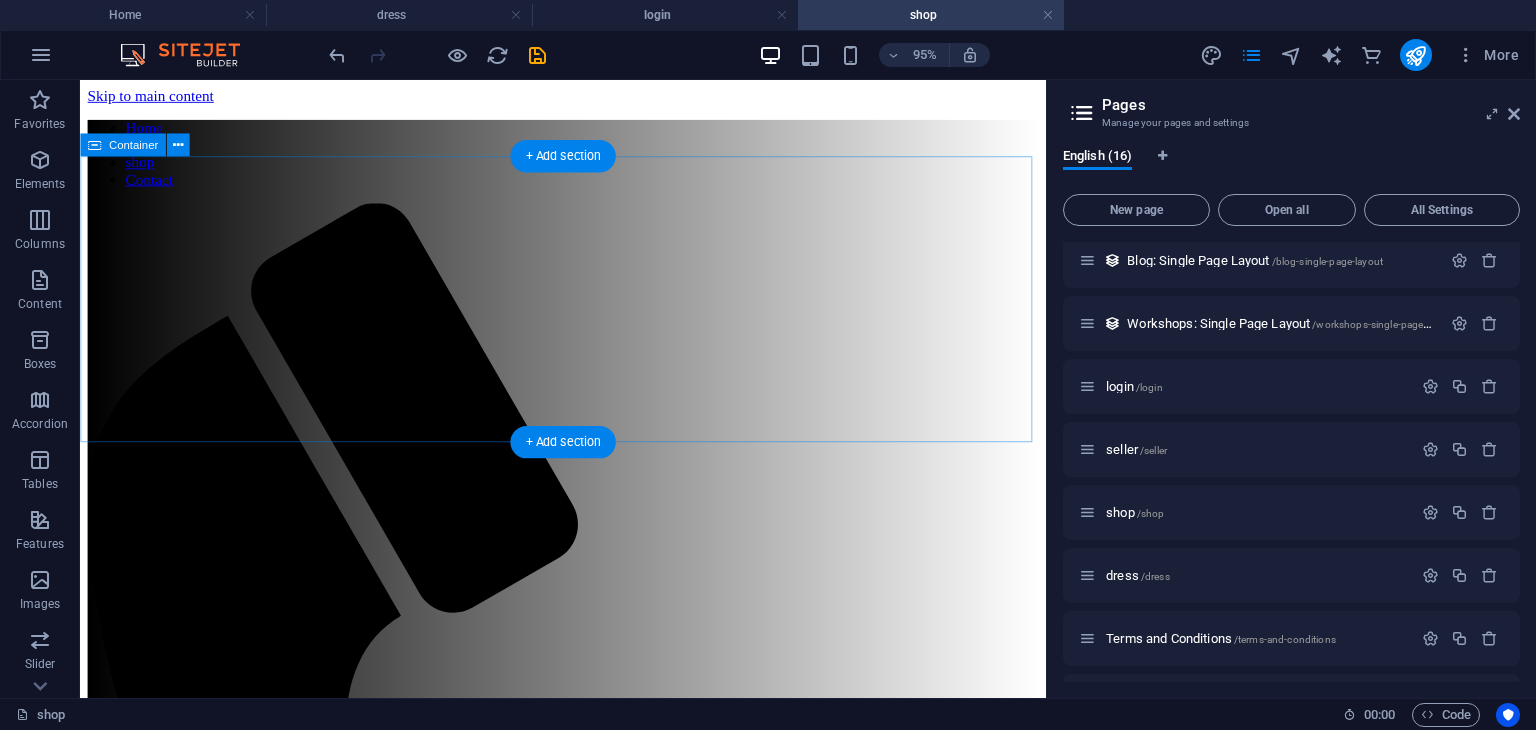 click on "Add elements" at bounding box center (529, 1644) 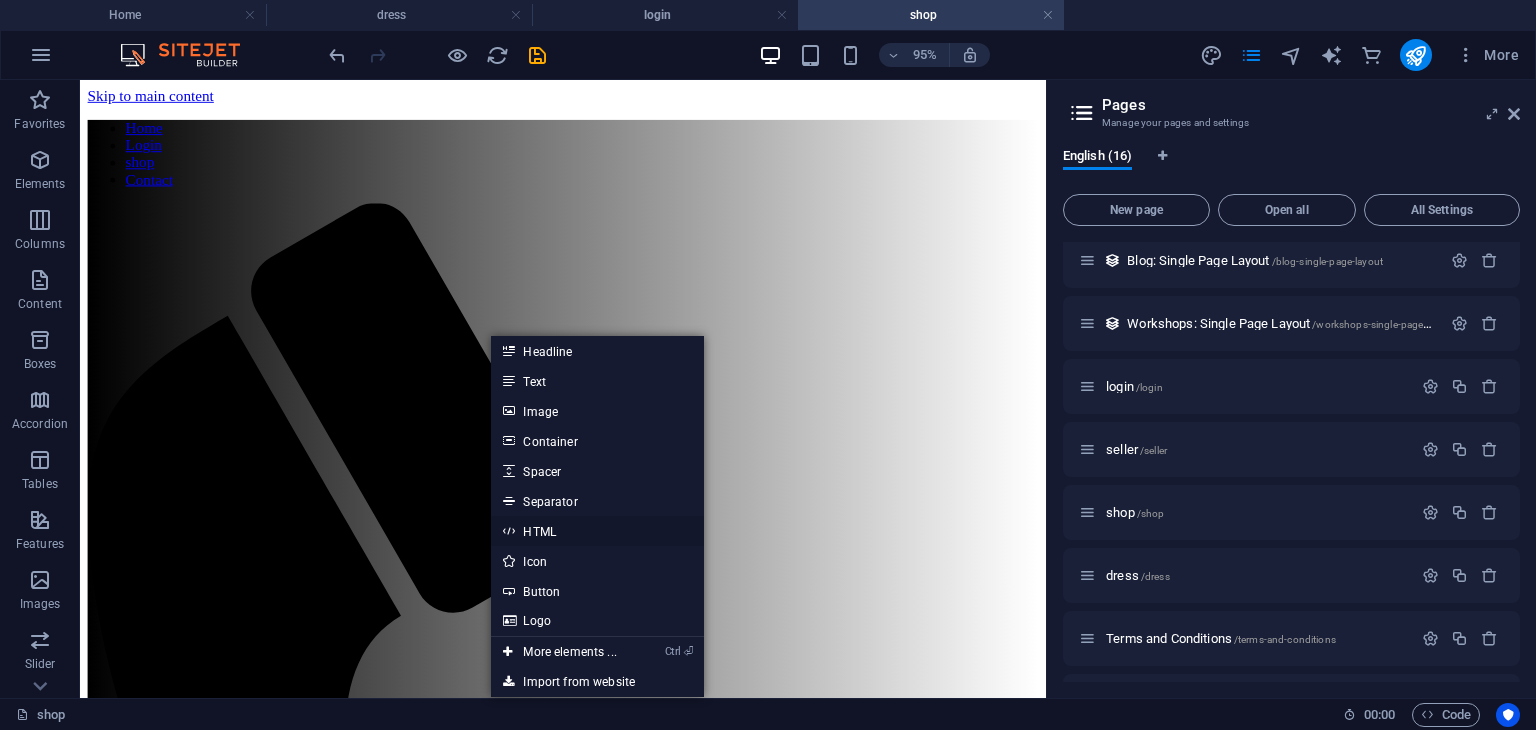 click on "HTML" at bounding box center (597, 531) 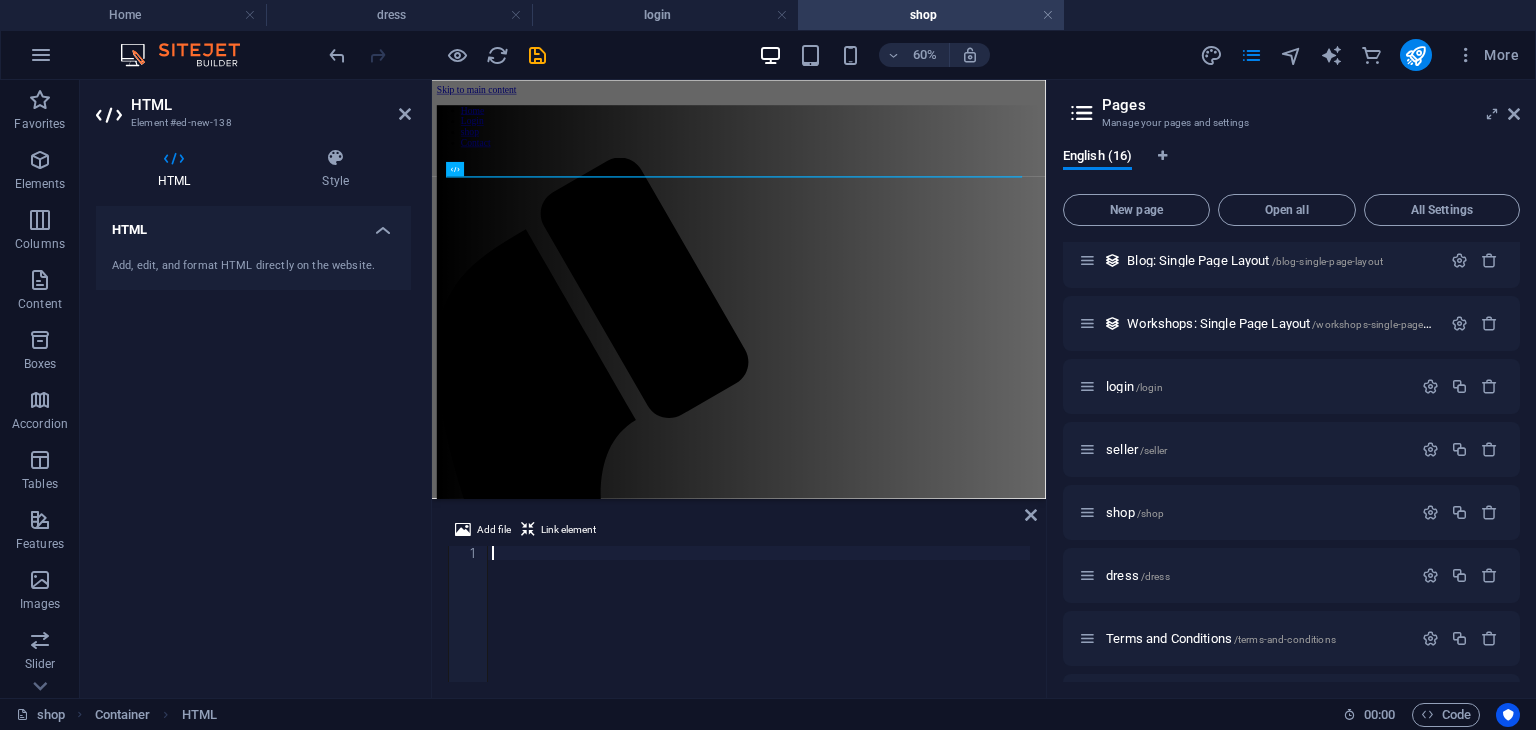 scroll, scrollTop: 1754, scrollLeft: 0, axis: vertical 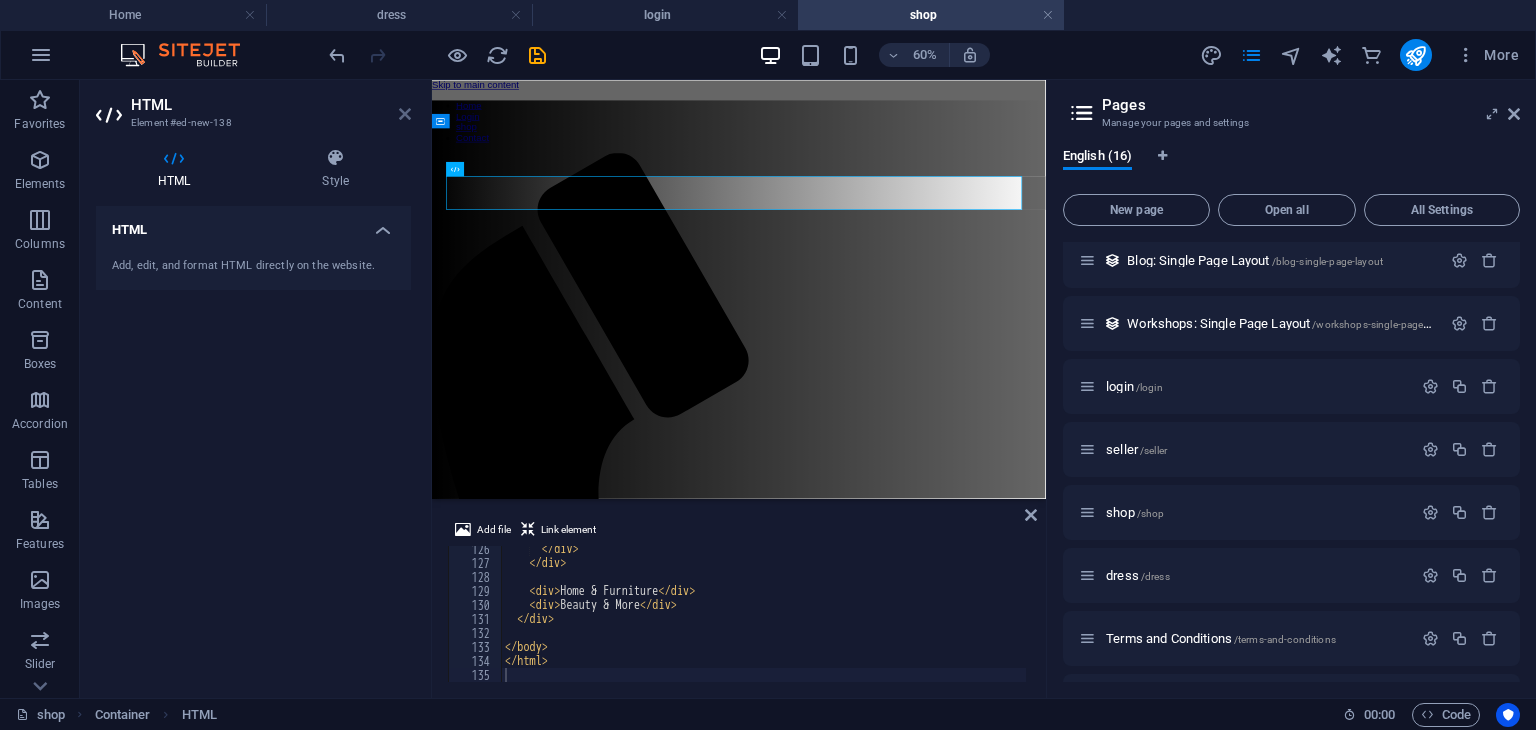 click at bounding box center (405, 114) 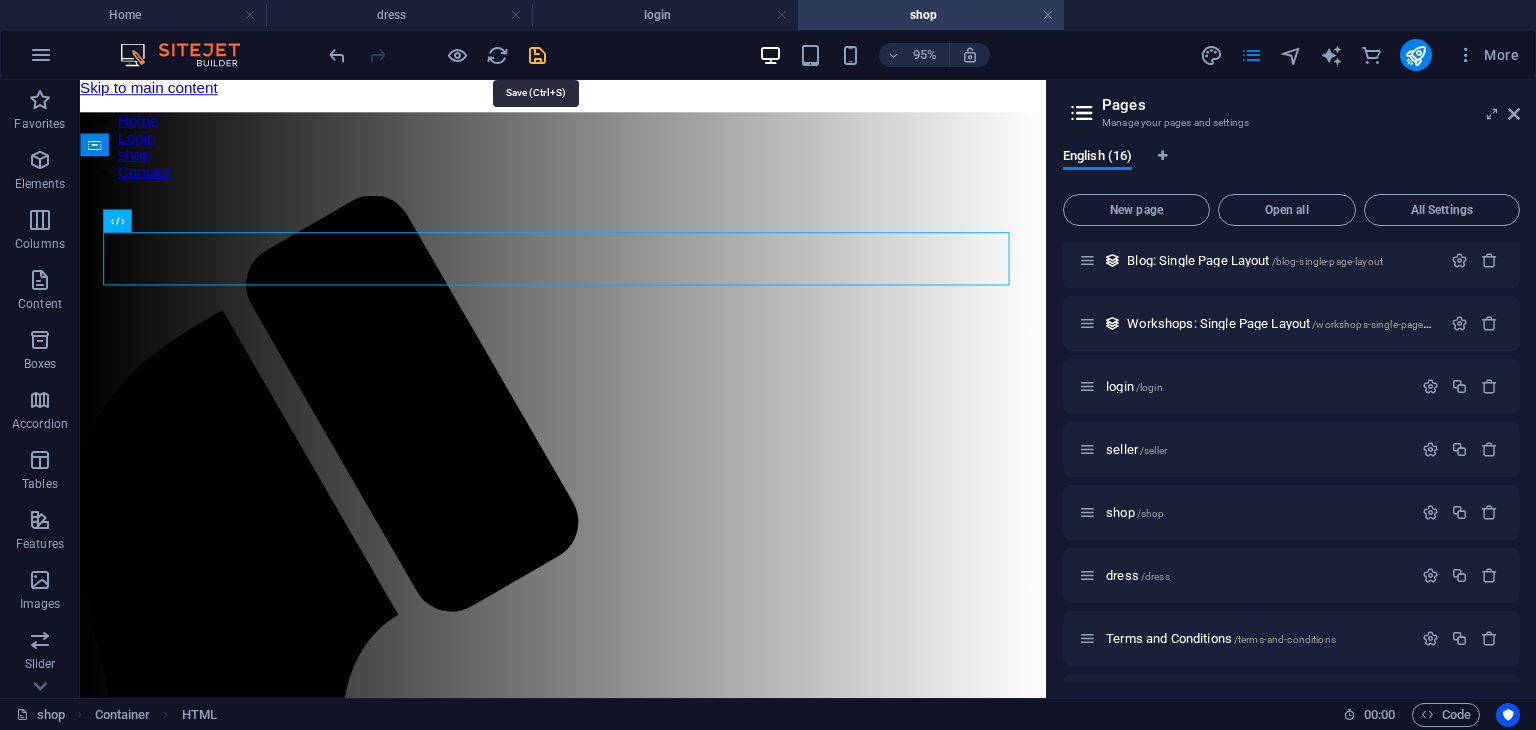 click at bounding box center [537, 55] 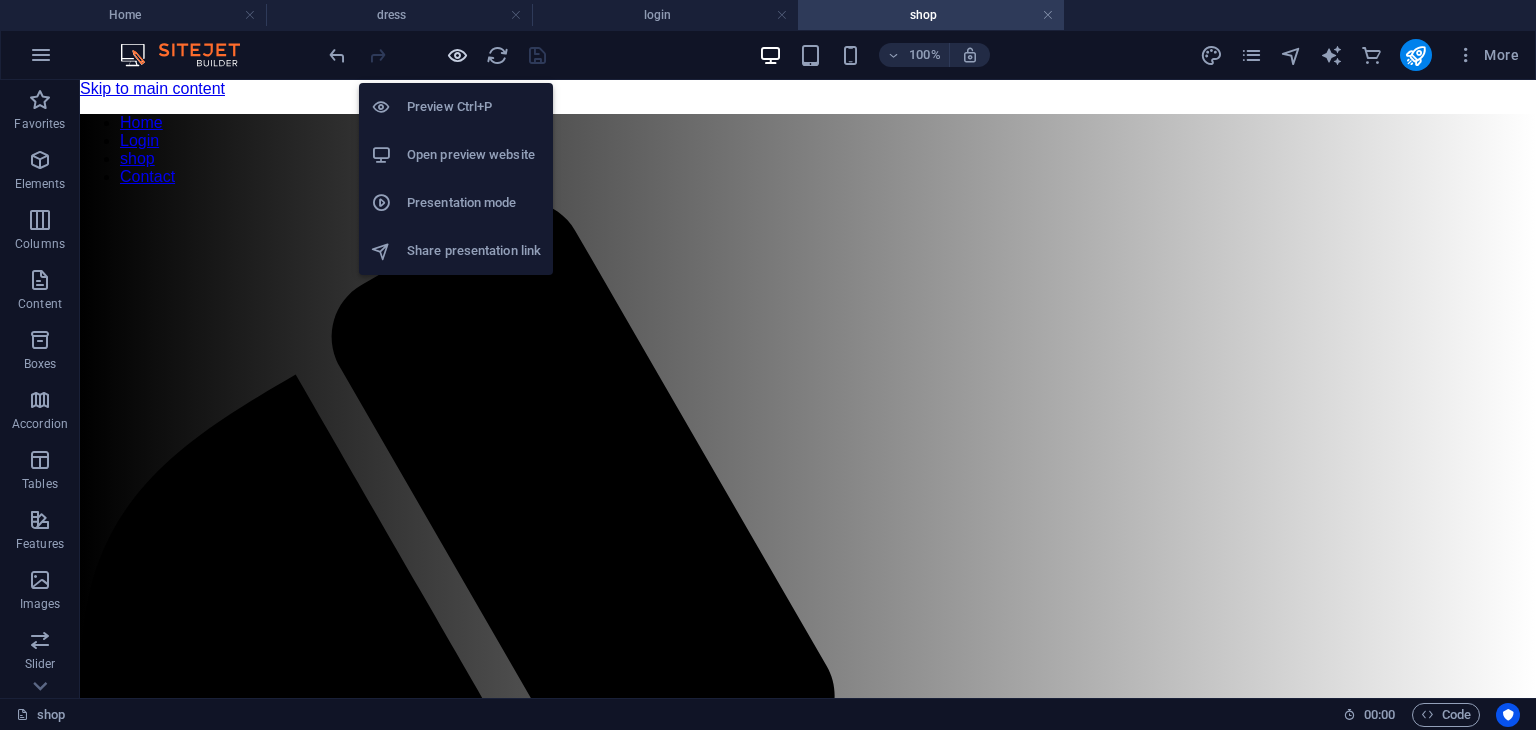 click at bounding box center [457, 55] 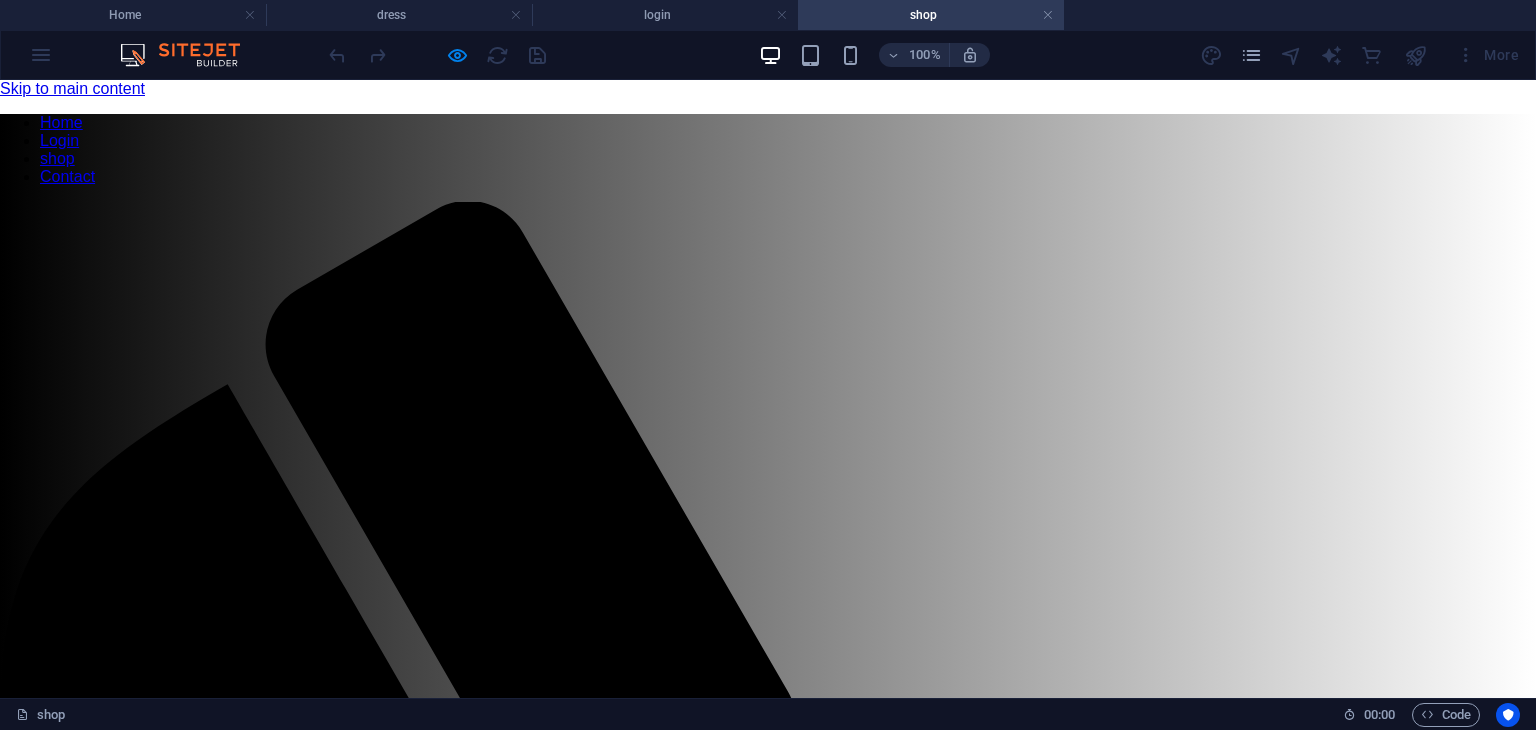 click on "Electronics
TVs & Appliances
Men
Women ▼
Clothing
Topwear
Dresses
Jeans
Shorts
Skirts
Trousers & Capris
Ethnic Wear
Sarees
Kurtas & Kurtis
Lehenga Choli
Blouse
Gowns
Dupattas
Lingerie & Sleepwear
Bras
Panties
Lingerie Sets
Nightwear
Shapewear
Accessories
Handbags
Clutches
Wallets & Belts
Footwear
Flats
Heels
Home & Furniture
Beauty & More" at bounding box center [768, 2269] 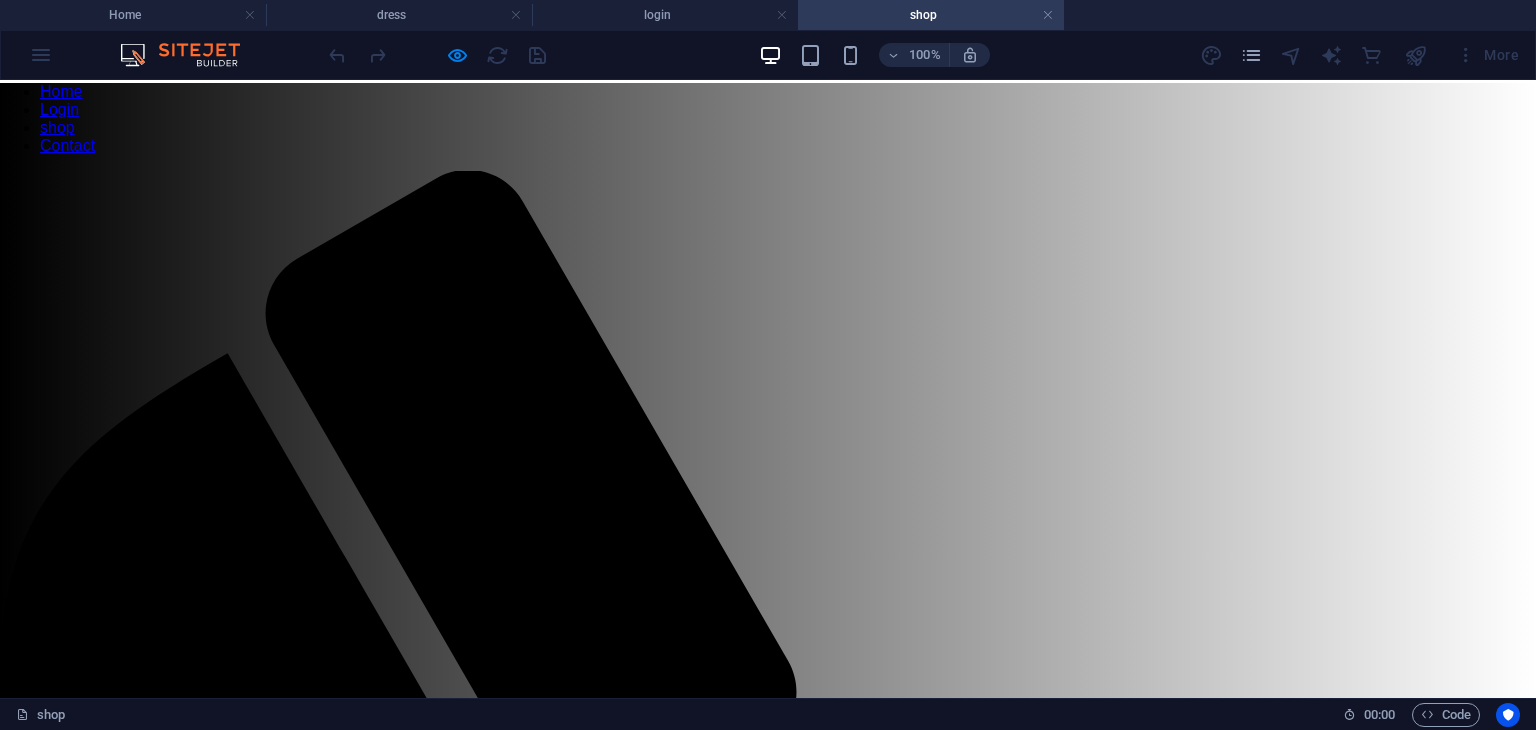 scroll, scrollTop: 30, scrollLeft: 0, axis: vertical 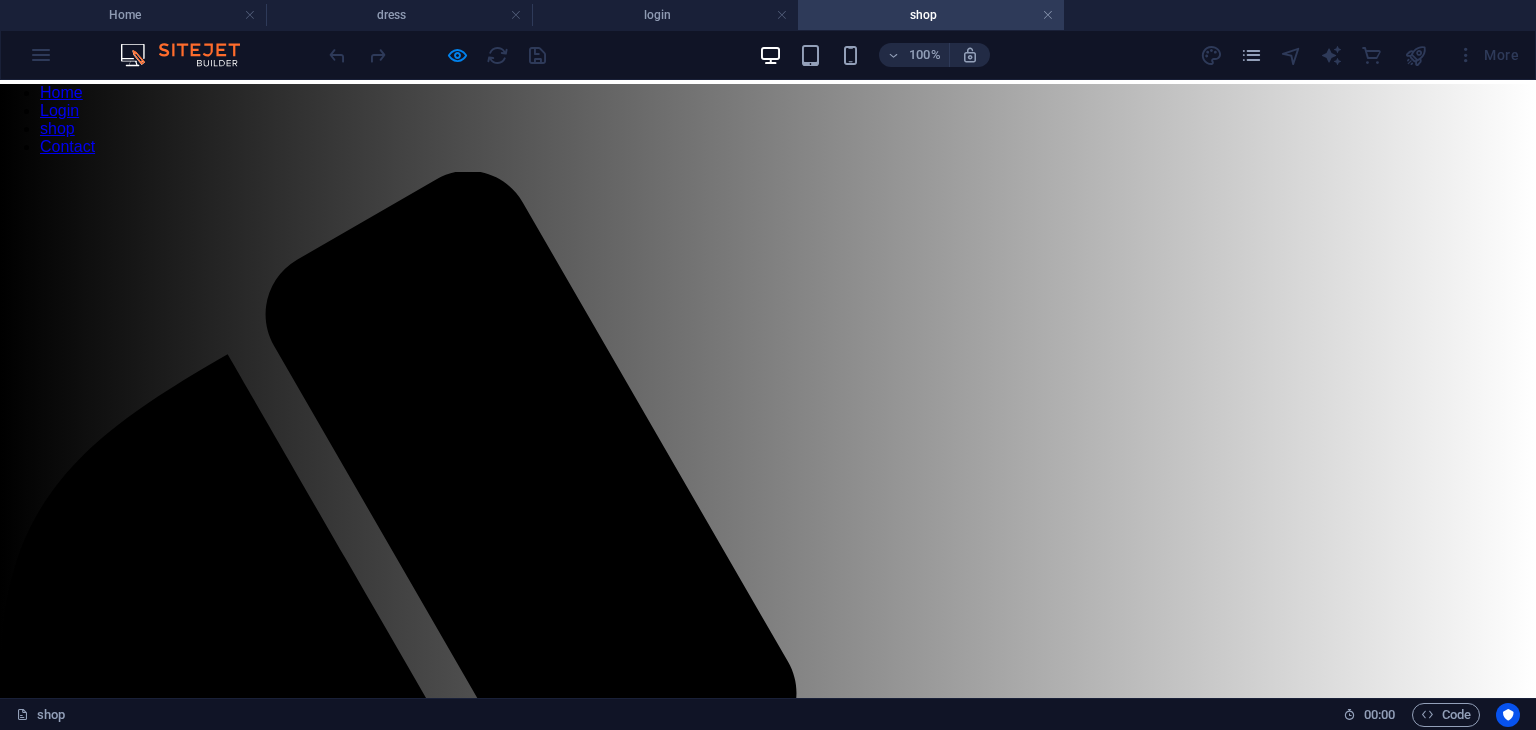 click on "Women ▼
Clothing
Topwear
Dresses
Jeans
Shorts
Skirts
Trousers & Capris
Ethnic Wear
Sarees
Kurtas & Kurtis
Lehenga Choli
Blouse
Gowns
Dupattas
Lingerie & Sleepwear
Bras
Panties
Lingerie Sets
Nightwear
Shapewear
Accessories
Handbags
Clutches
Wallets & Belts
Footwear
Flats
Heels" at bounding box center (392, 2239) 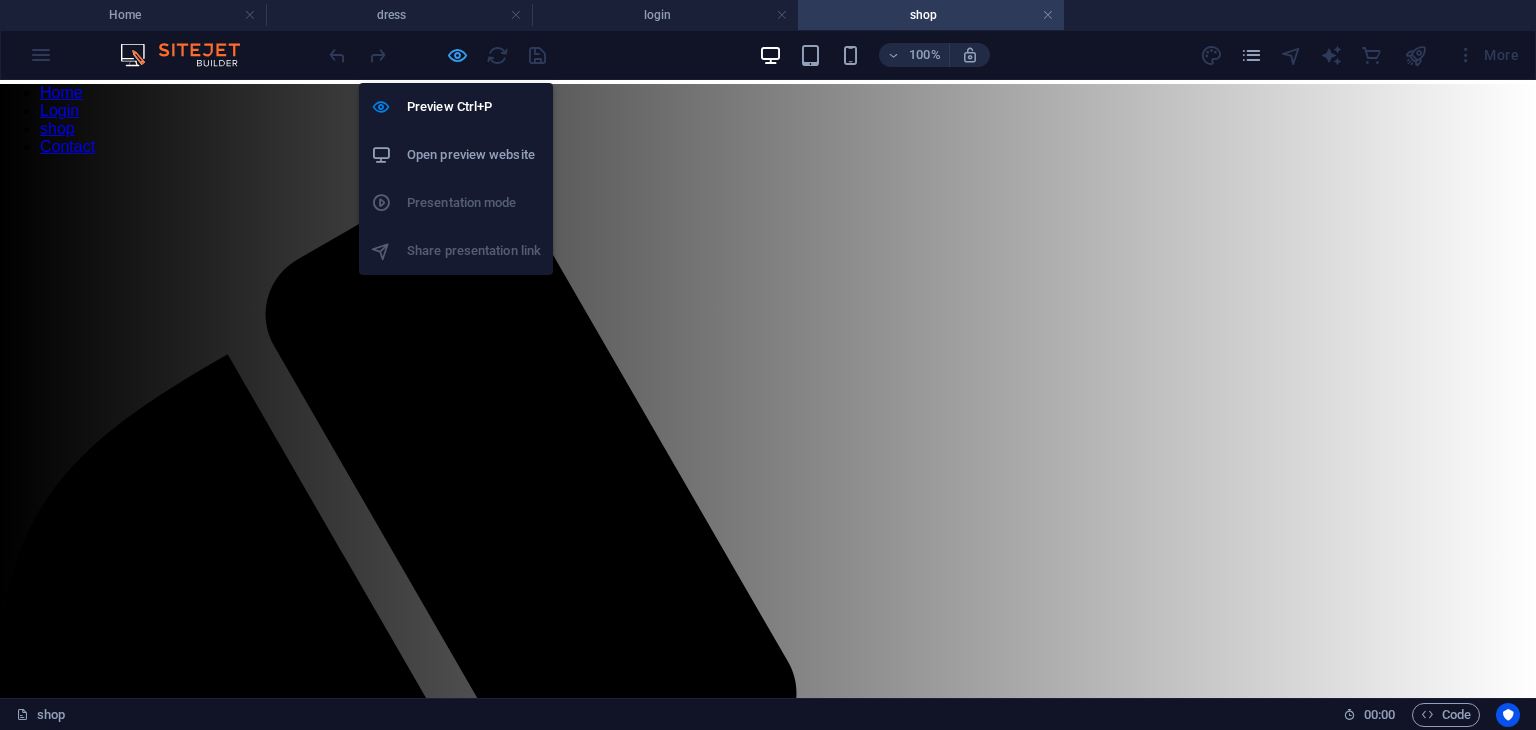 click at bounding box center [457, 55] 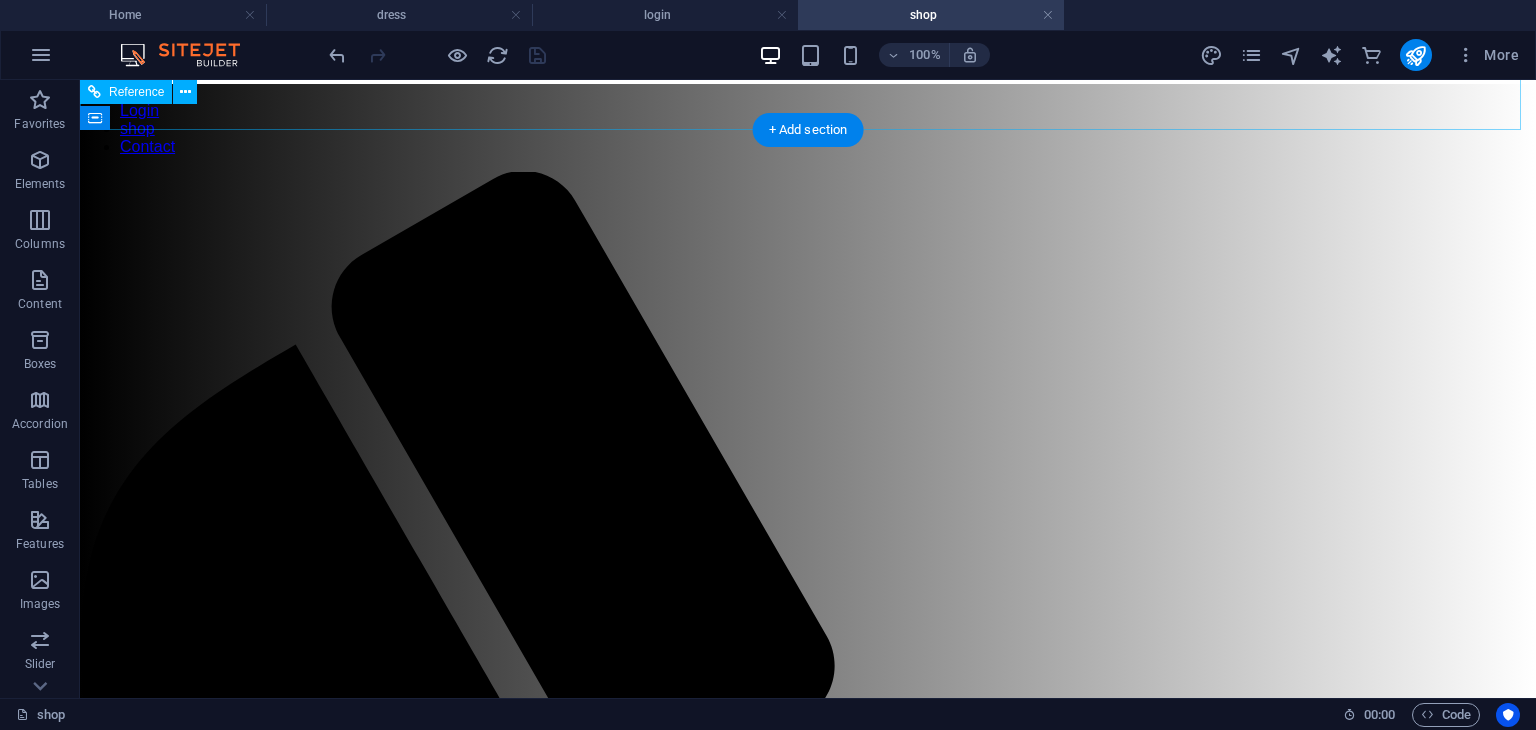 scroll, scrollTop: 0, scrollLeft: 0, axis: both 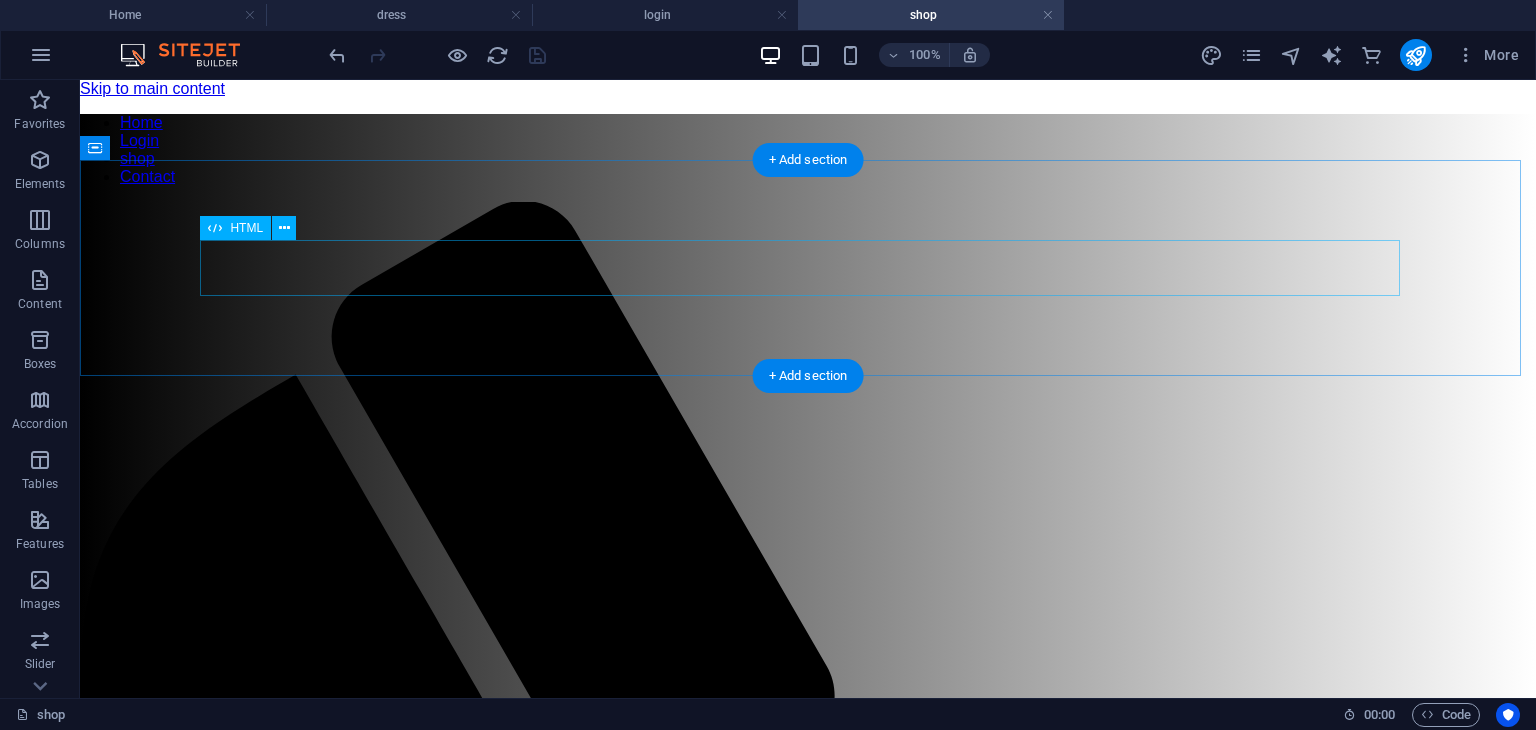 click on "Shop - Mega Menu
Electronics
TVs & Appliances
Men
Women ▼
Clothing
Topwear
Dresses
Jeans
Shorts
Skirts
Trousers & Capris
Ethnic Wear
Sarees
Kurtas & Kurtis
Lehenga Choli
Blouse
Gowns
Dupattas
Lingerie & Sleepwear
Bras
Panties
Lingerie Sets
Nightwear
Shapewear
Accessories
Handbags
Clutches
Wallets & Belts
Footwear
Flats
Heels
Home & Furniture
Beauty & More" at bounding box center [808, 2163] 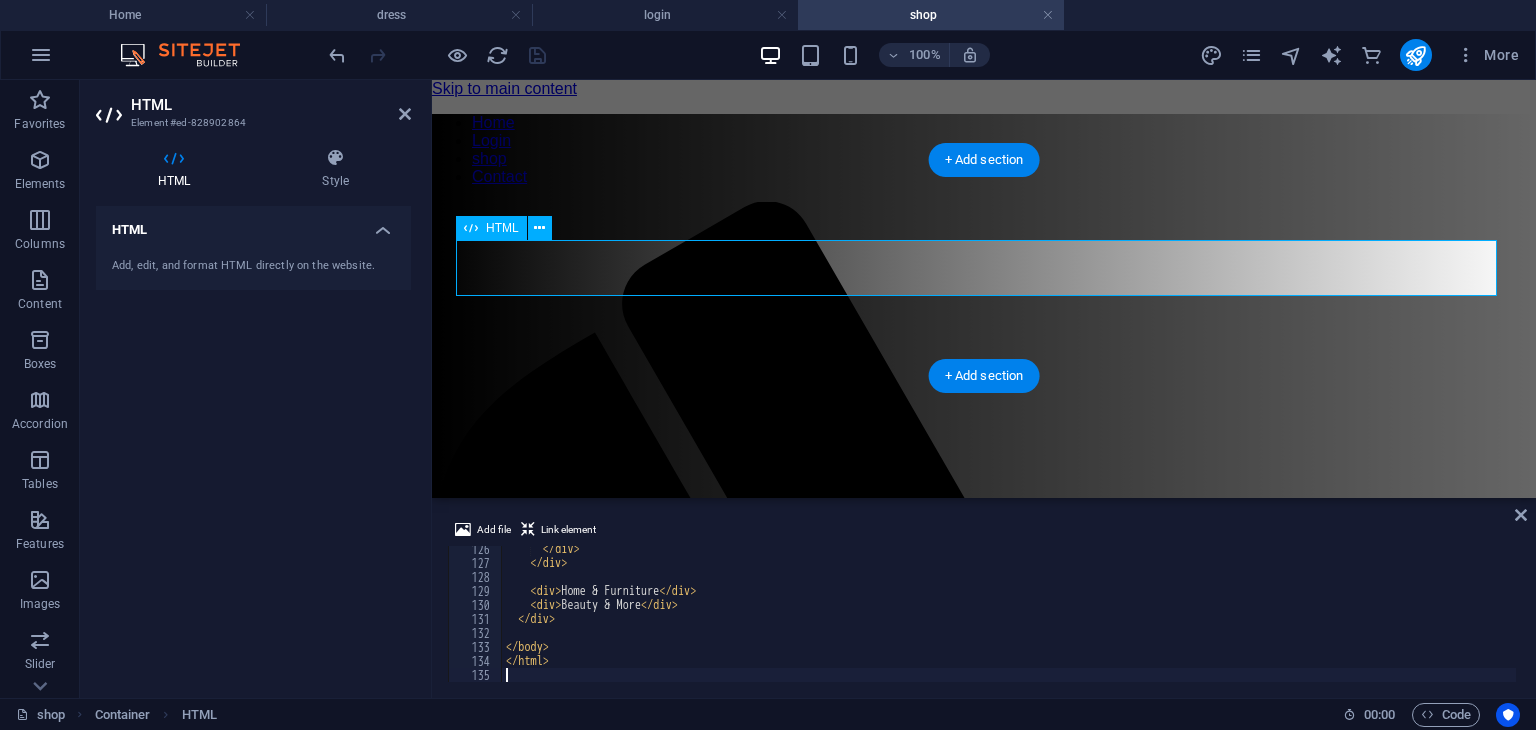 scroll, scrollTop: 1754, scrollLeft: 0, axis: vertical 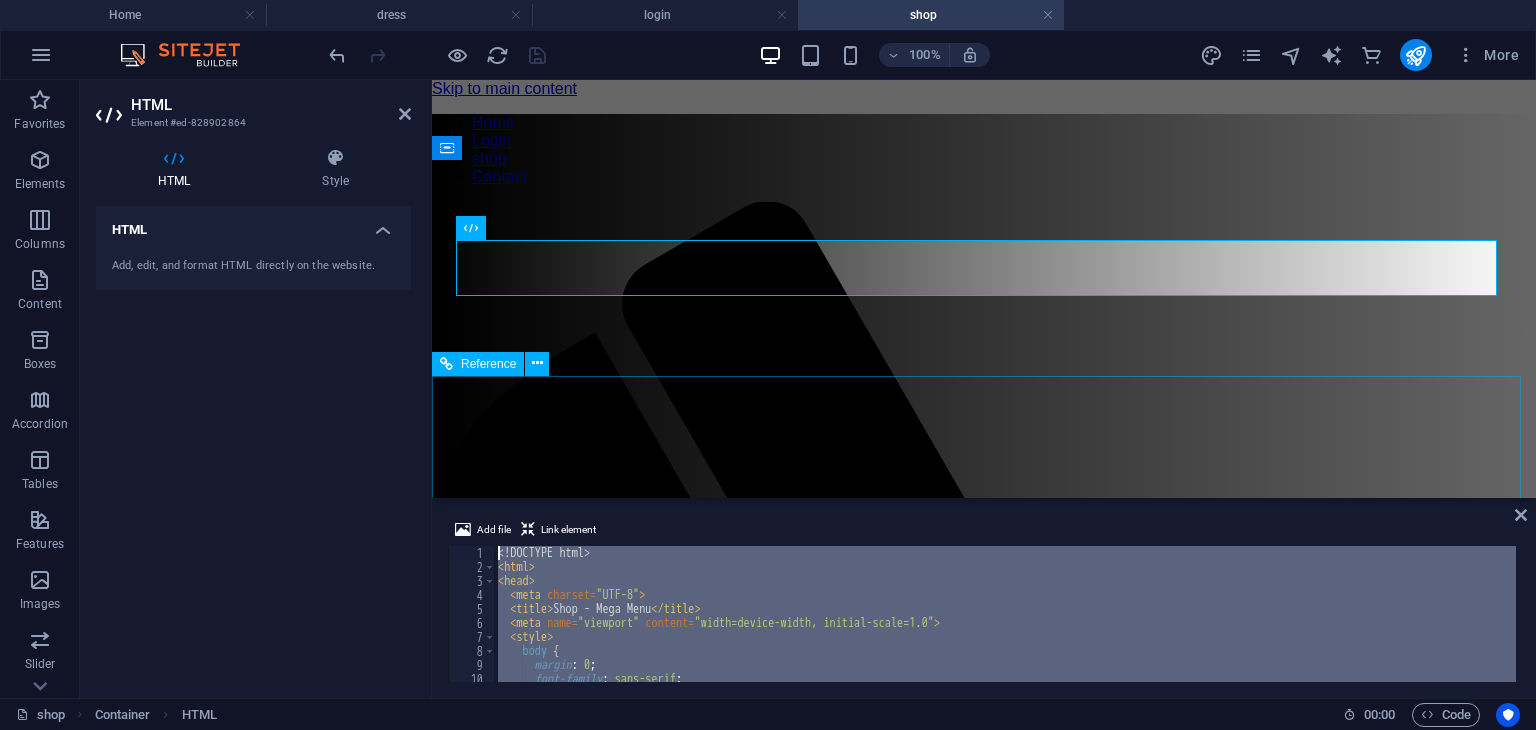 drag, startPoint x: 571, startPoint y: 673, endPoint x: 436, endPoint y: 372, distance: 329.88785 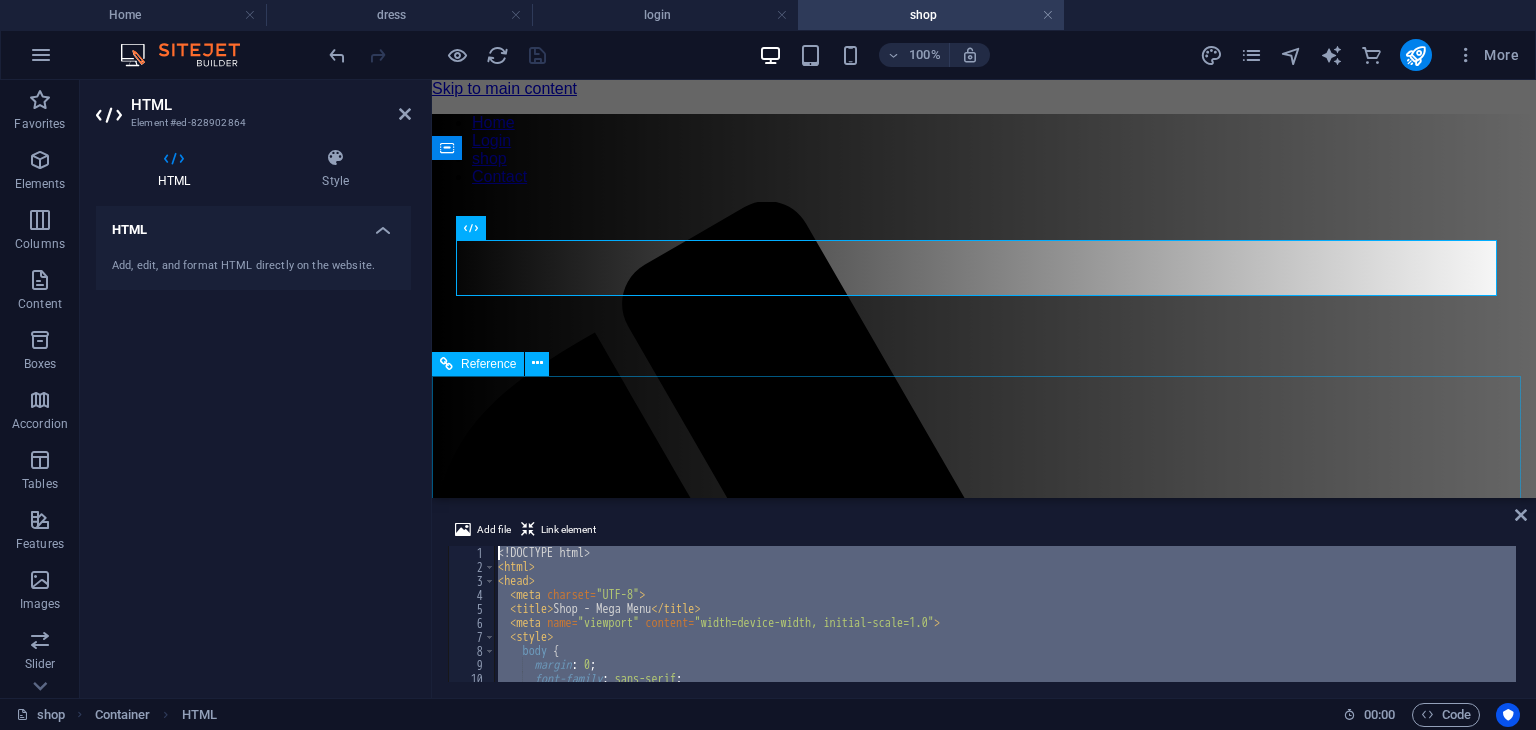 type 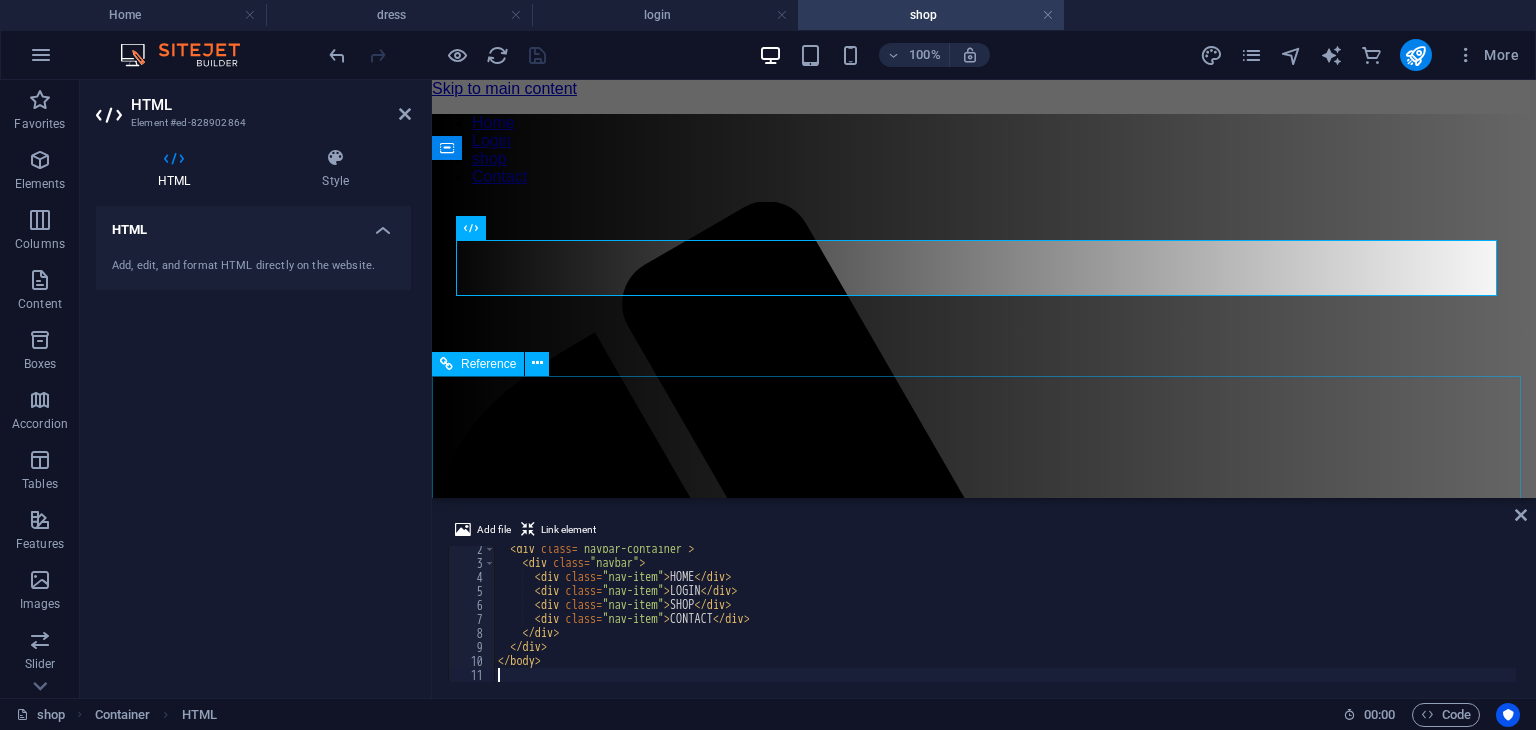 scroll, scrollTop: 18, scrollLeft: 0, axis: vertical 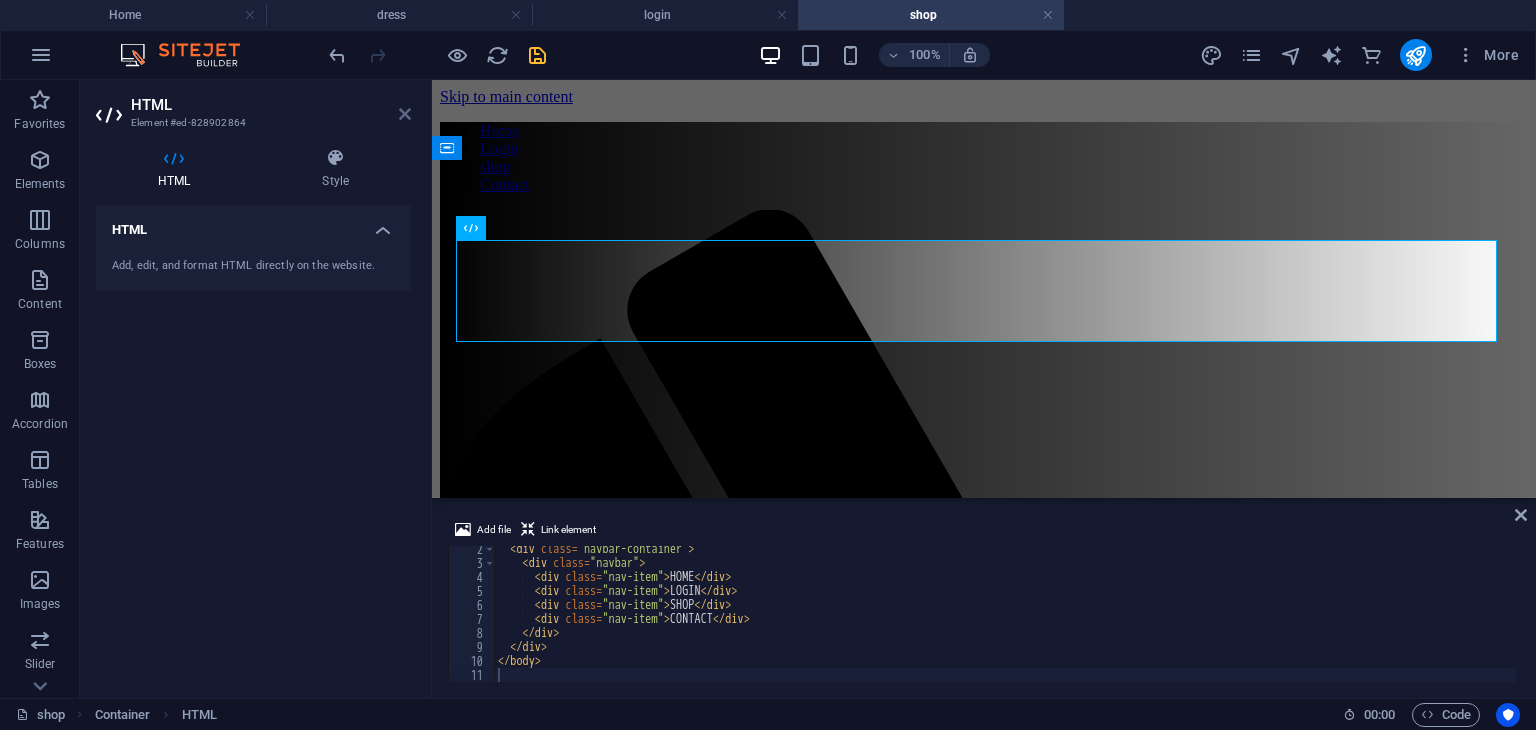 click at bounding box center [405, 114] 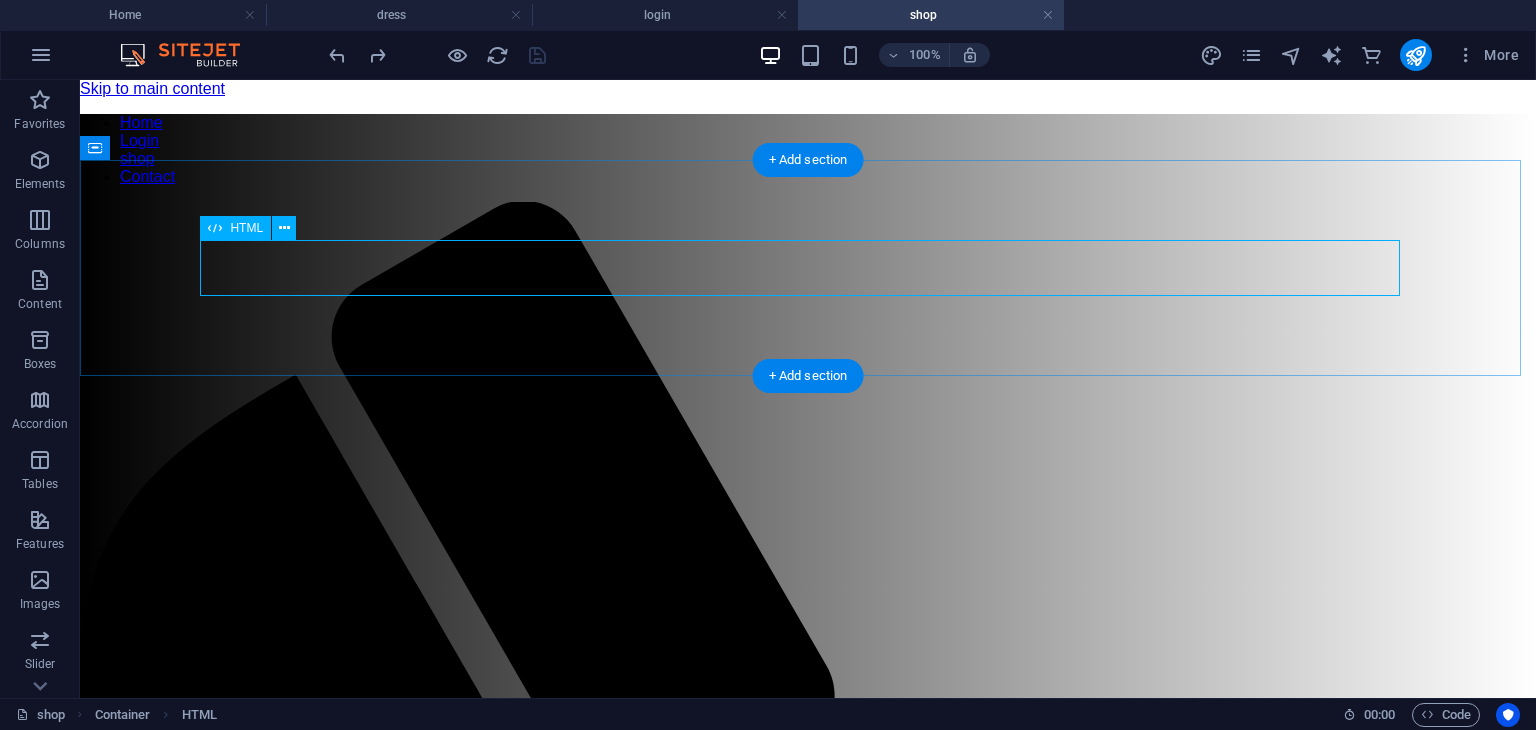 click on "Shop - Mega Menu
Electronics
TVs & Appliances
Men
Women ▼
Clothing
Topwear
Dresses
Jeans
Shorts
Skirts
Trousers & Capris
Ethnic Wear
Sarees
Kurtas & Kurtis
Lehenga Choli
Blouse
Gowns
Dupattas
Lingerie & Sleepwear
Bras
Panties
Lingerie Sets
Nightwear
Shapewear
Accessories
Handbags
Clutches
Wallets & Belts
Footwear
Flats
Heels
Home & Furniture
Beauty & More" at bounding box center (808, 2163) 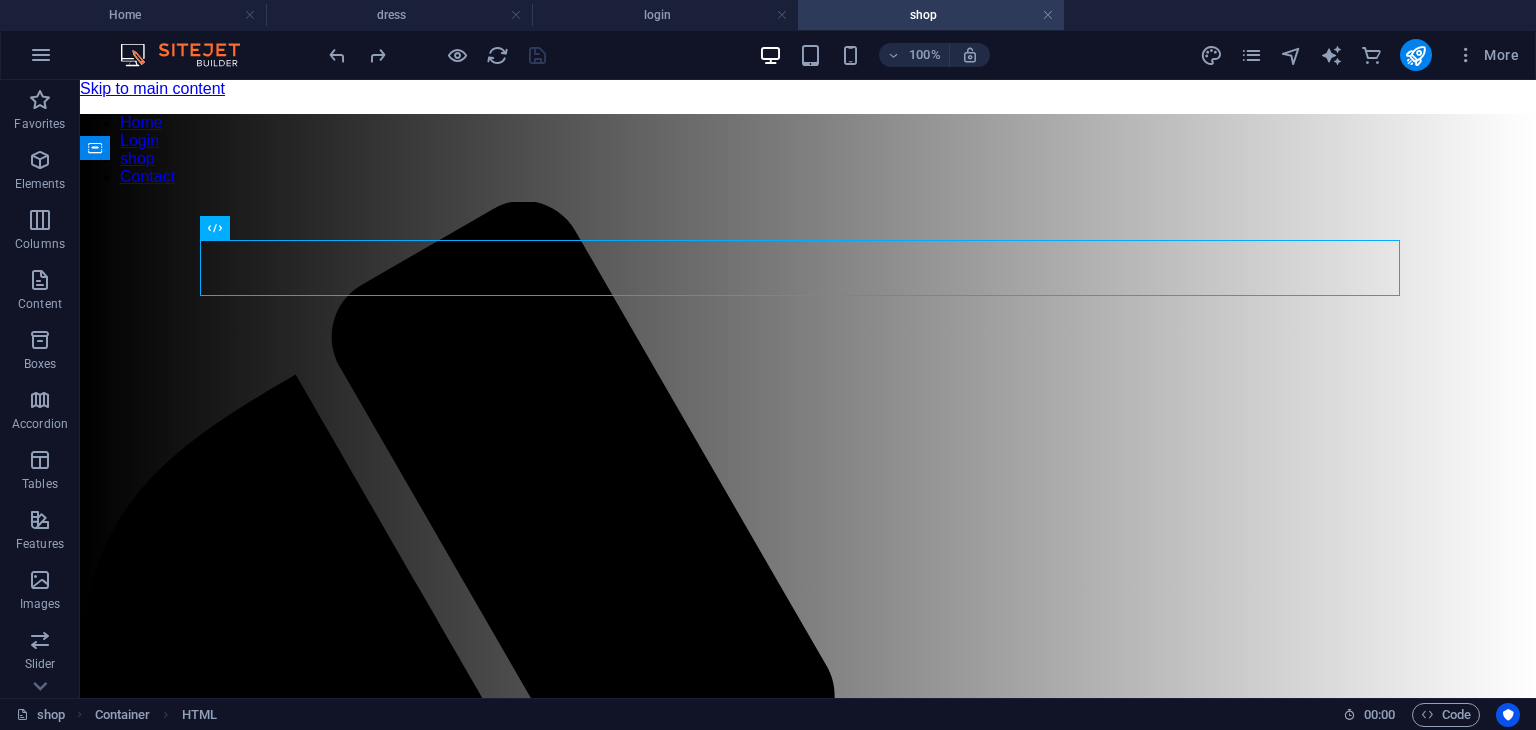 drag, startPoint x: 232, startPoint y: 227, endPoint x: 218, endPoint y: 69, distance: 158.61903 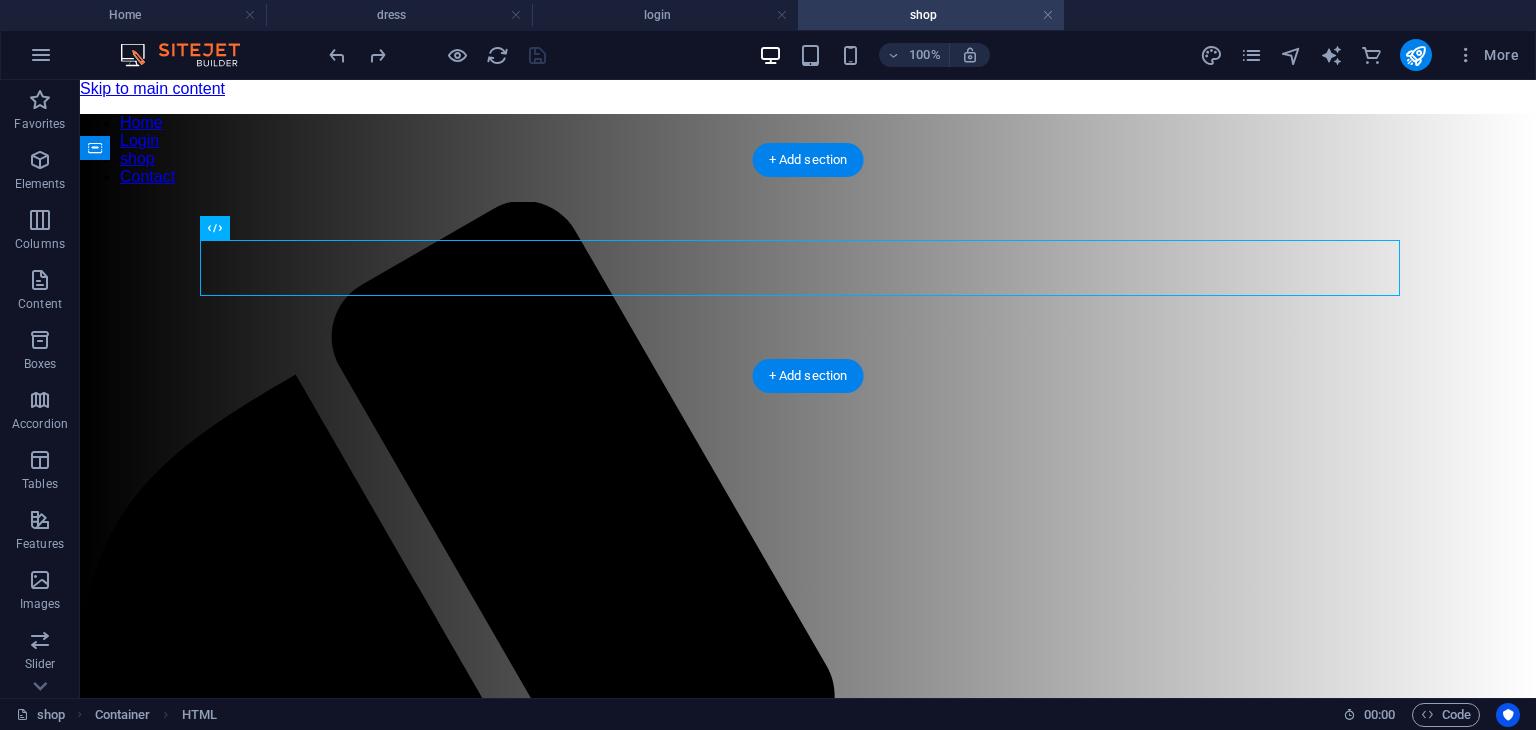 drag, startPoint x: 292, startPoint y: 307, endPoint x: 157, endPoint y: 173, distance: 190.21304 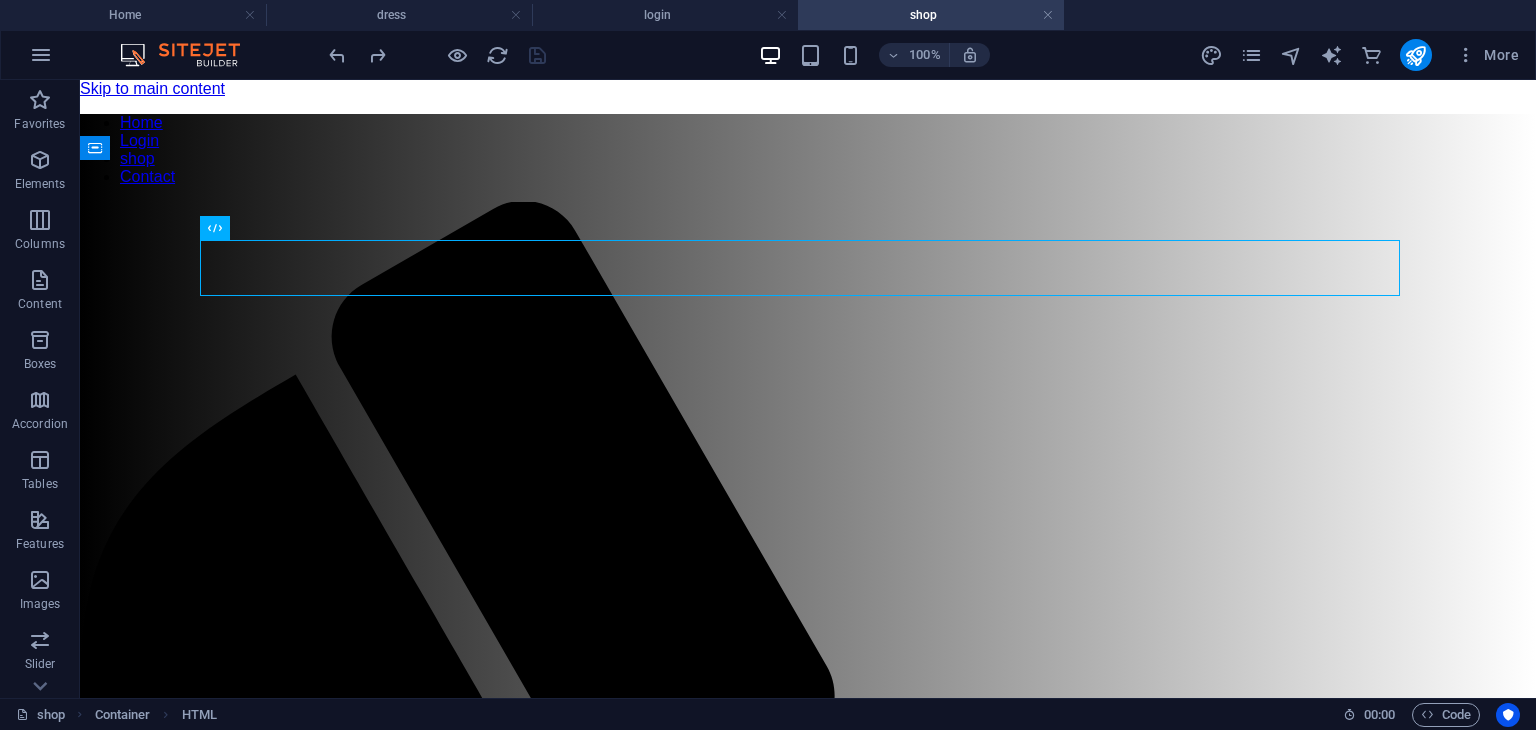 click at bounding box center (215, 228) 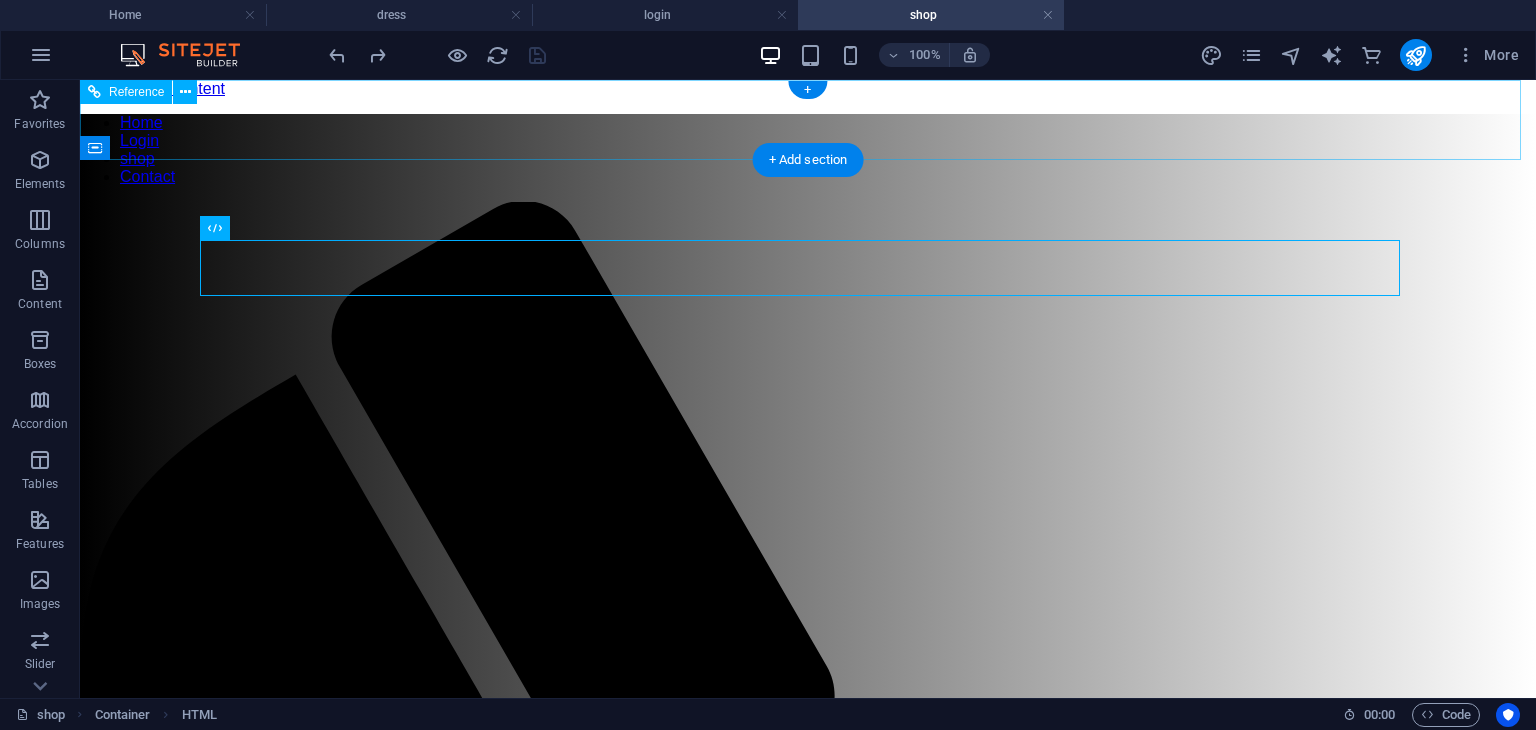 drag, startPoint x: 296, startPoint y: 298, endPoint x: 168, endPoint y: 122, distance: 217.62354 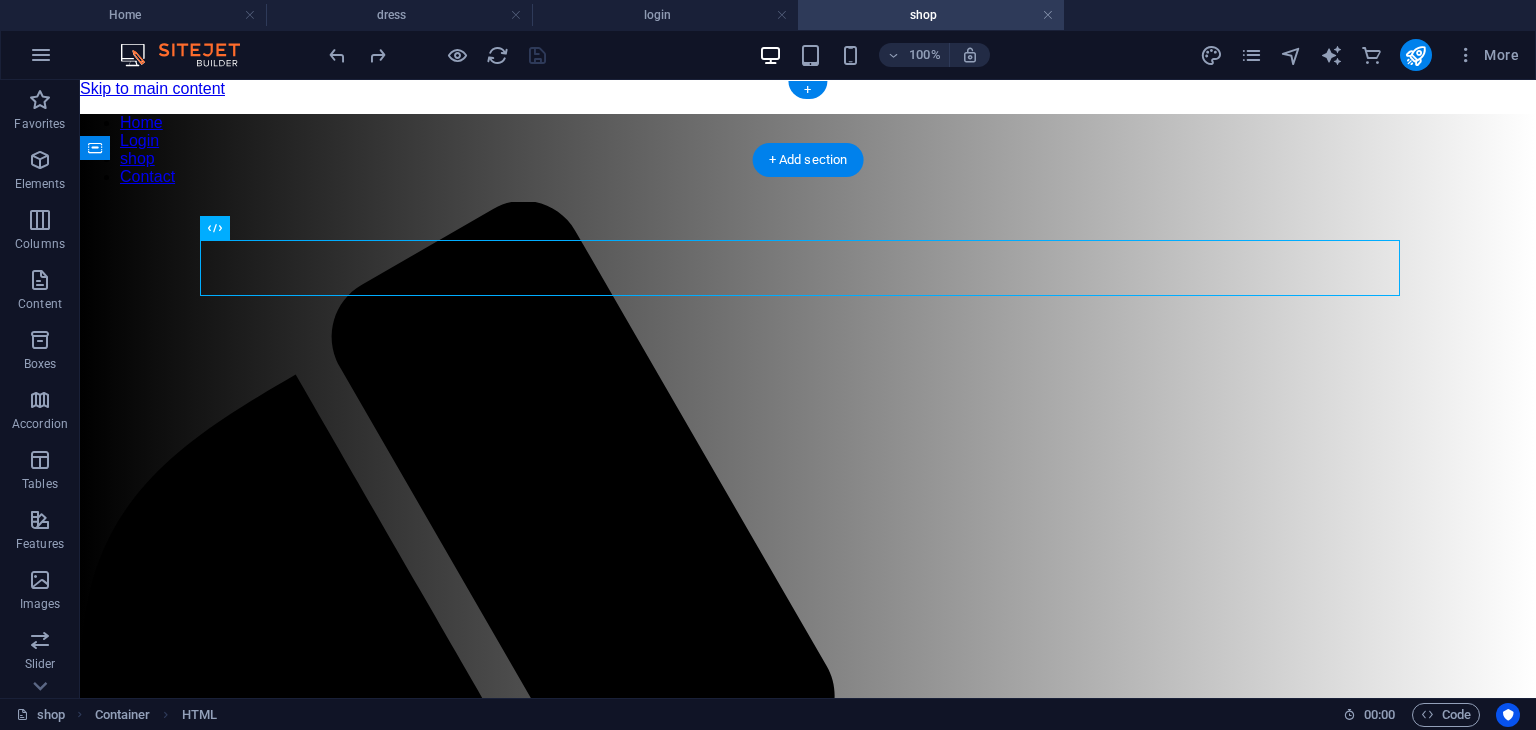 drag, startPoint x: 294, startPoint y: 307, endPoint x: 167, endPoint y: 104, distance: 239.45354 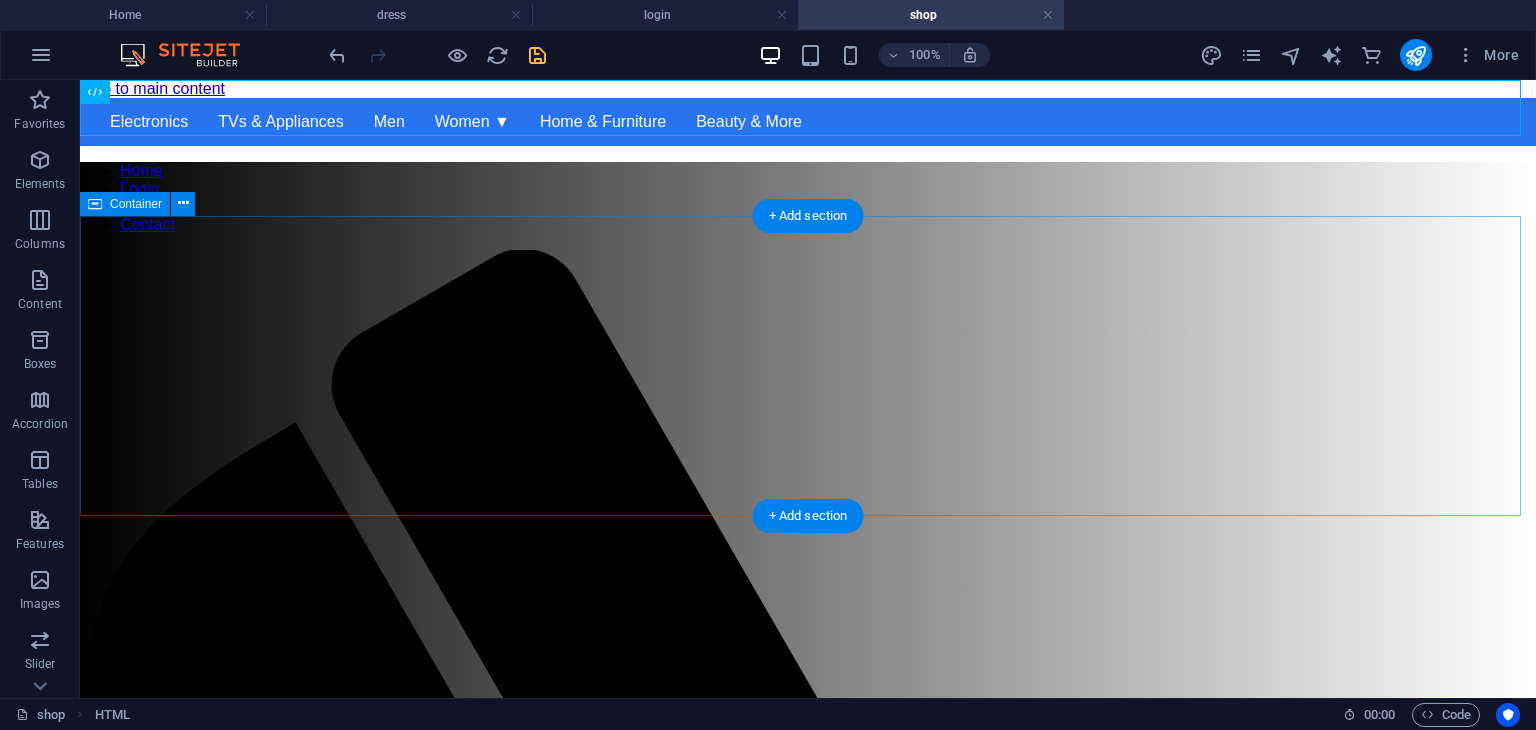 click on "Drop content here or  Add elements  Paste clipboard" at bounding box center (808, 2258) 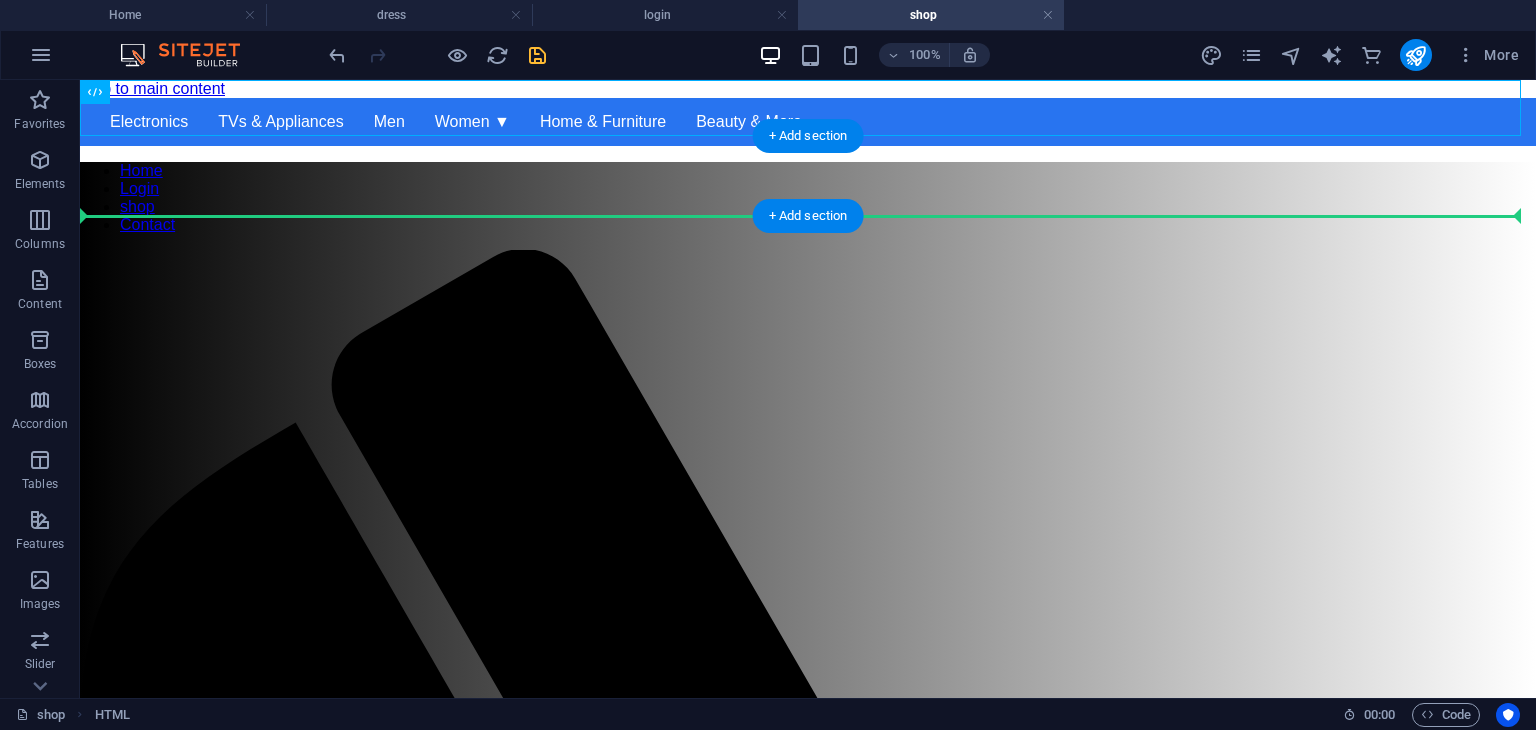 drag, startPoint x: 187, startPoint y: 169, endPoint x: 116, endPoint y: 215, distance: 84.59905 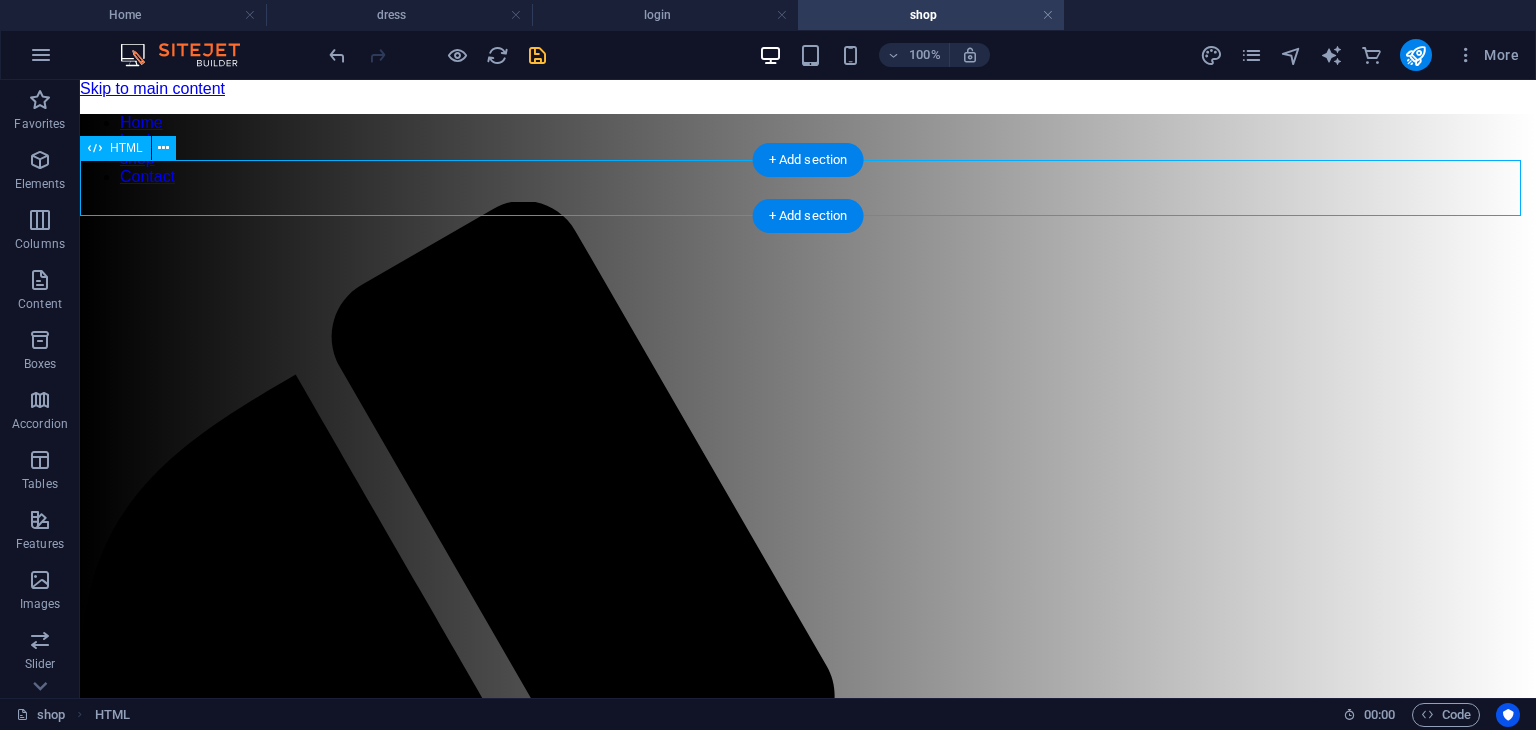 click on "Shop - Mega Menu
Electronics
TVs & Appliances
Men
Women ▼
Clothing
Topwear
Dresses
Jeans
Shorts
Skirts
Trousers & Capris
Ethnic Wear
Sarees
Kurtas & Kurtis
Lehenga Choli
Blouse
Gowns
Dupattas
Lingerie & Sleepwear
Bras
Panties
Lingerie Sets
Nightwear
Shapewear
Accessories
Handbags
Clutches
Wallets & Belts
Footwear
Flats
Heels
Home & Furniture
Beauty & More" at bounding box center [808, 2163] 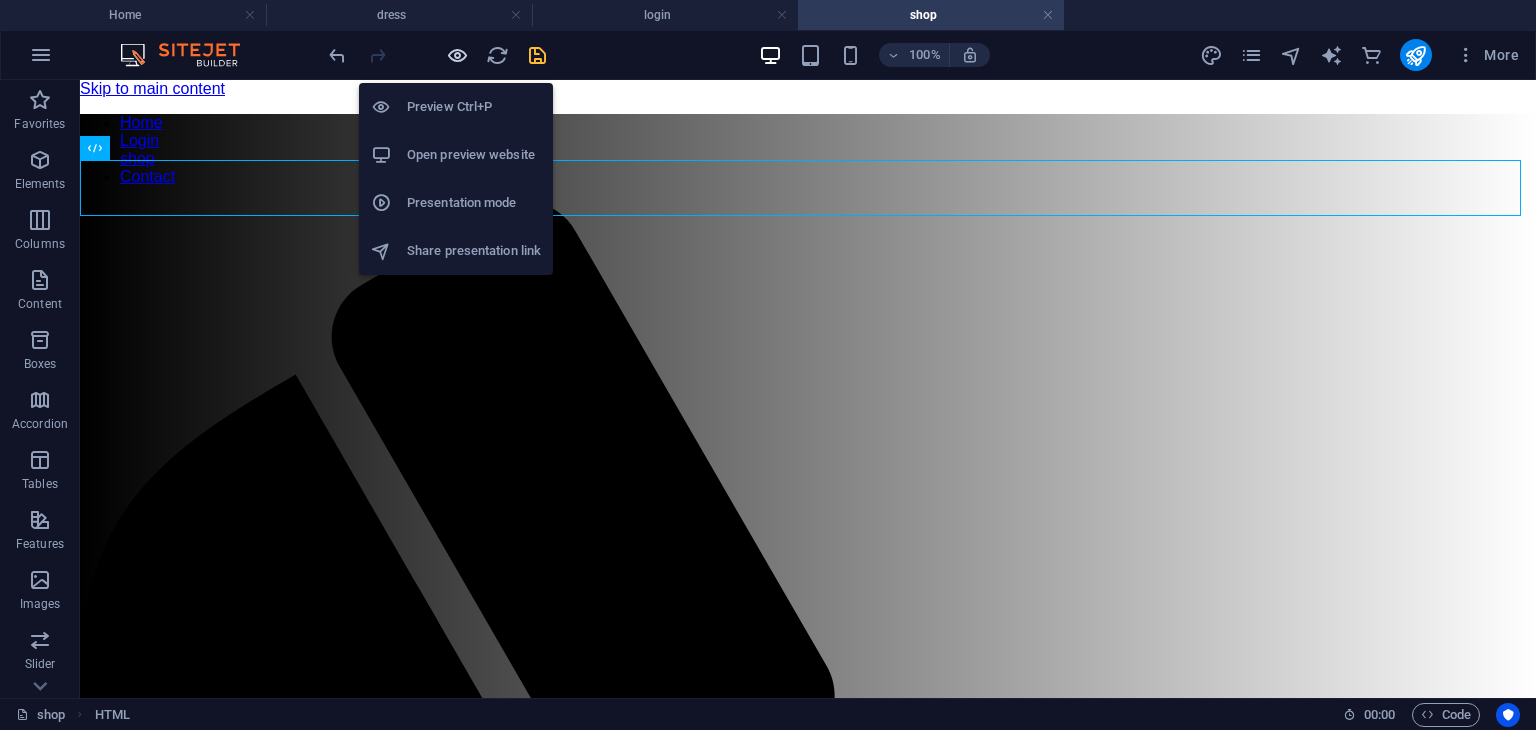 click at bounding box center [457, 55] 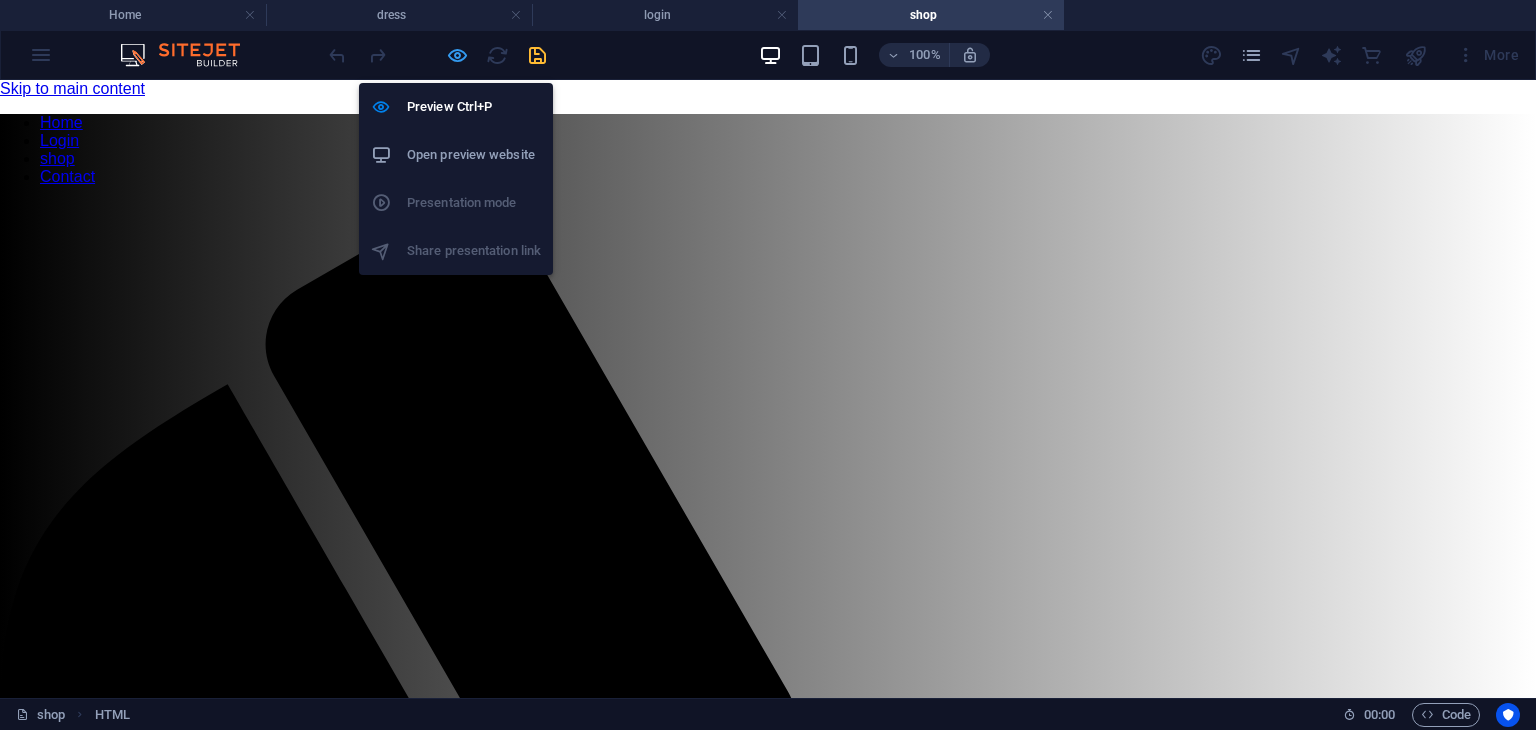 click at bounding box center [457, 55] 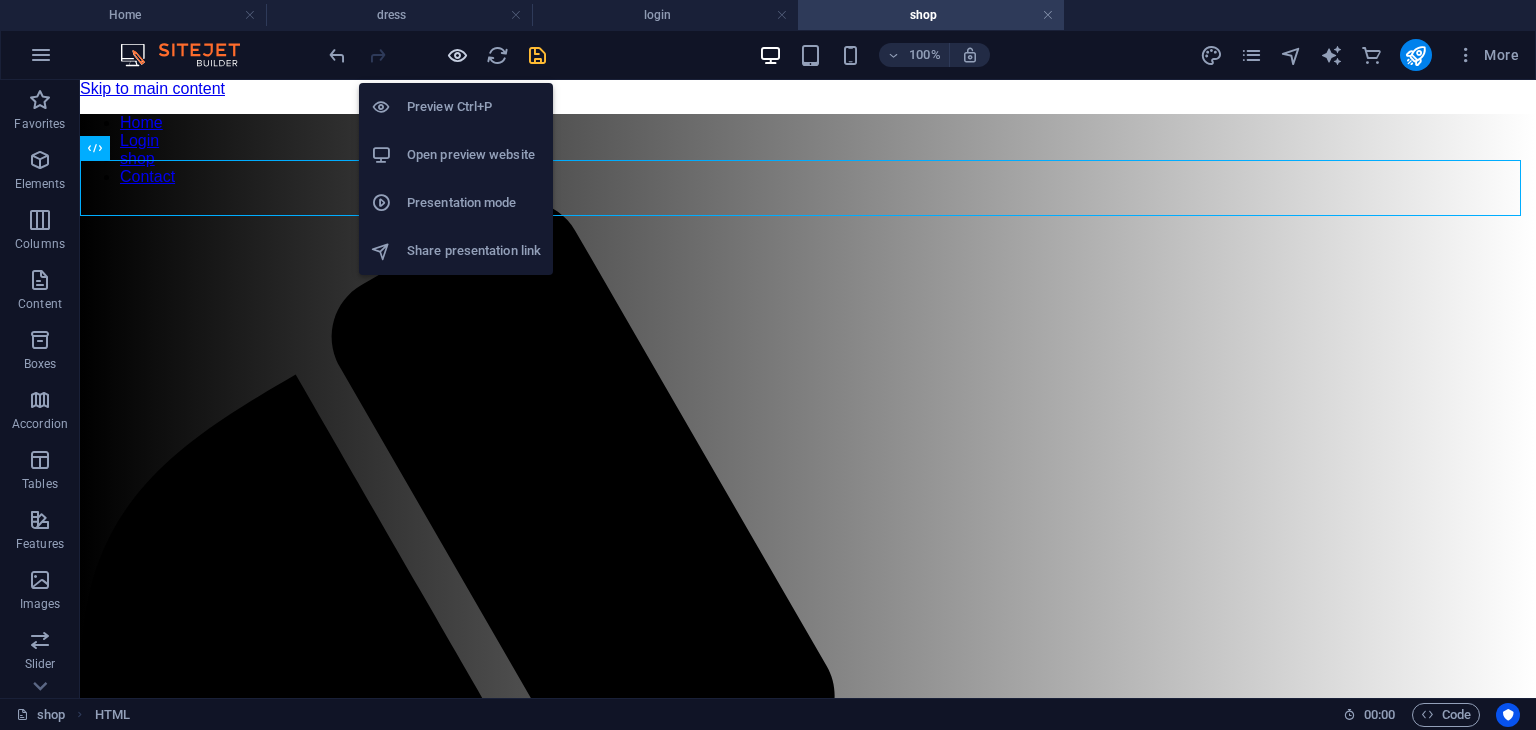 click at bounding box center (457, 55) 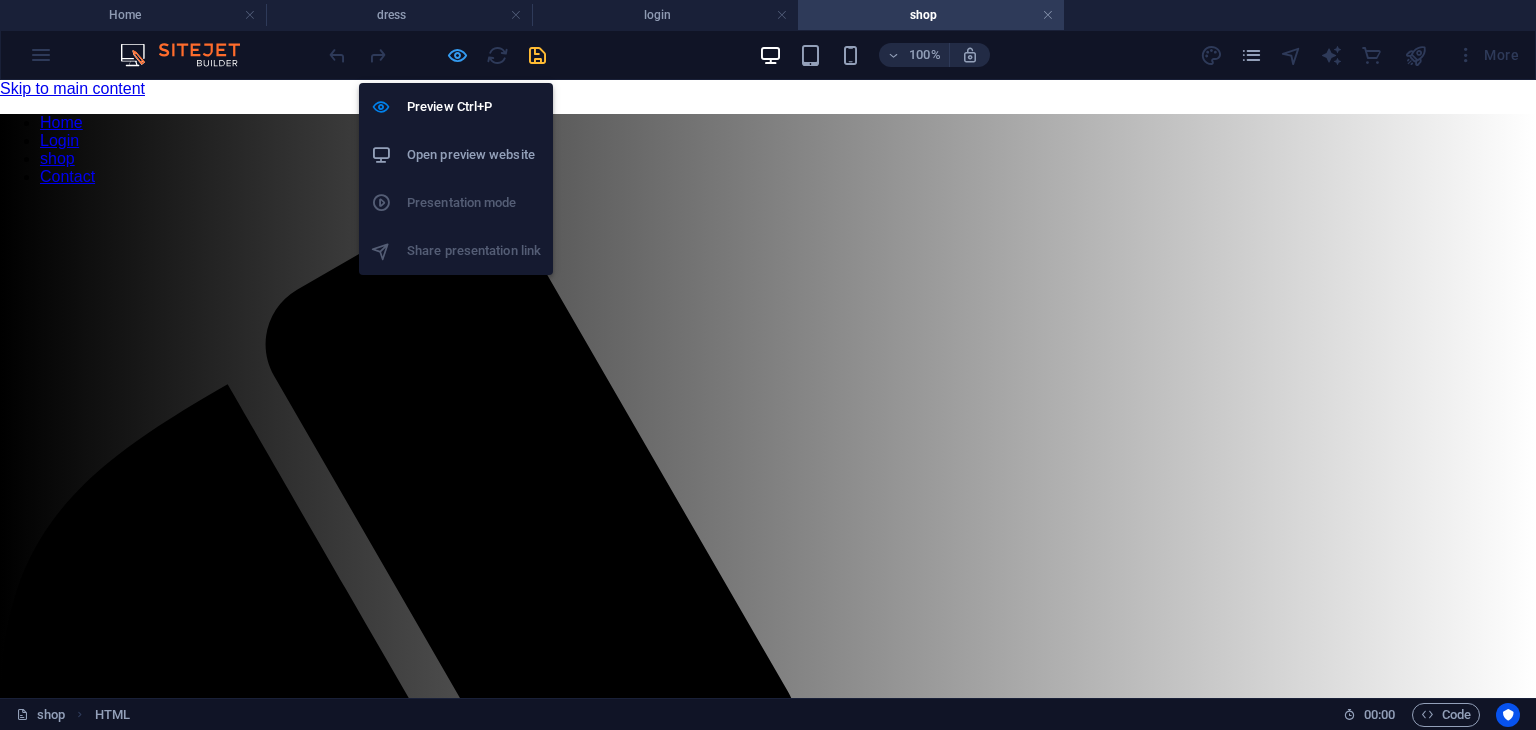 click at bounding box center (457, 55) 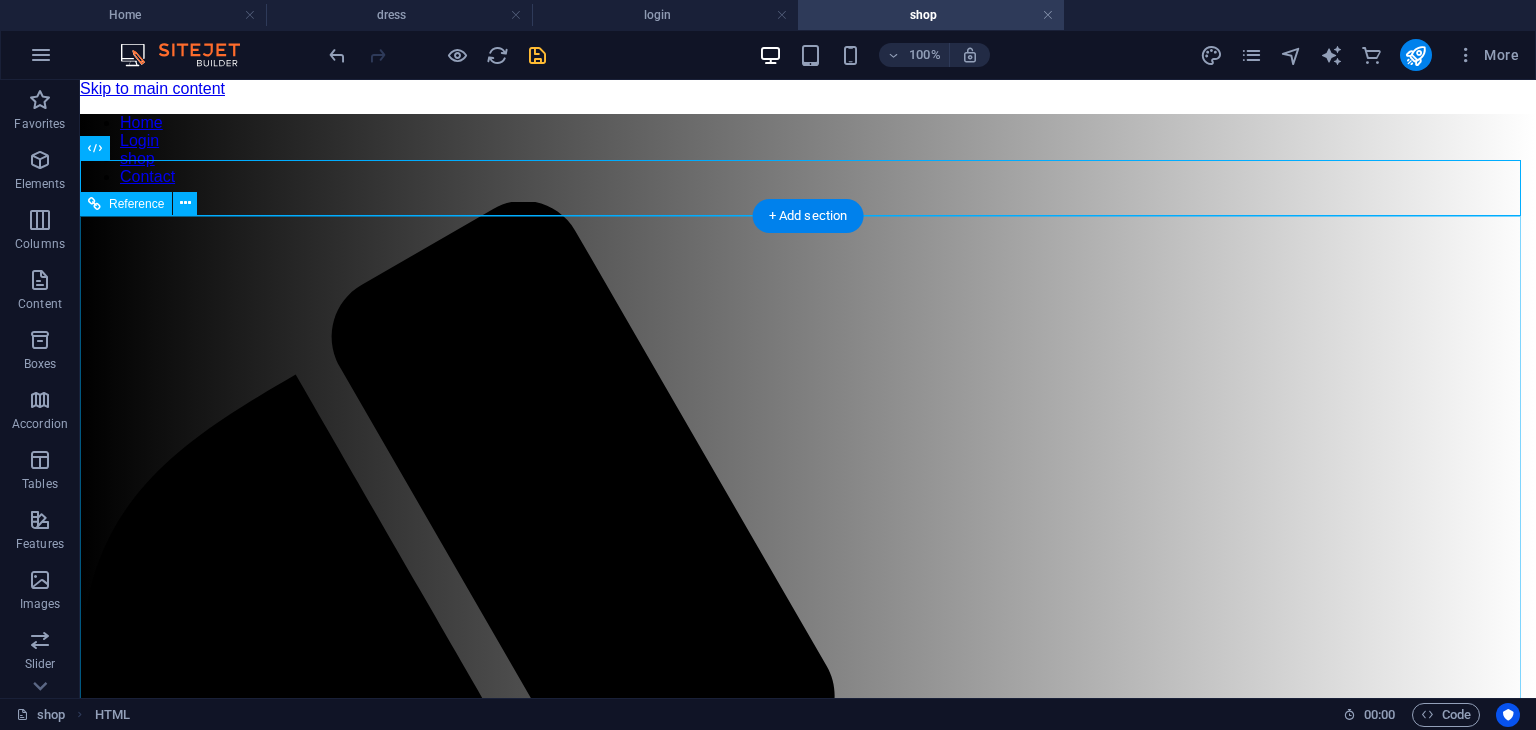 click on "[ADDRESS], [CITY], [POSTAL_CODE]" at bounding box center [808, 5382] 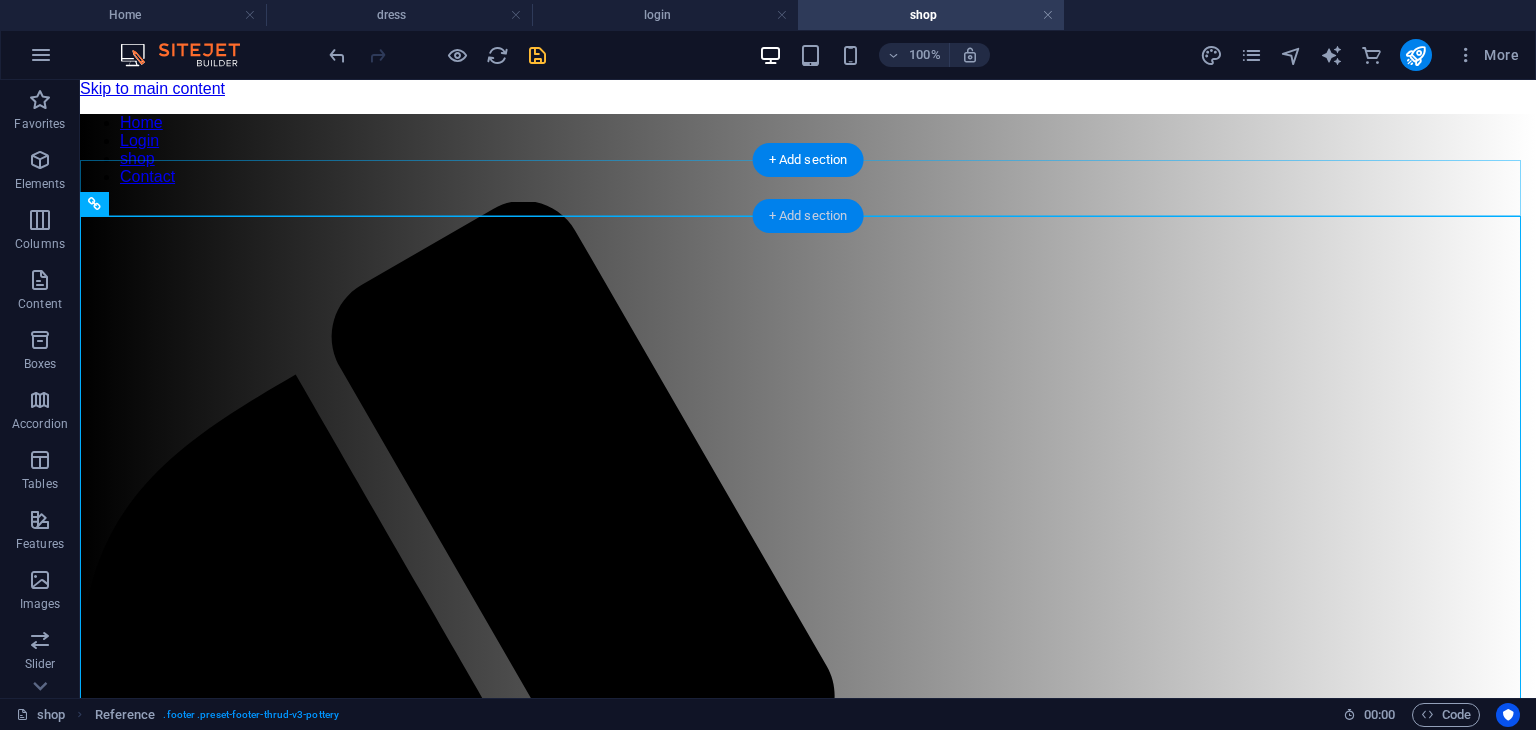 click on "+ Add section" at bounding box center (808, 216) 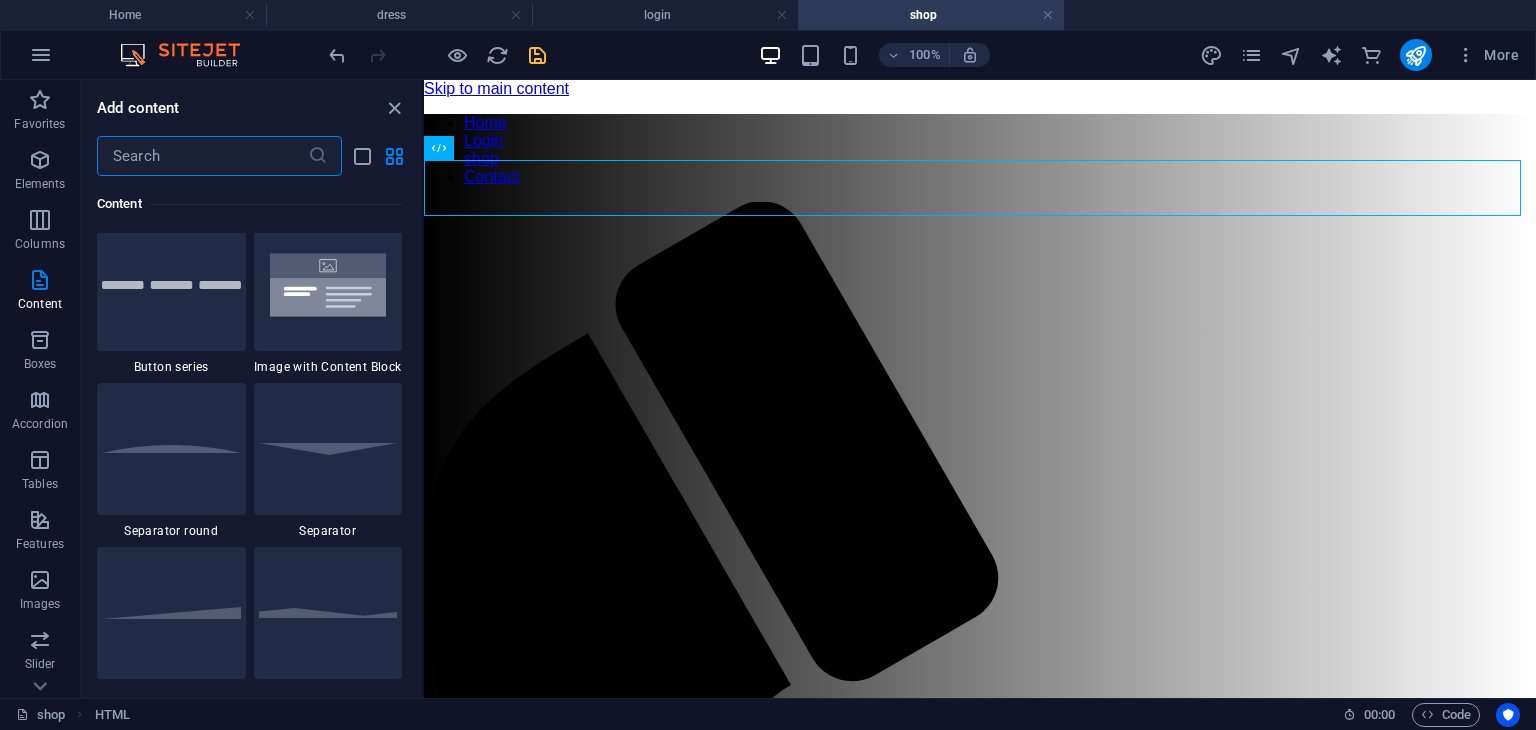 scroll, scrollTop: 4662, scrollLeft: 0, axis: vertical 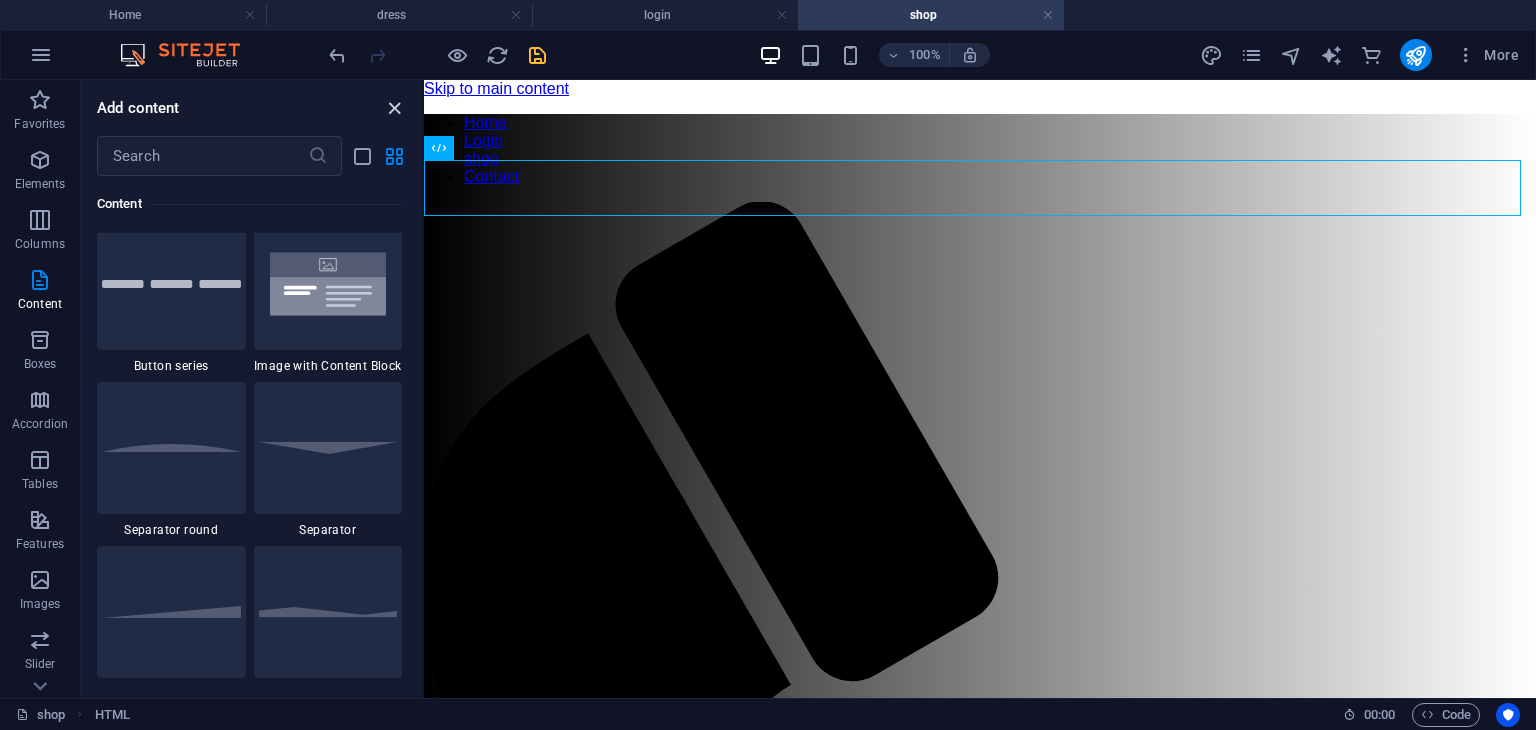 click at bounding box center [394, 108] 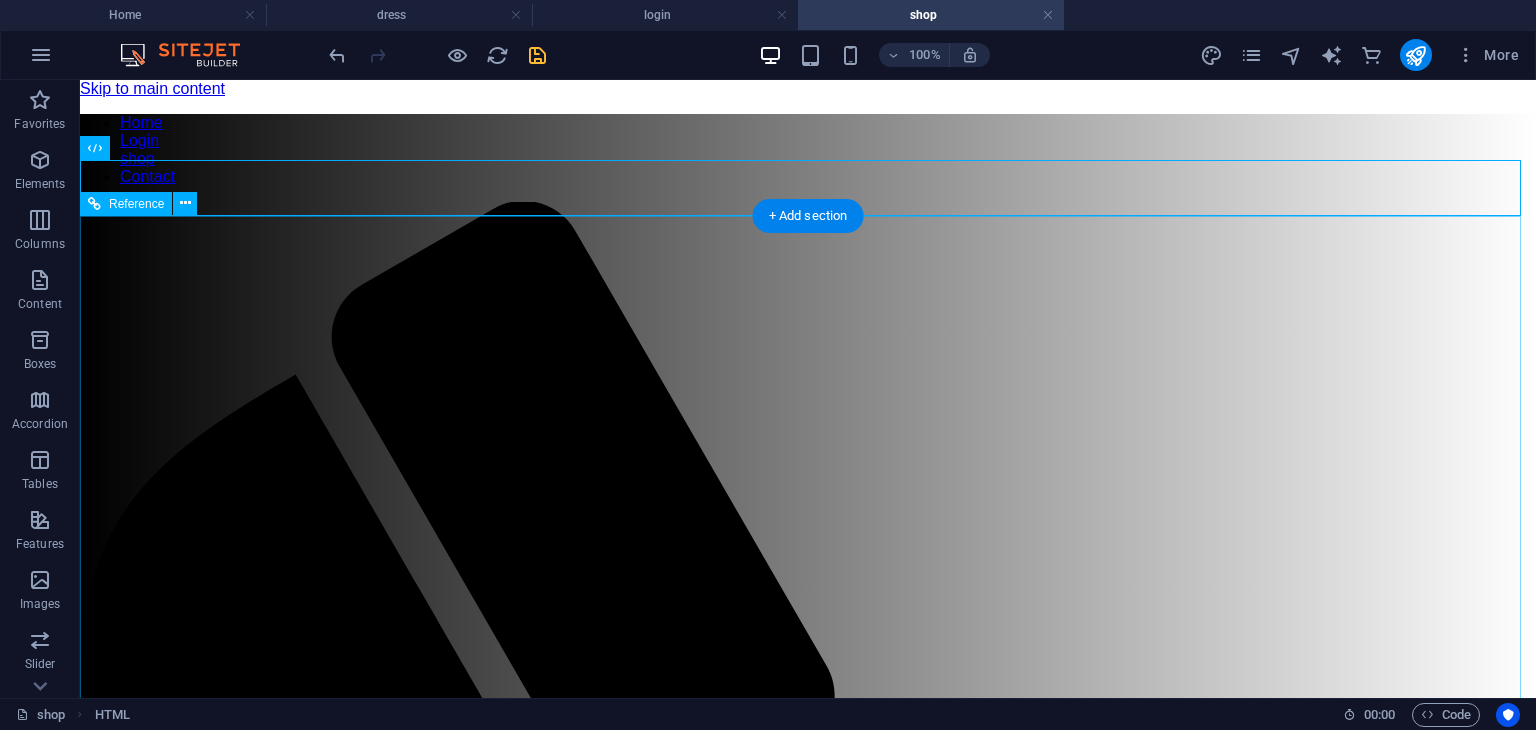 click on "[ADDRESS], [CITY], [POSTAL_CODE] 10:00 AM - 08:00 PM" at bounding box center [808, 5716] 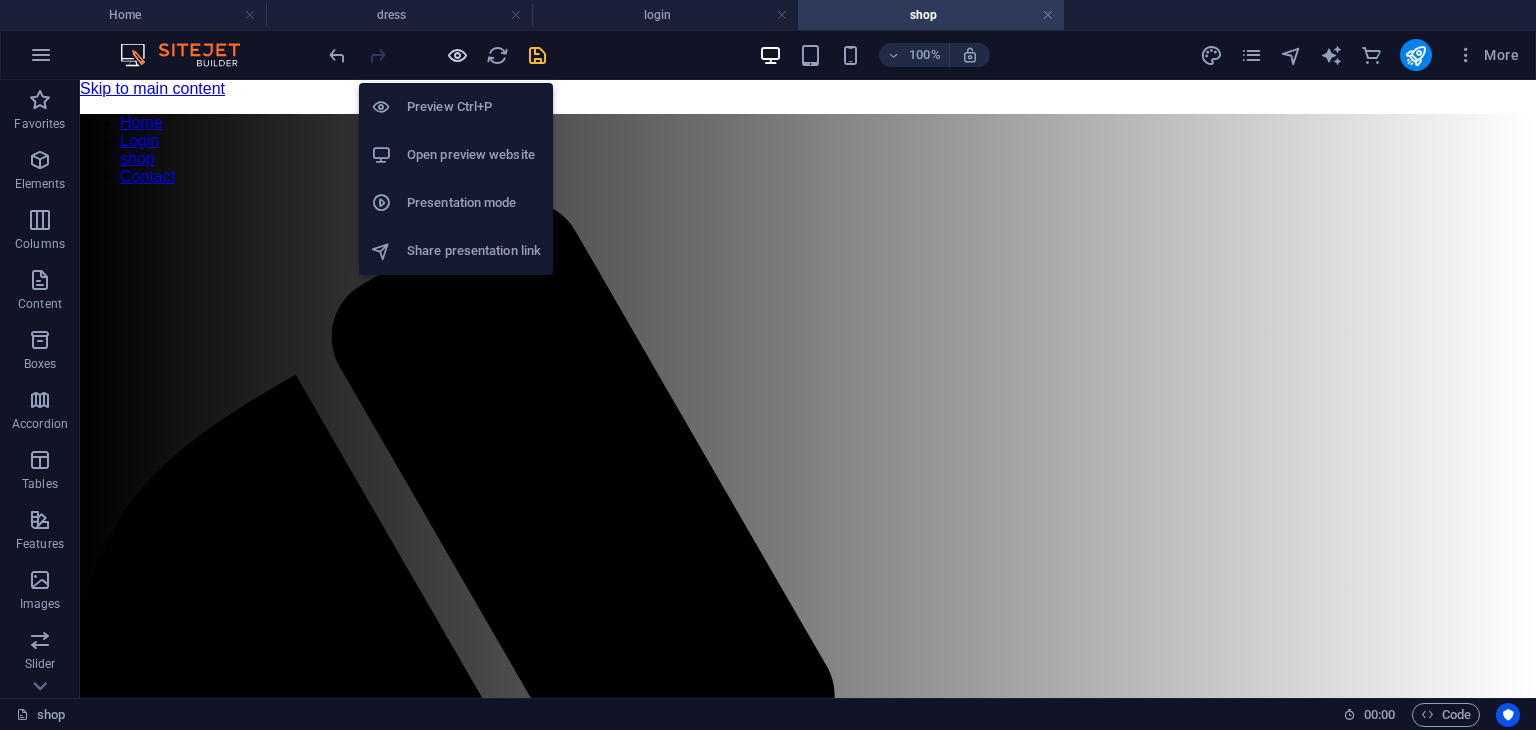click at bounding box center [457, 55] 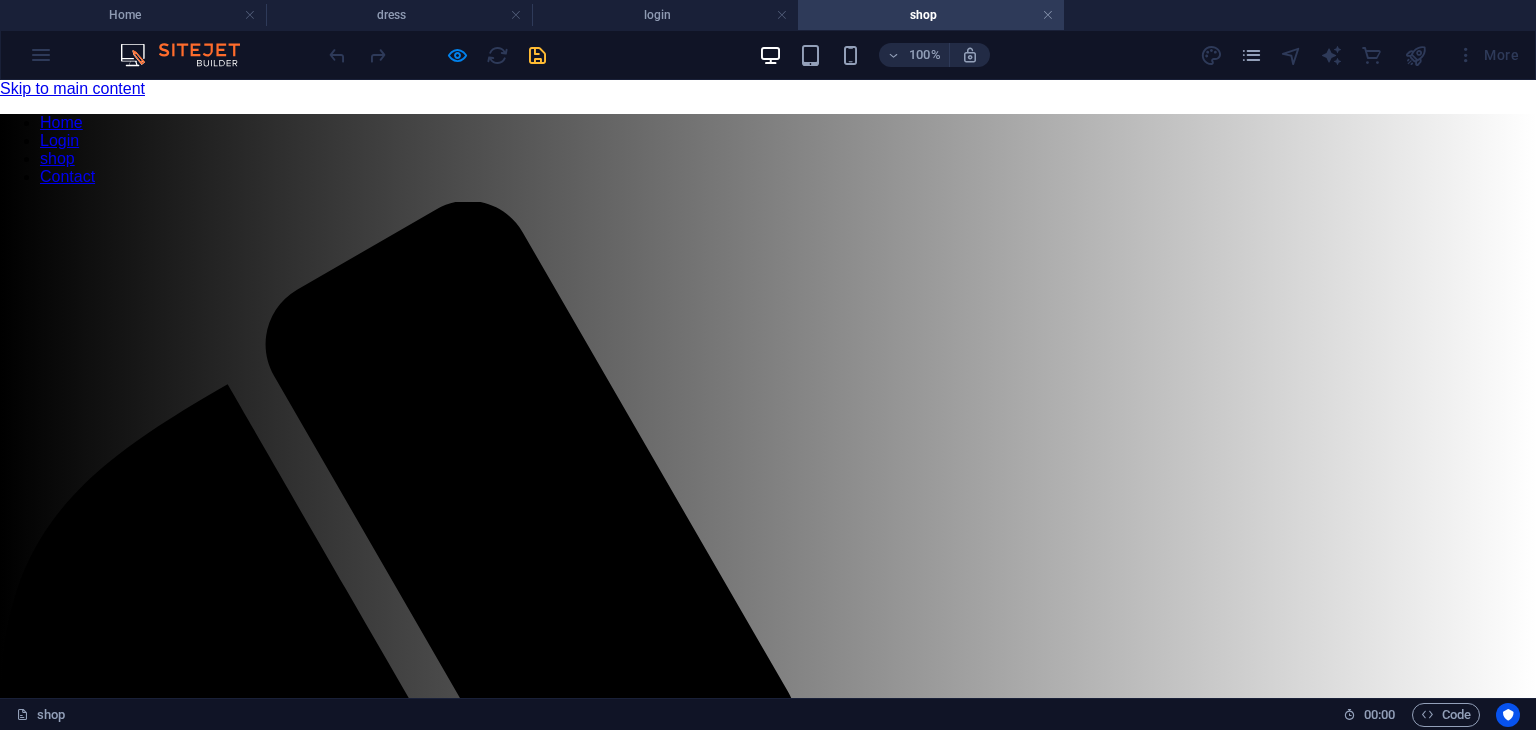 click on "Women ▼
Clothing
Topwear
Dresses
Jeans
Shorts
Skirts
Trousers & Capris
Ethnic Wear
Sarees
Kurtas & Kurtis
Lehenga Choli
Blouse
Gowns
Dupattas
Lingerie & Sleepwear
Bras
Panties
Lingerie Sets
Nightwear
Shapewear
Accessories
Handbags
Clutches
Wallets & Belts
Footwear
Flats
Heels" at bounding box center (392, 2269) 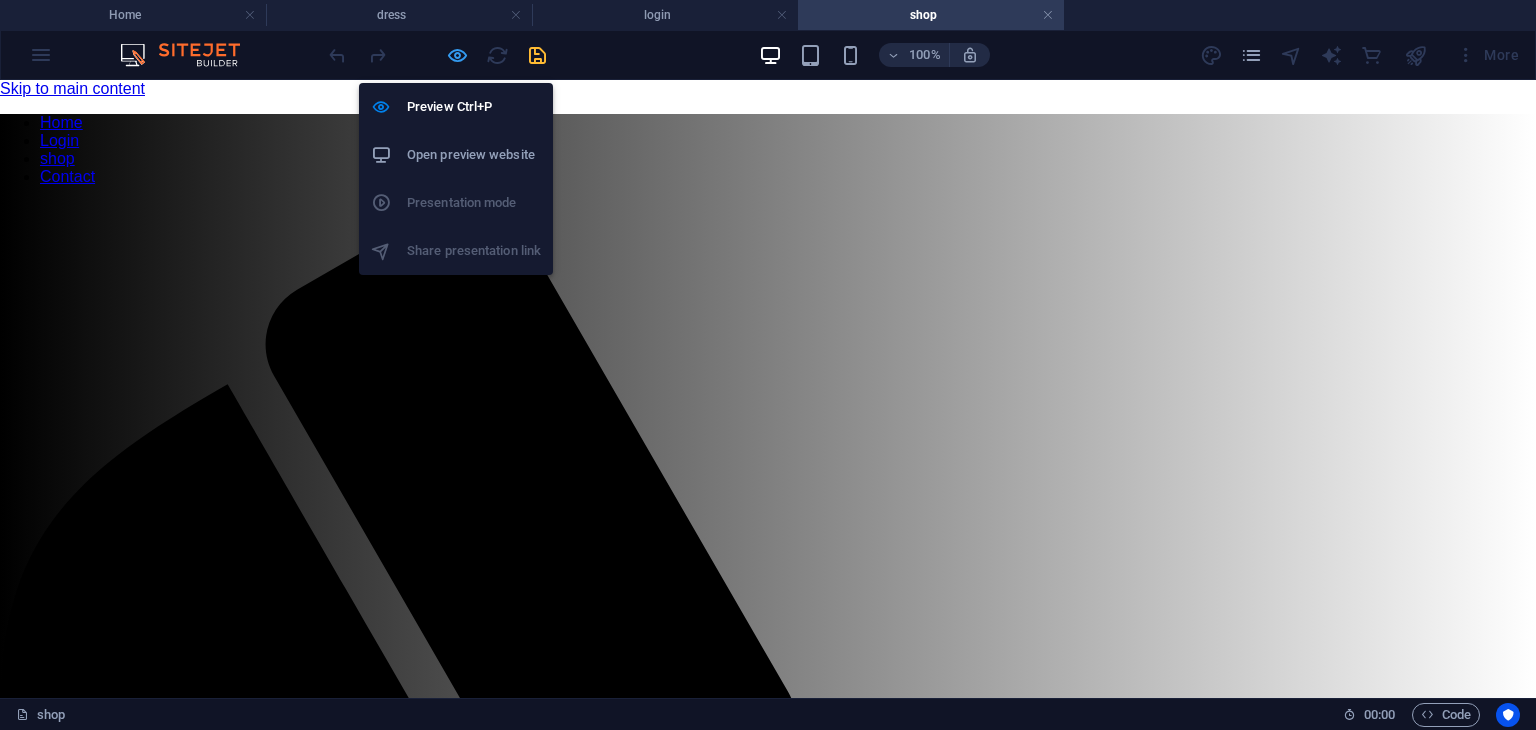 click at bounding box center (457, 55) 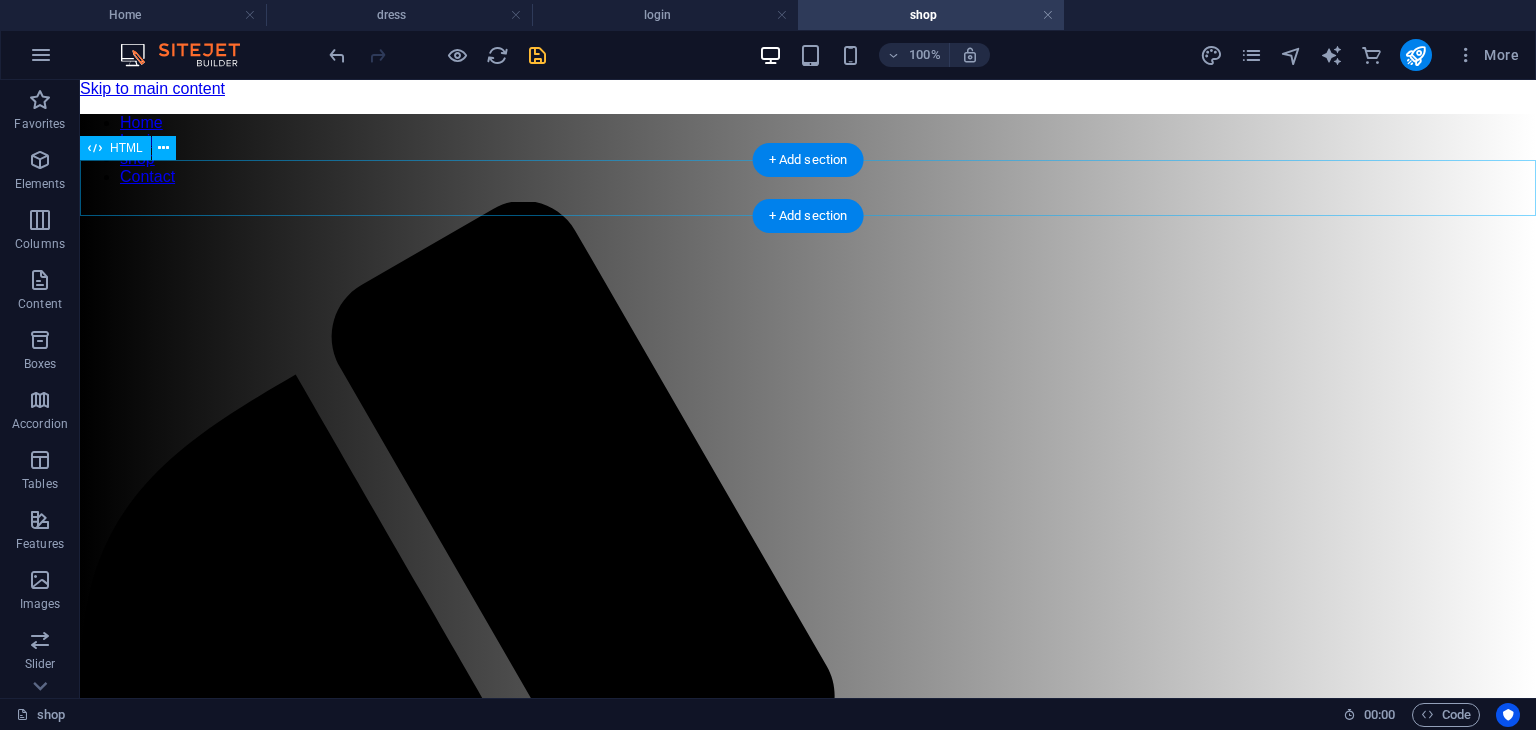 type 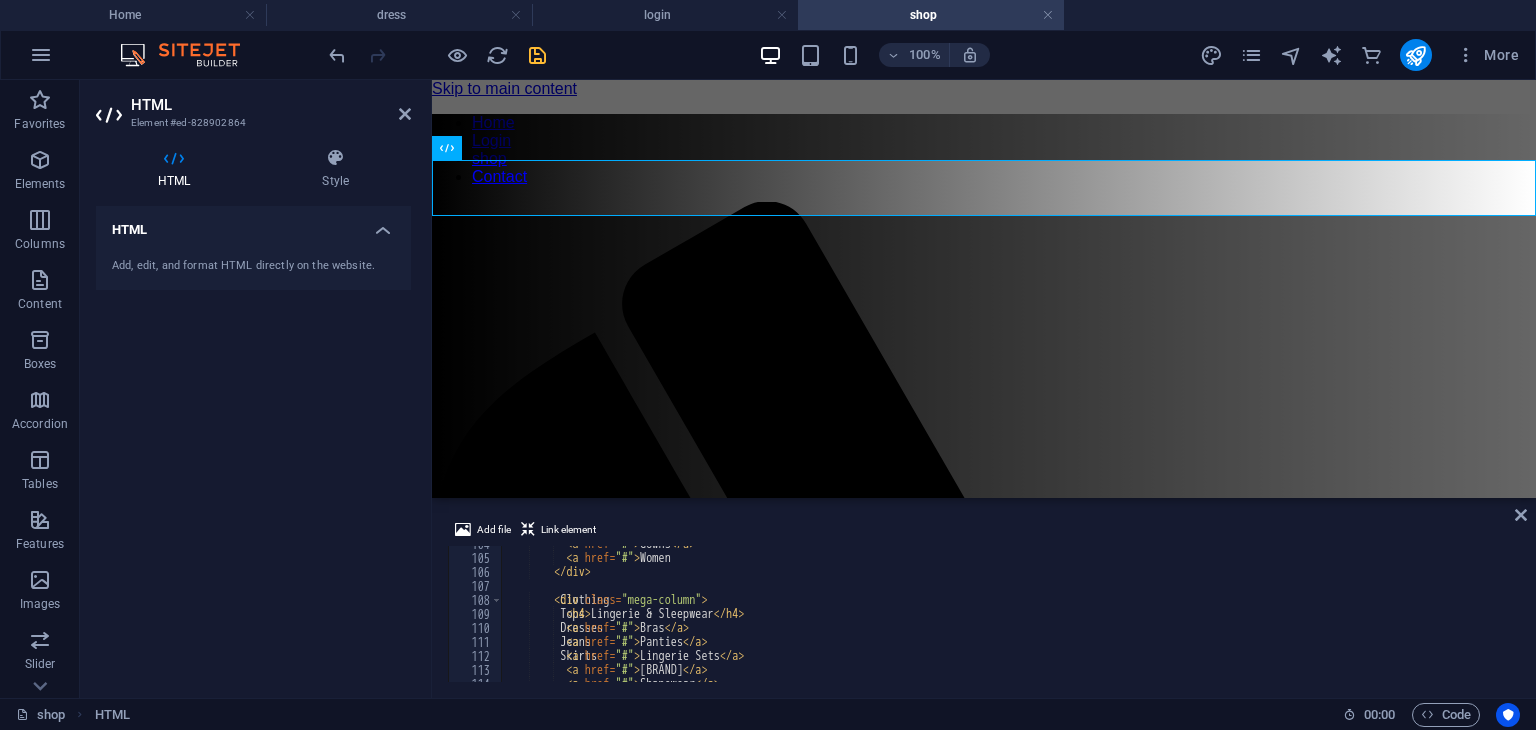 scroll, scrollTop: 1754, scrollLeft: 0, axis: vertical 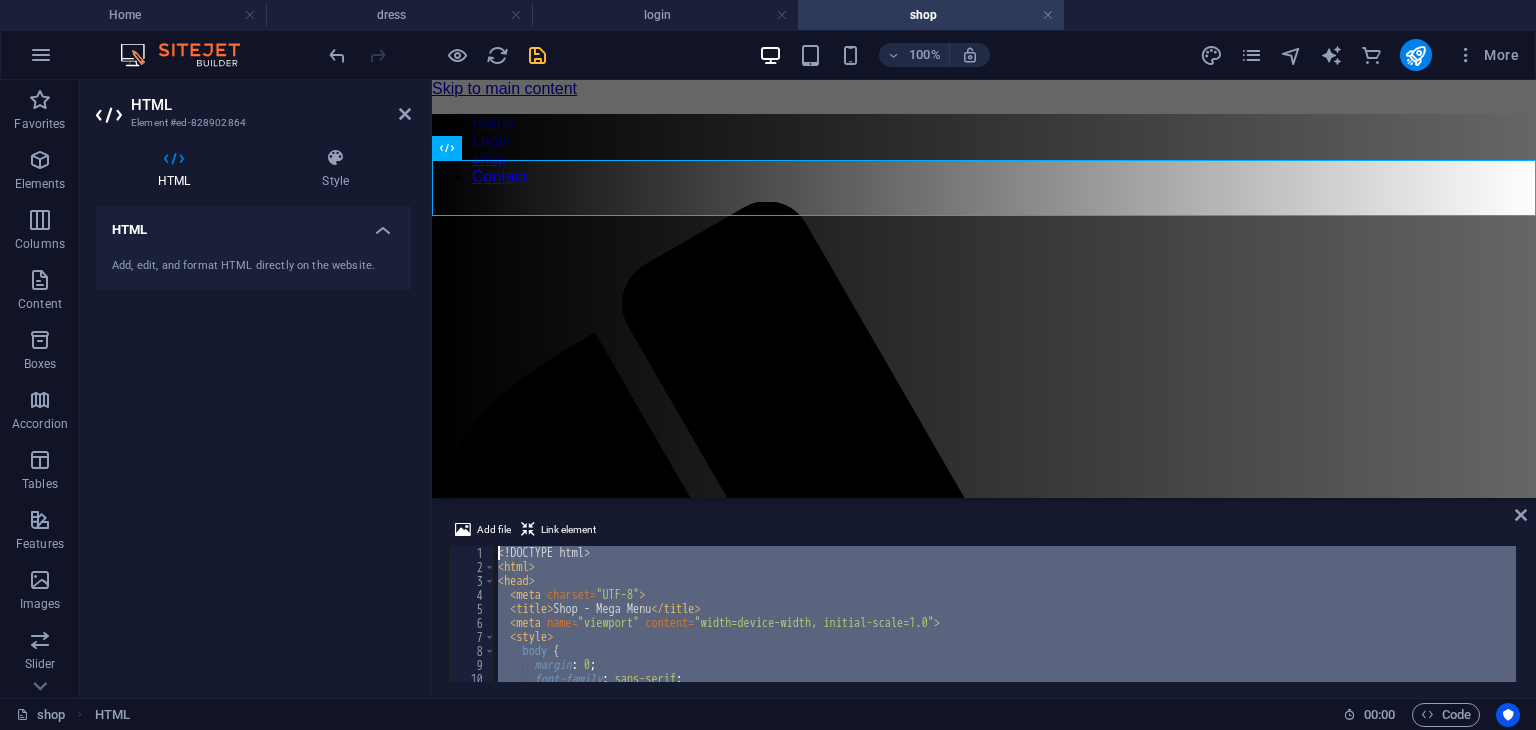 drag, startPoint x: 557, startPoint y: 669, endPoint x: 375, endPoint y: 276, distance: 433.097 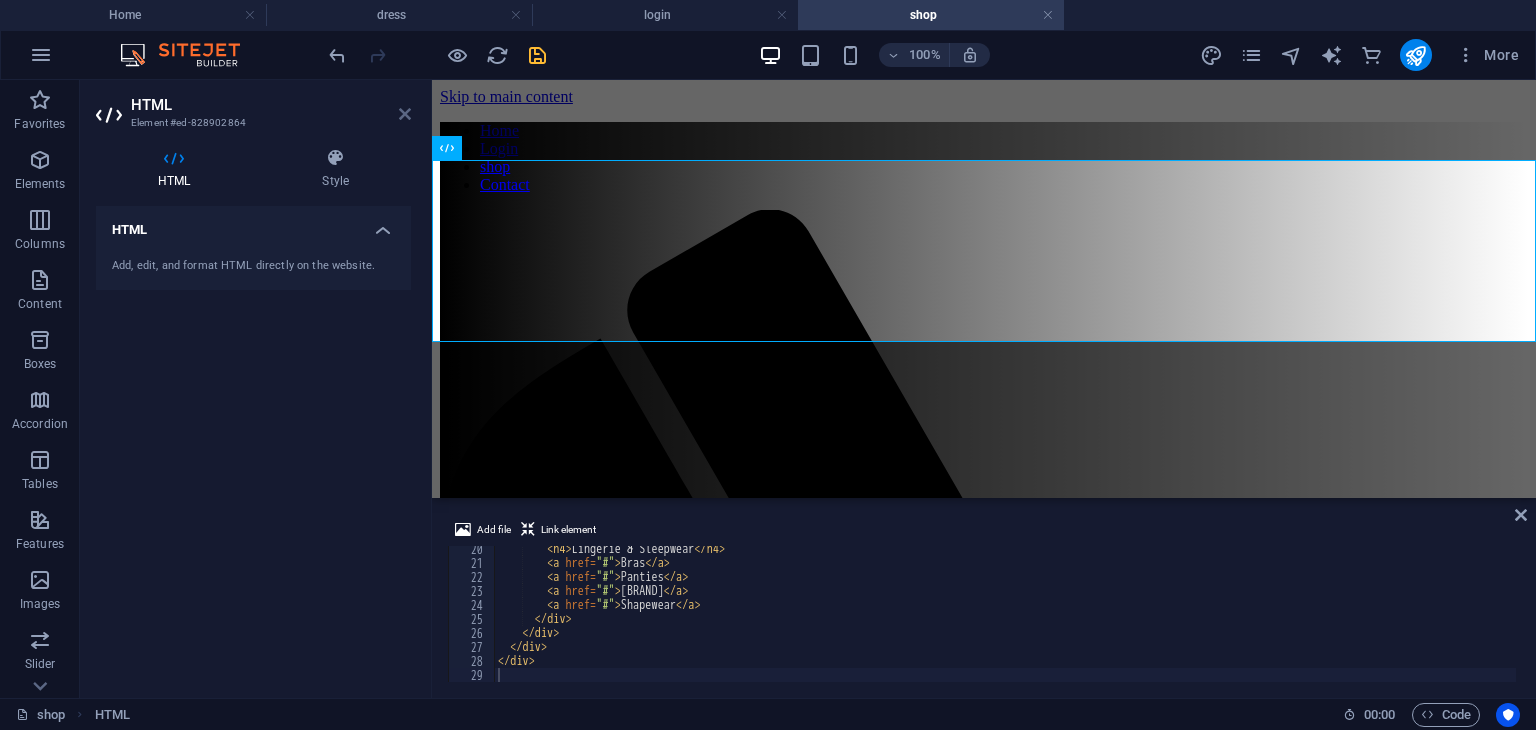 click at bounding box center (405, 114) 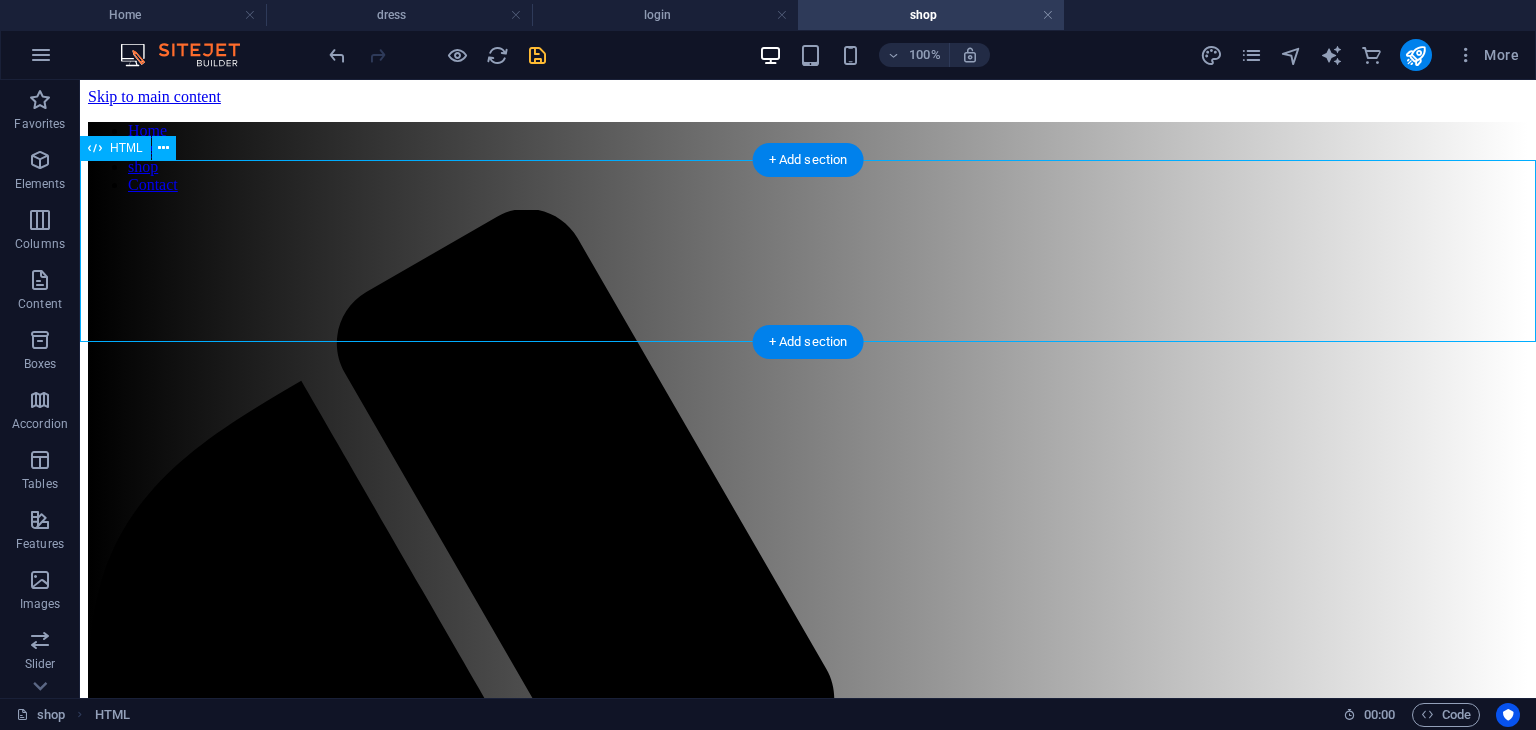 click on "Lehengas" at bounding box center (808, 2253) 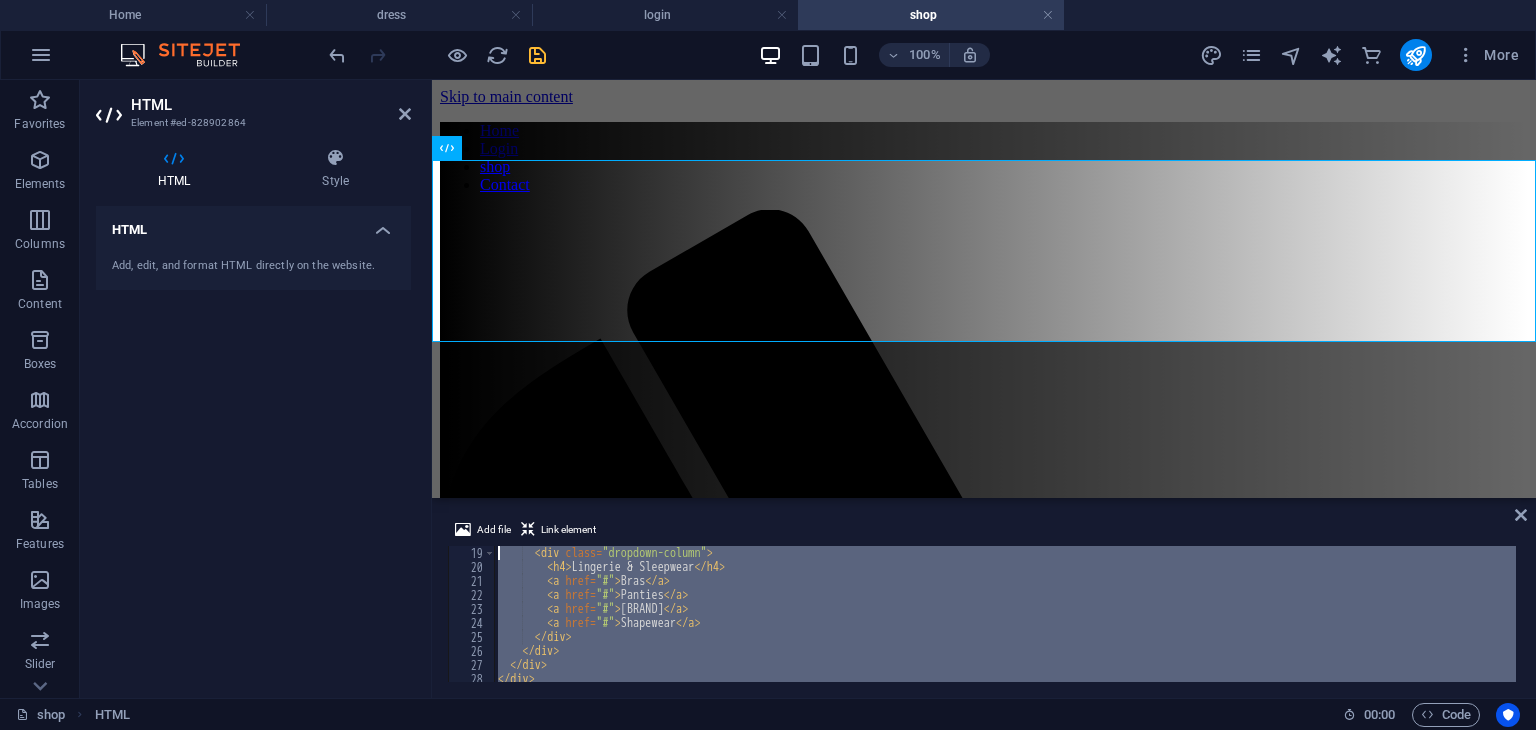 scroll, scrollTop: 0, scrollLeft: 0, axis: both 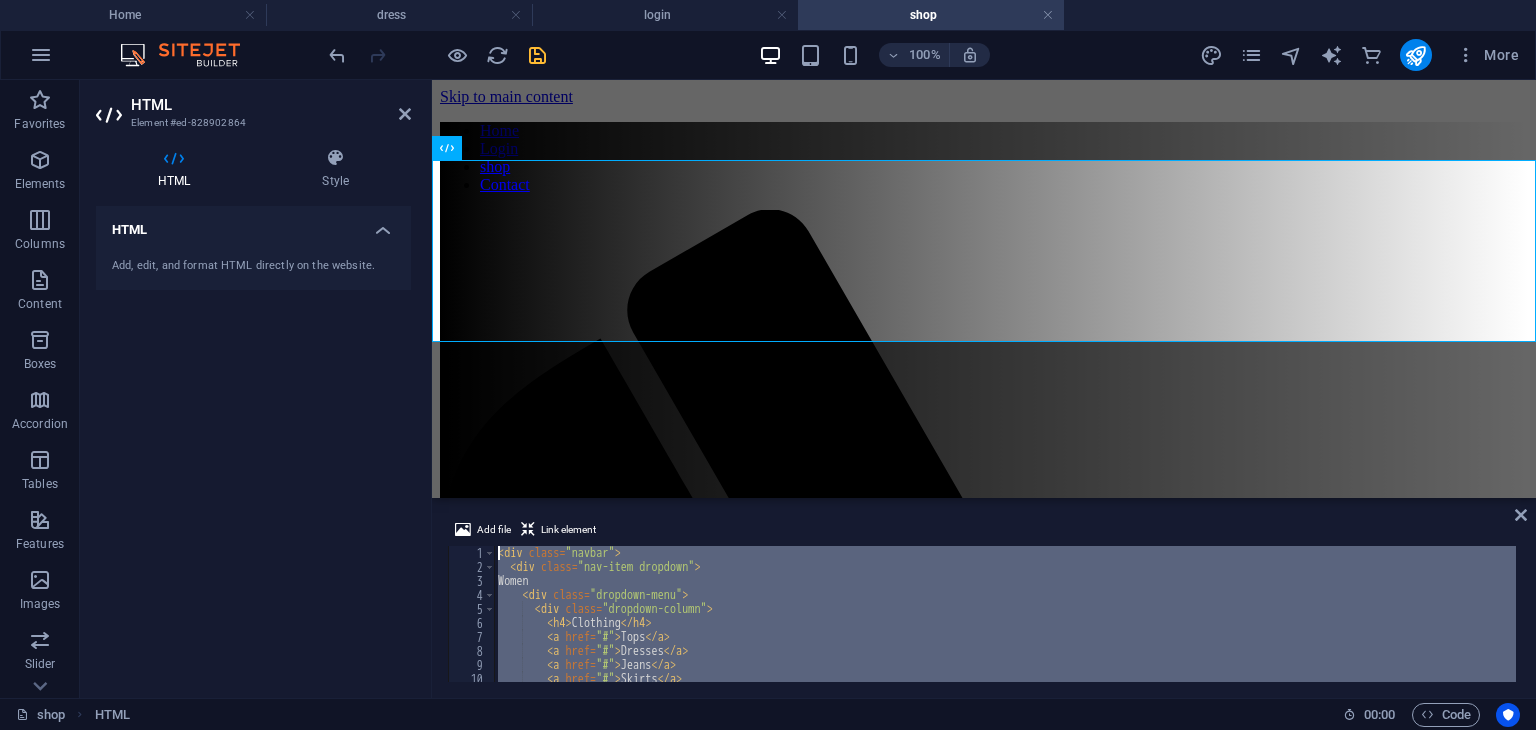 drag, startPoint x: 557, startPoint y: 677, endPoint x: 335, endPoint y: 224, distance: 504.473 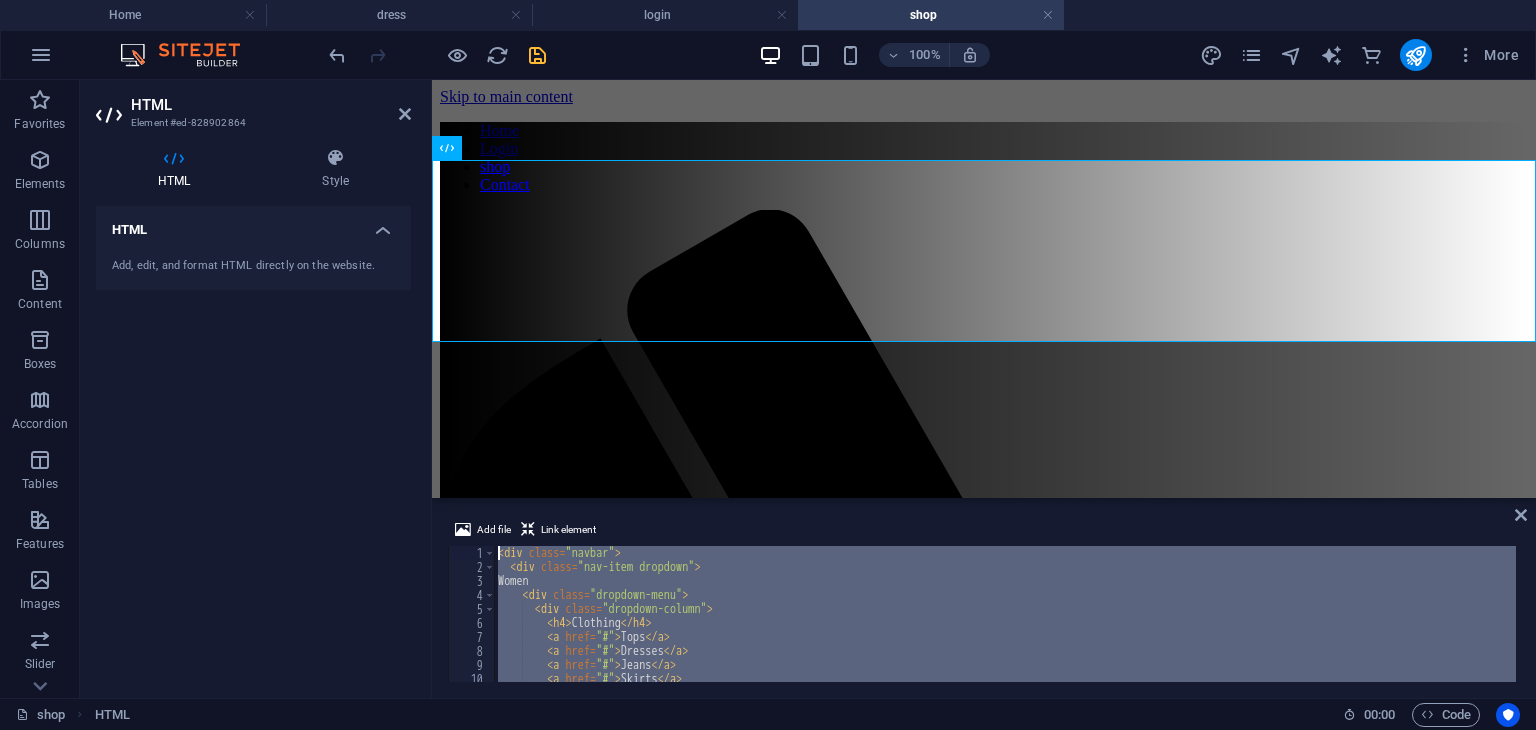 type 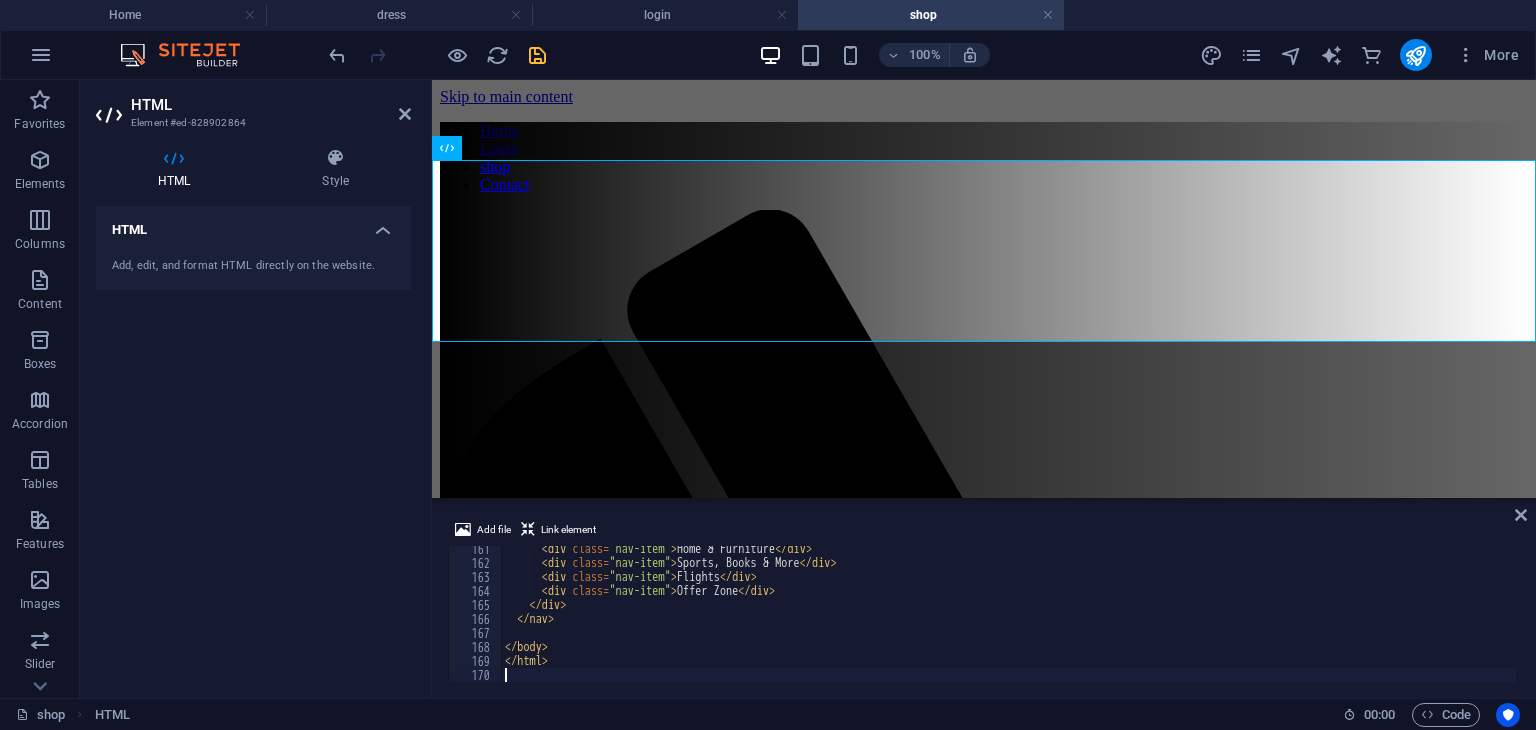 scroll, scrollTop: 2244, scrollLeft: 0, axis: vertical 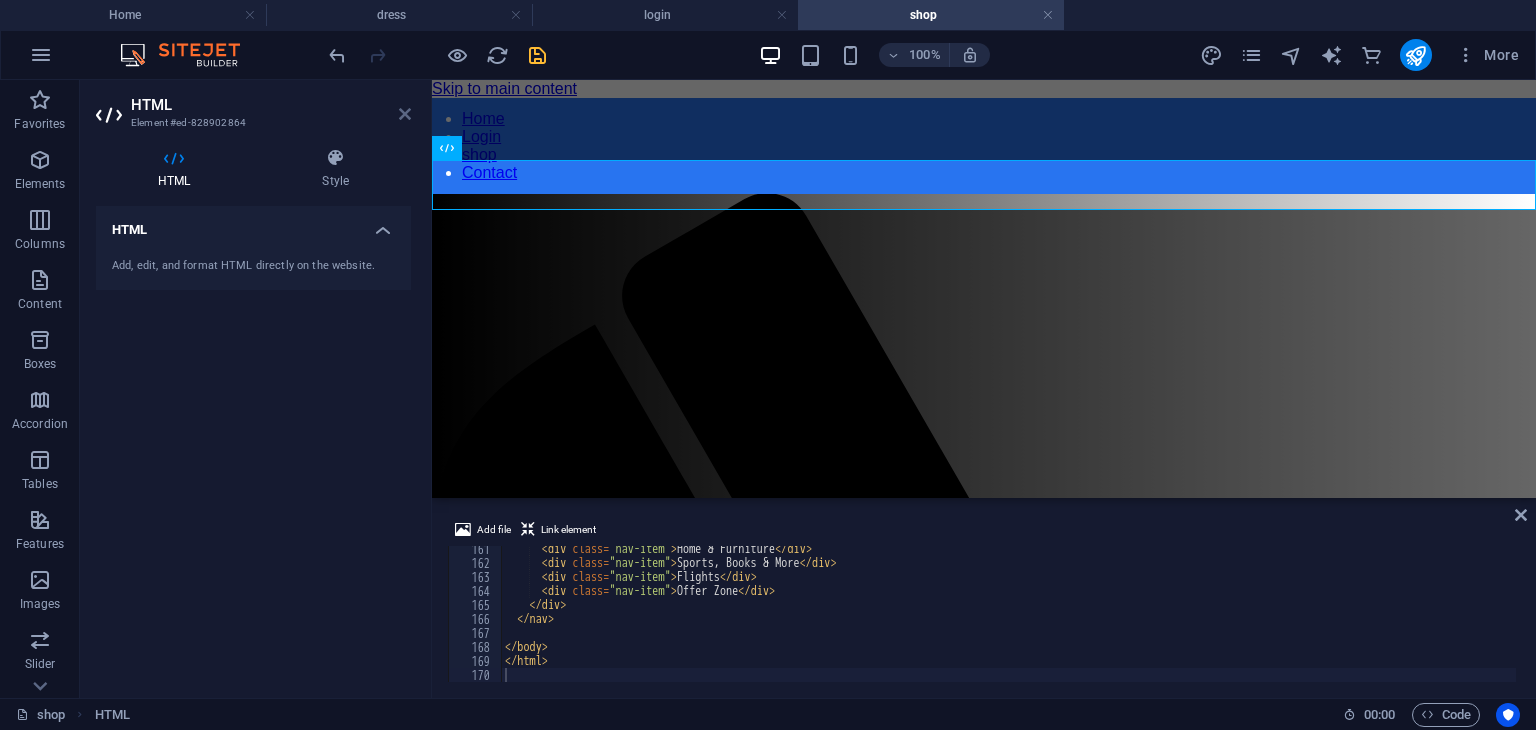 click at bounding box center (405, 114) 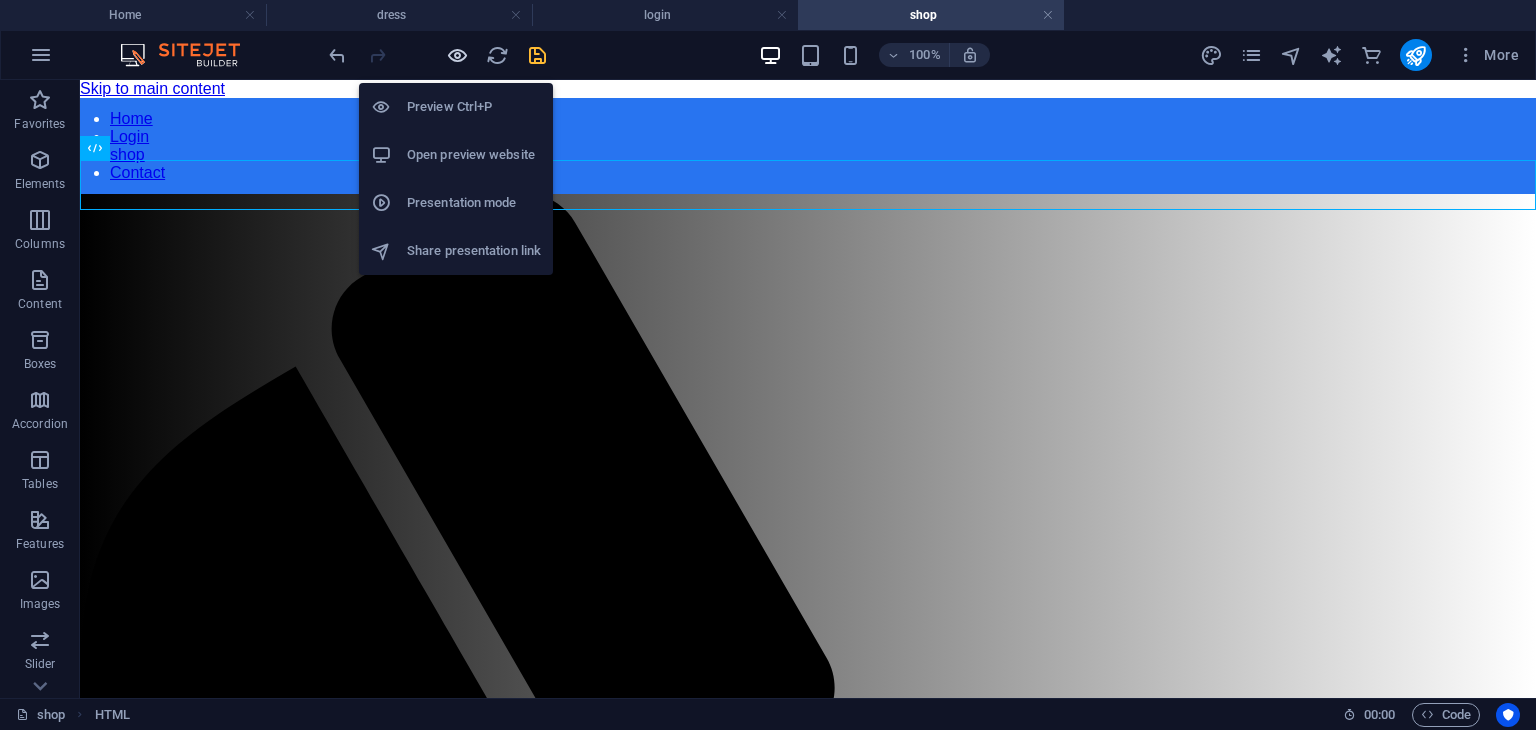 click at bounding box center (457, 55) 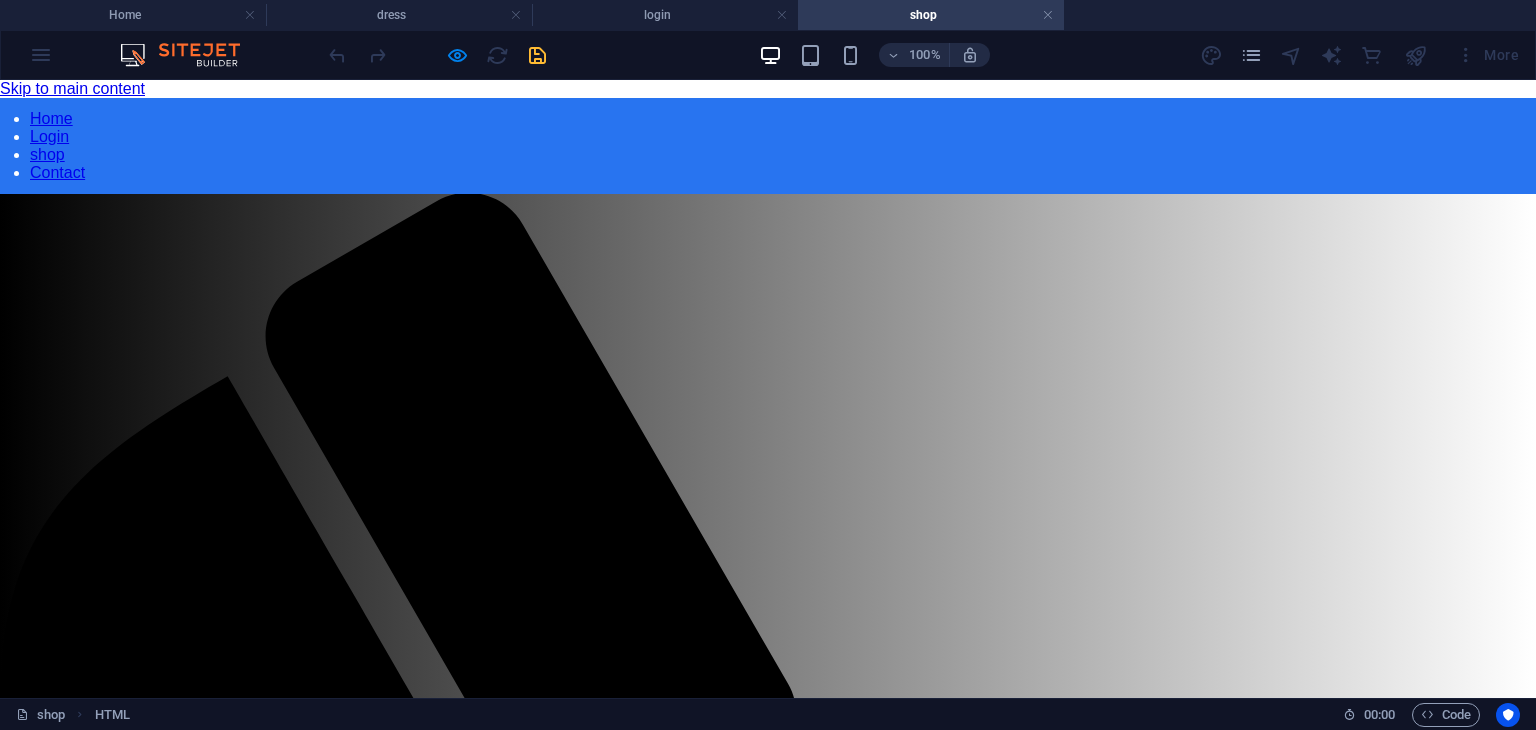 click on "Baby & Kids" at bounding box center [503, 2256] 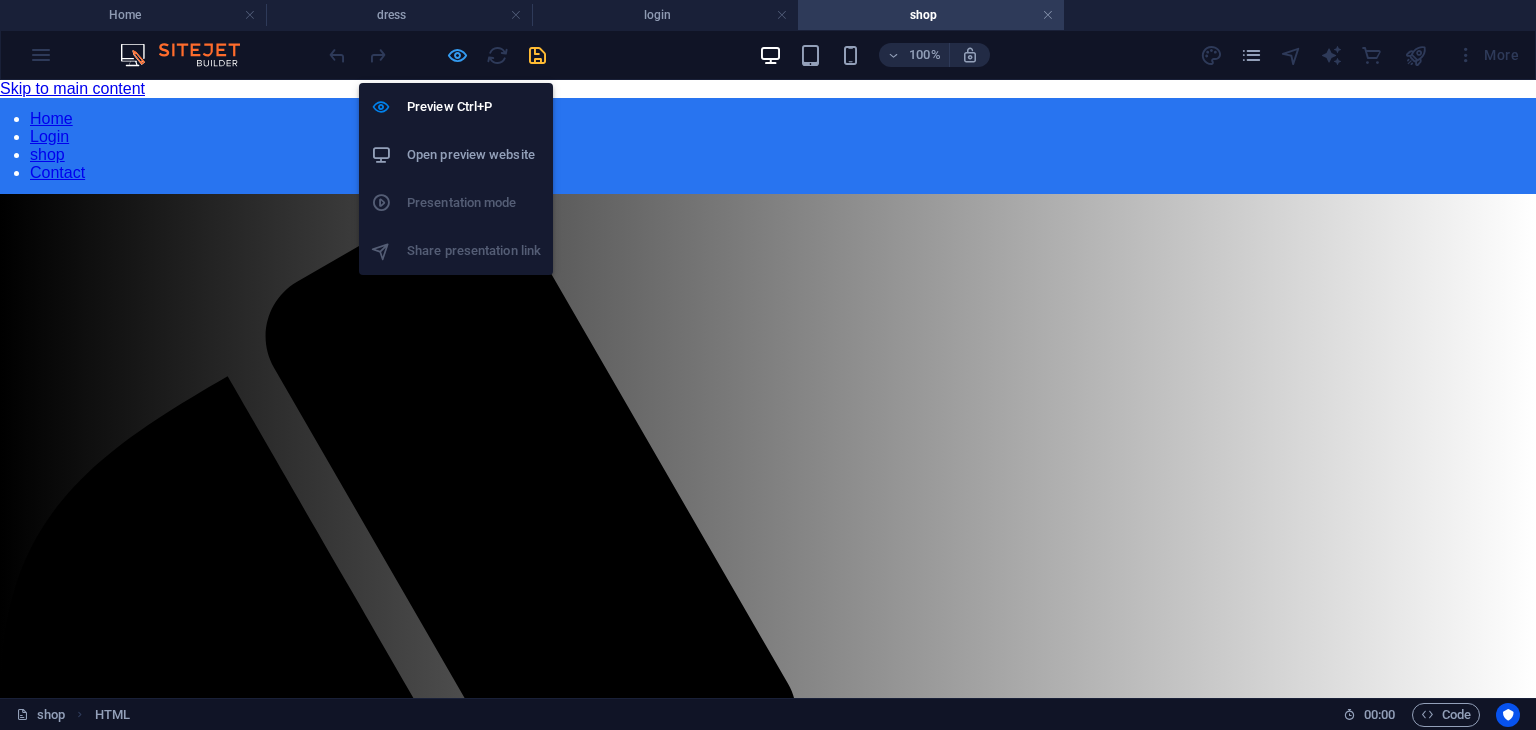 click at bounding box center [457, 55] 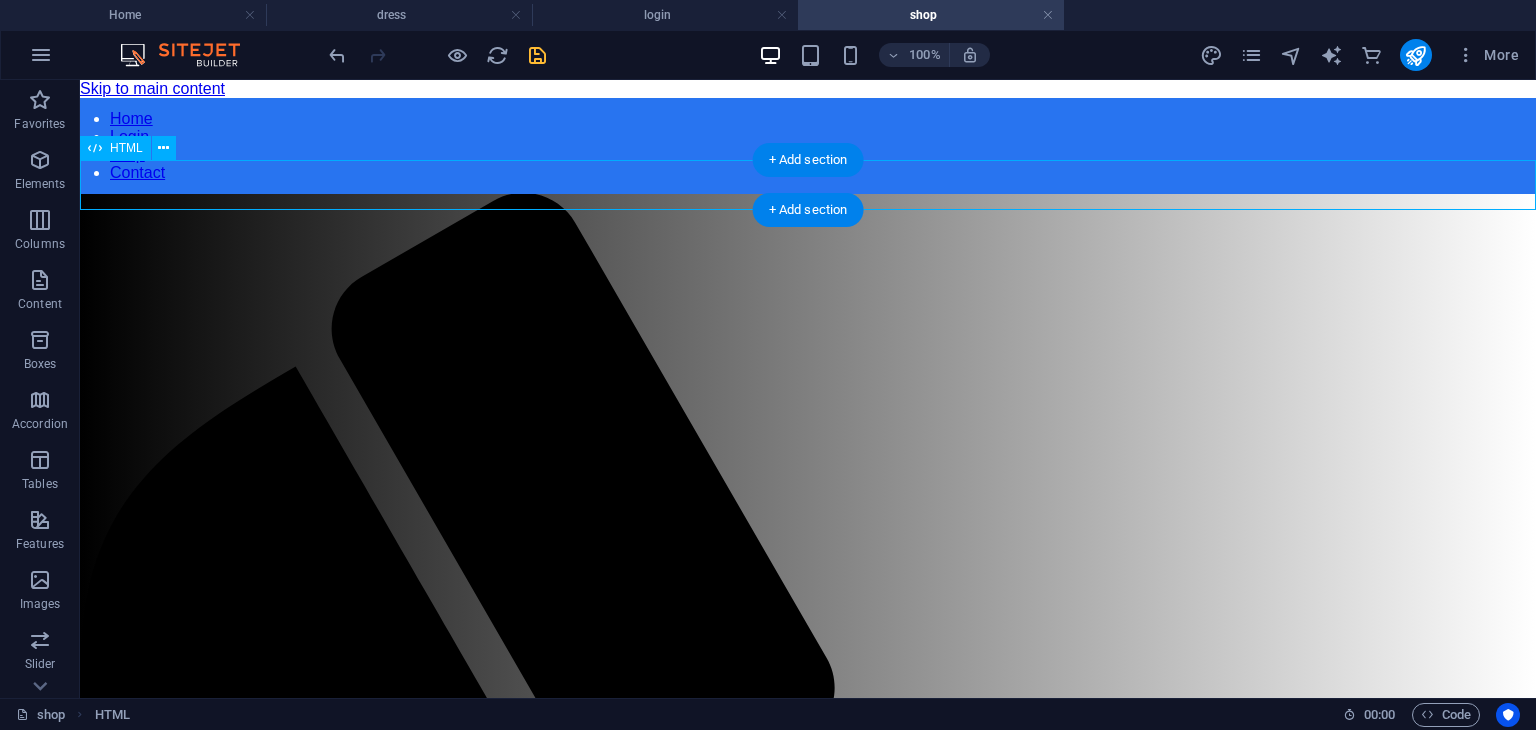 click on "Mega Menu Demo
Electronics
TVs & Appliances
Men
Women ▼
Clothing
Topwear
Dresses
Jeans
Shorts
Skirts
Trousers & Capris
Ethnic Wear
Sarees
Kurtas & Kurtis
Lehenga Choli
Dupattas
Kurta Sets
Blouse
Footwear
Heels
Flats
Wedges
Boots
Casual Shoes
Ballerinas
Beauty & Grooming
Make Up
Skin Care
Hair Care
Perfumes
Bath & Spa
Accessories
Handbags
Totes
Clutches
Wallets Belts W" at bounding box center [808, 2150] 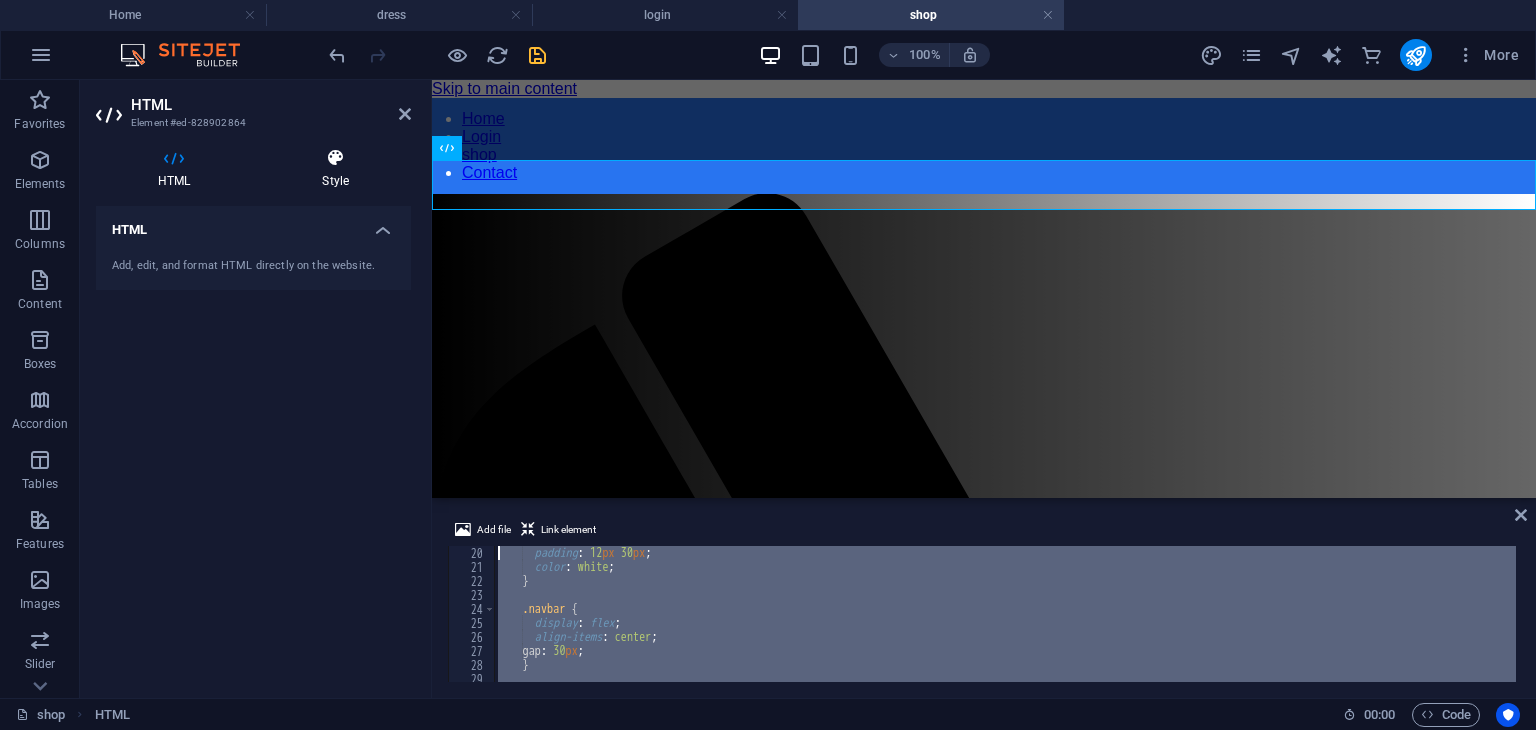 scroll, scrollTop: 0, scrollLeft: 0, axis: both 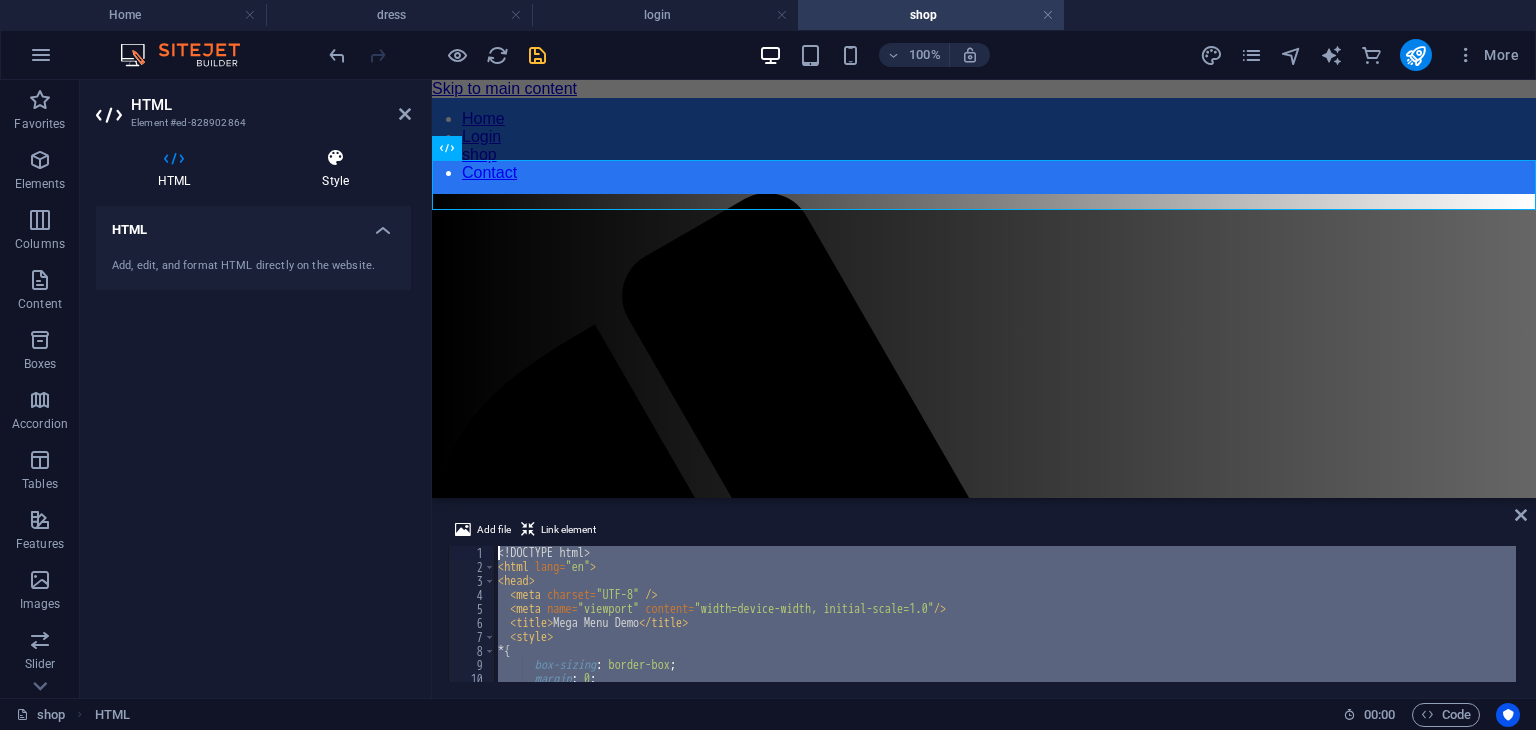 drag, startPoint x: 554, startPoint y: 665, endPoint x: 360, endPoint y: 182, distance: 520.5046 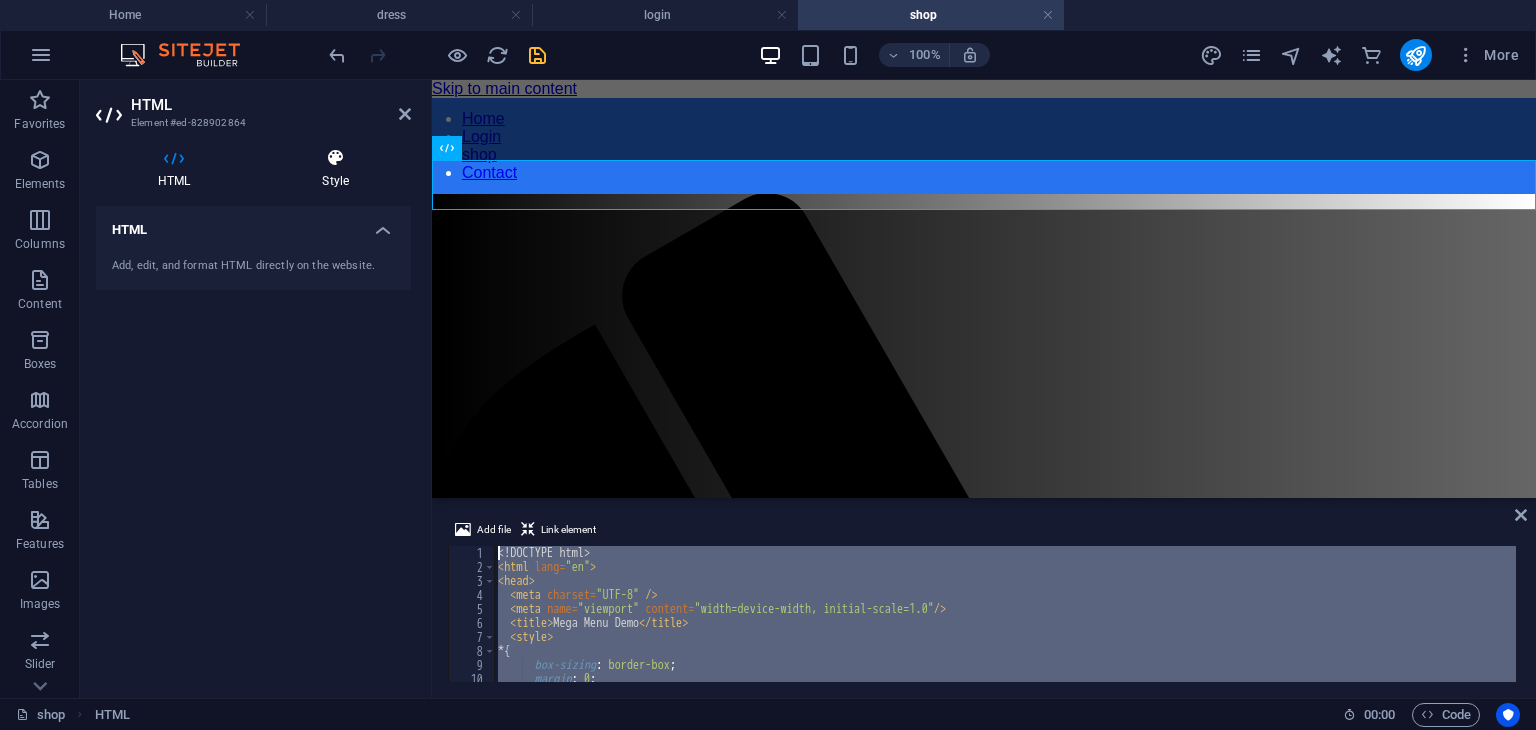 type 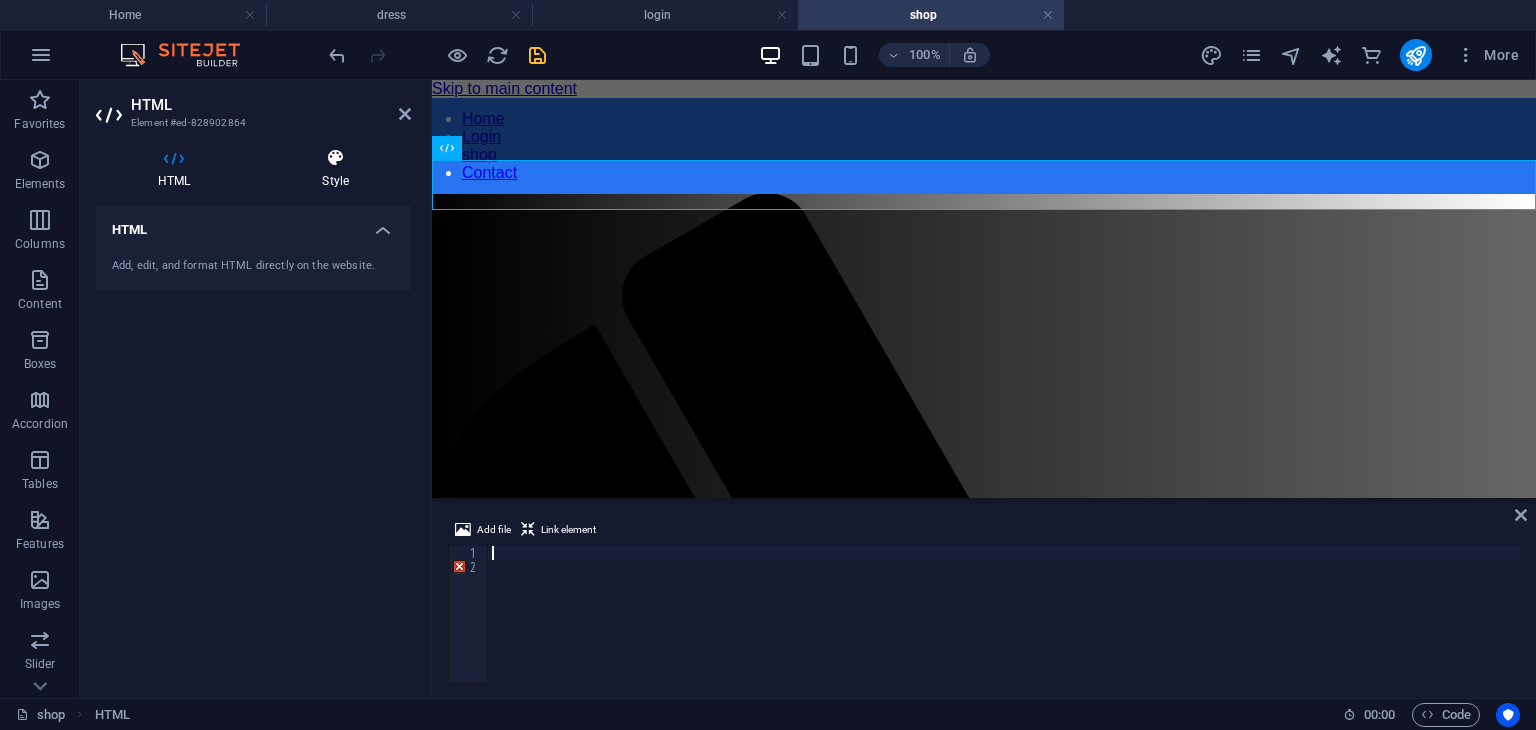 scroll, scrollTop: 2258, scrollLeft: 0, axis: vertical 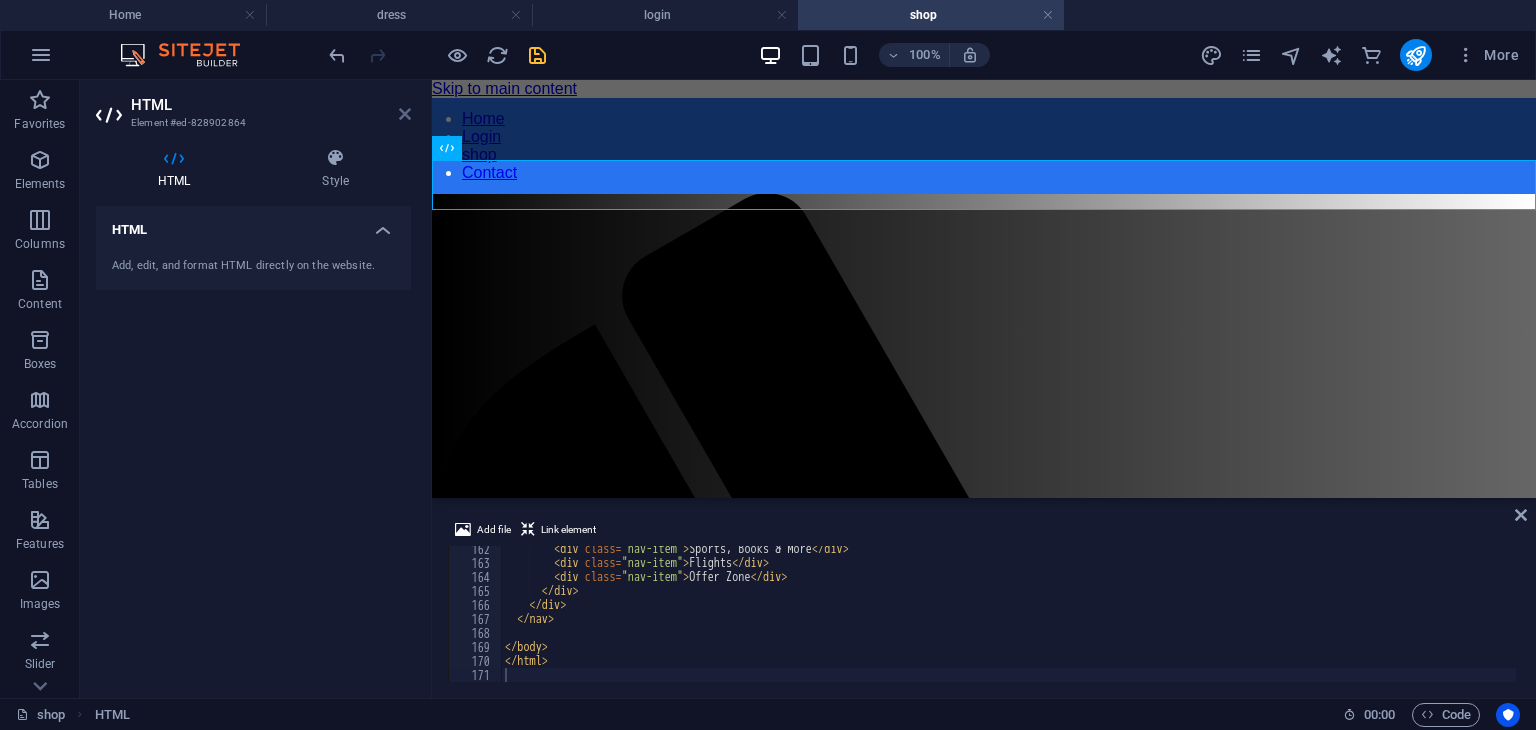click at bounding box center [405, 114] 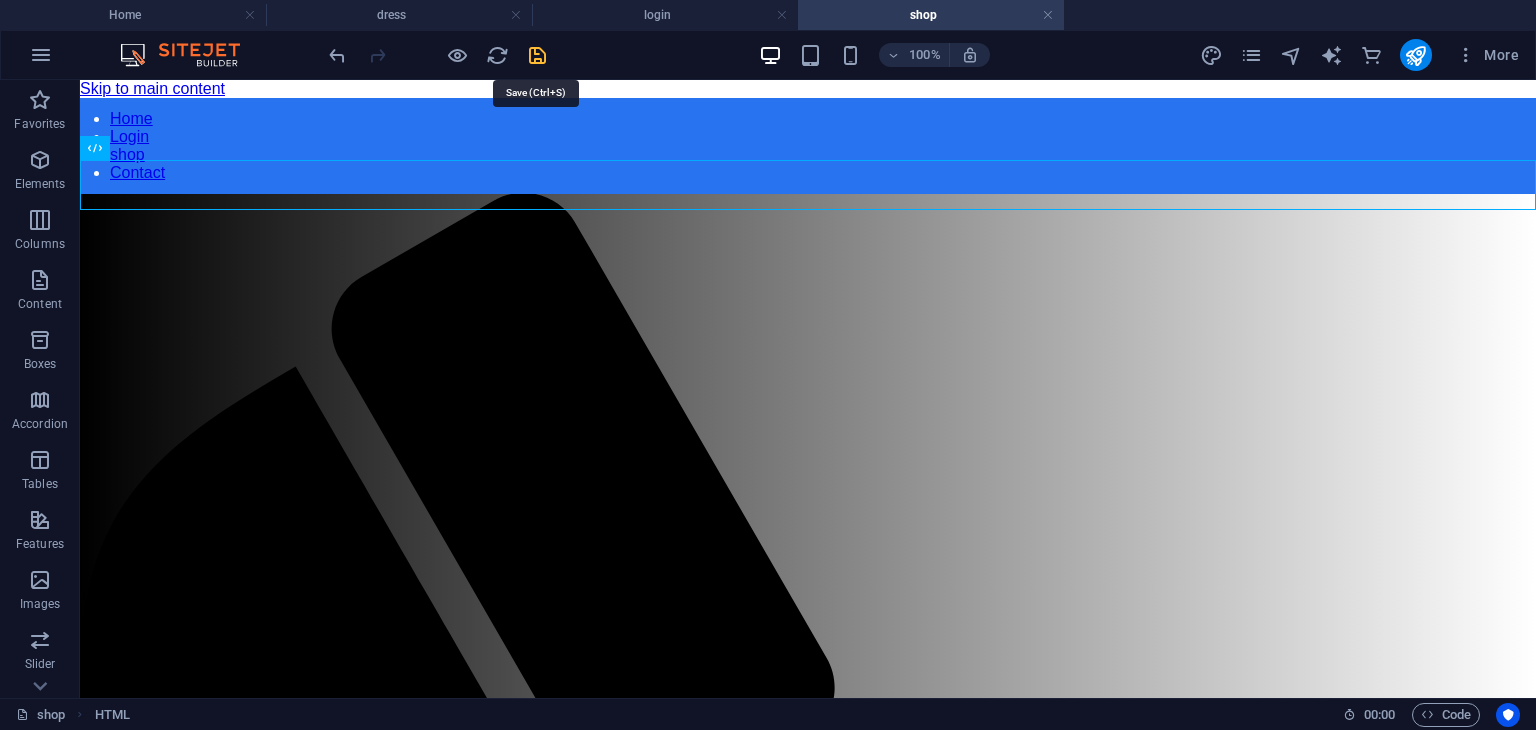 click at bounding box center [537, 55] 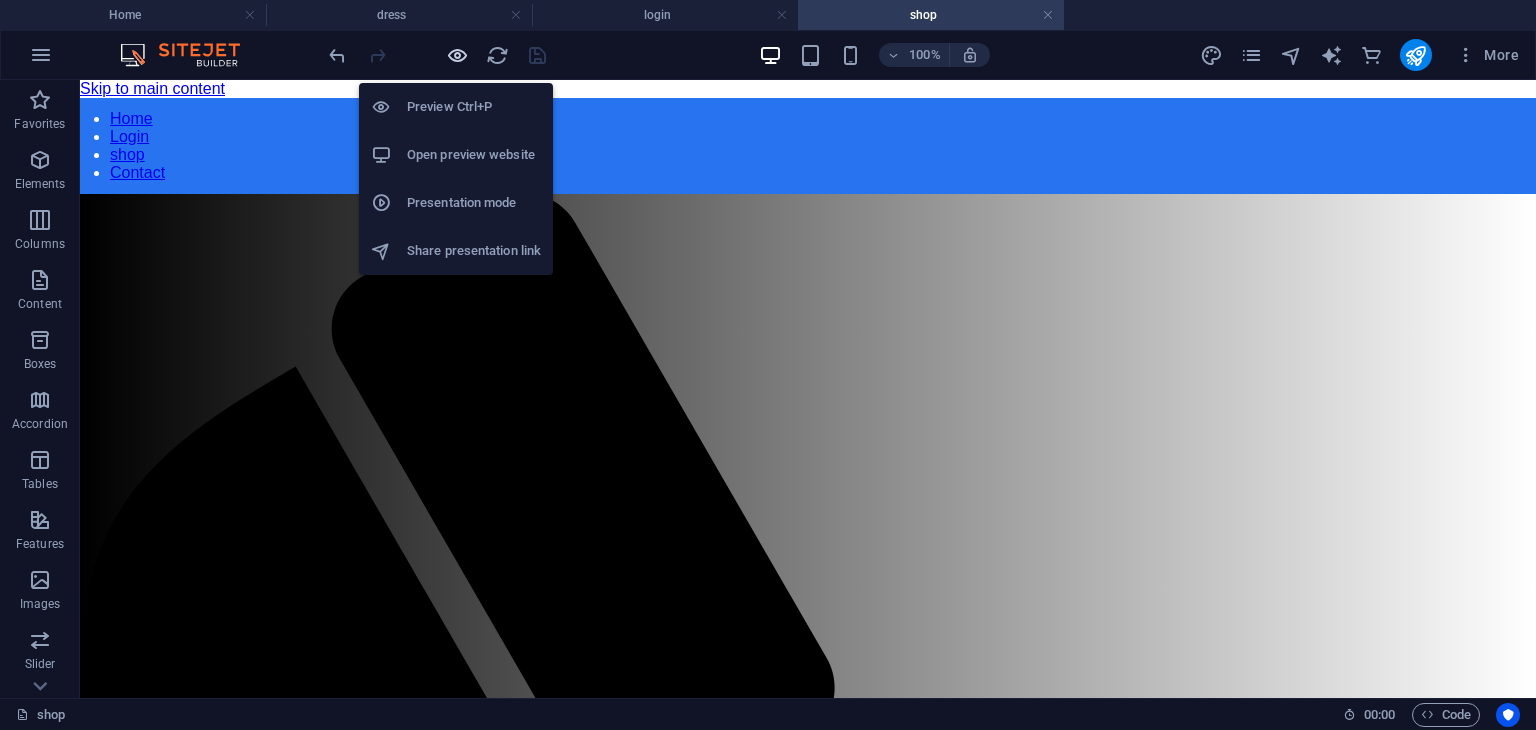 click at bounding box center (457, 55) 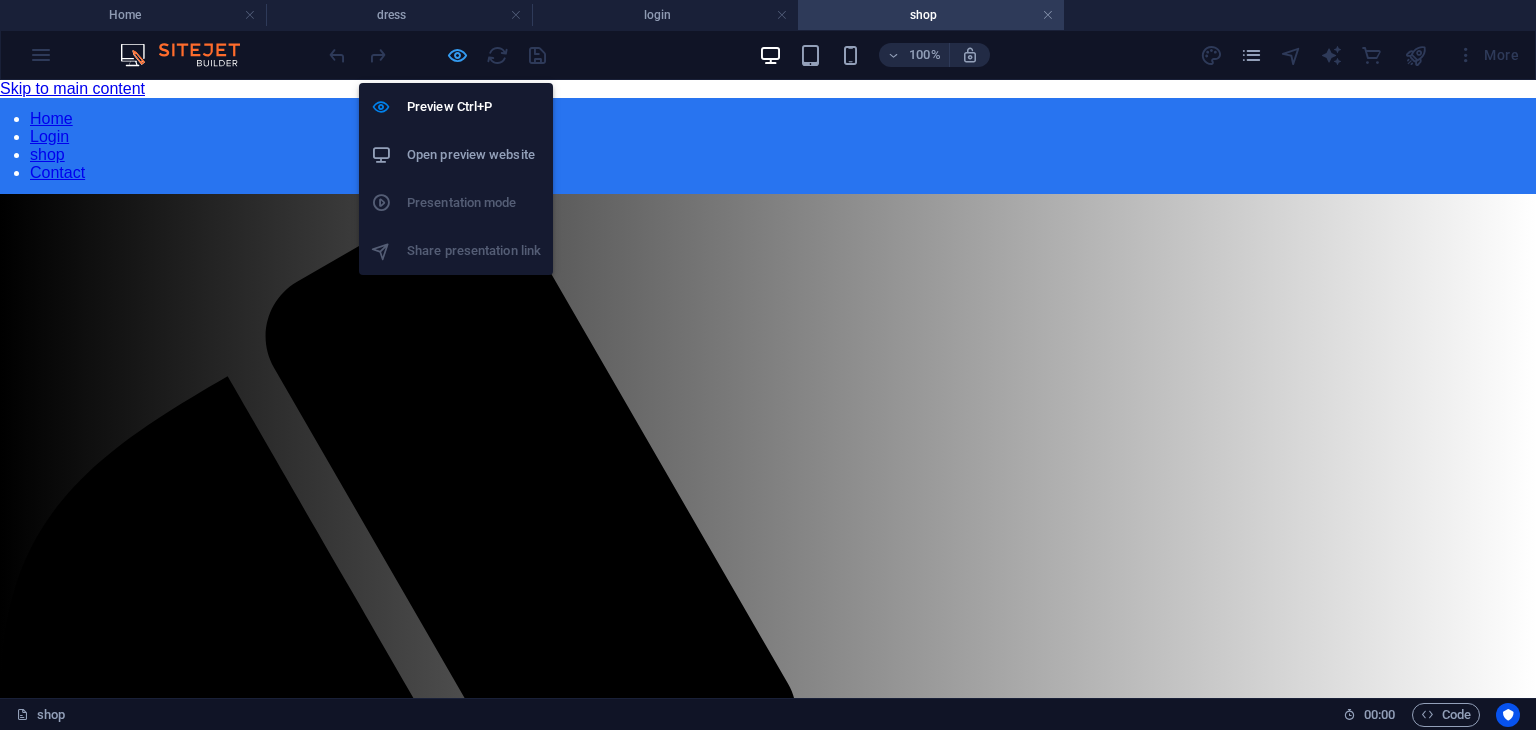 click at bounding box center (457, 55) 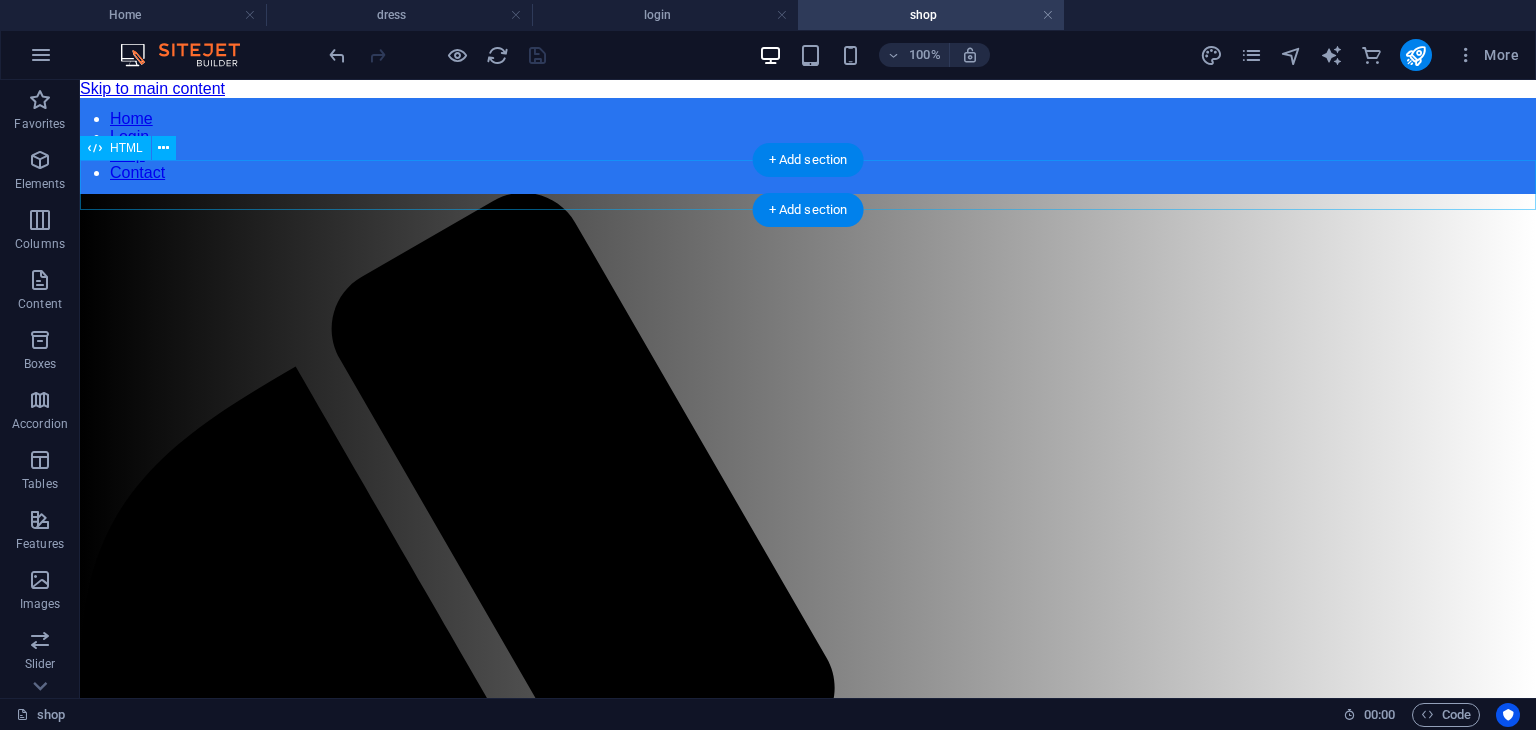 click on "Mega Menu Fix
Electronics
TVs & Appliances
Men
Women ▼
Clothing
Topwear
Dresses
Jeans
Shorts
Skirts
Trousers & Capris
Ethnic Wear
Sarees
Kurtas & Kurtis
Lehenga Choli
Dupattas
Kurta Sets
Blouse
Footwear
Heels
Flats
Wedges
Boots
Casual Shoes
Ballerinas
Beauty & Grooming
Make Up
Skin Care
Hair Care
Perfumes
Bath & Spa
Accessories" at bounding box center (808, 2150) 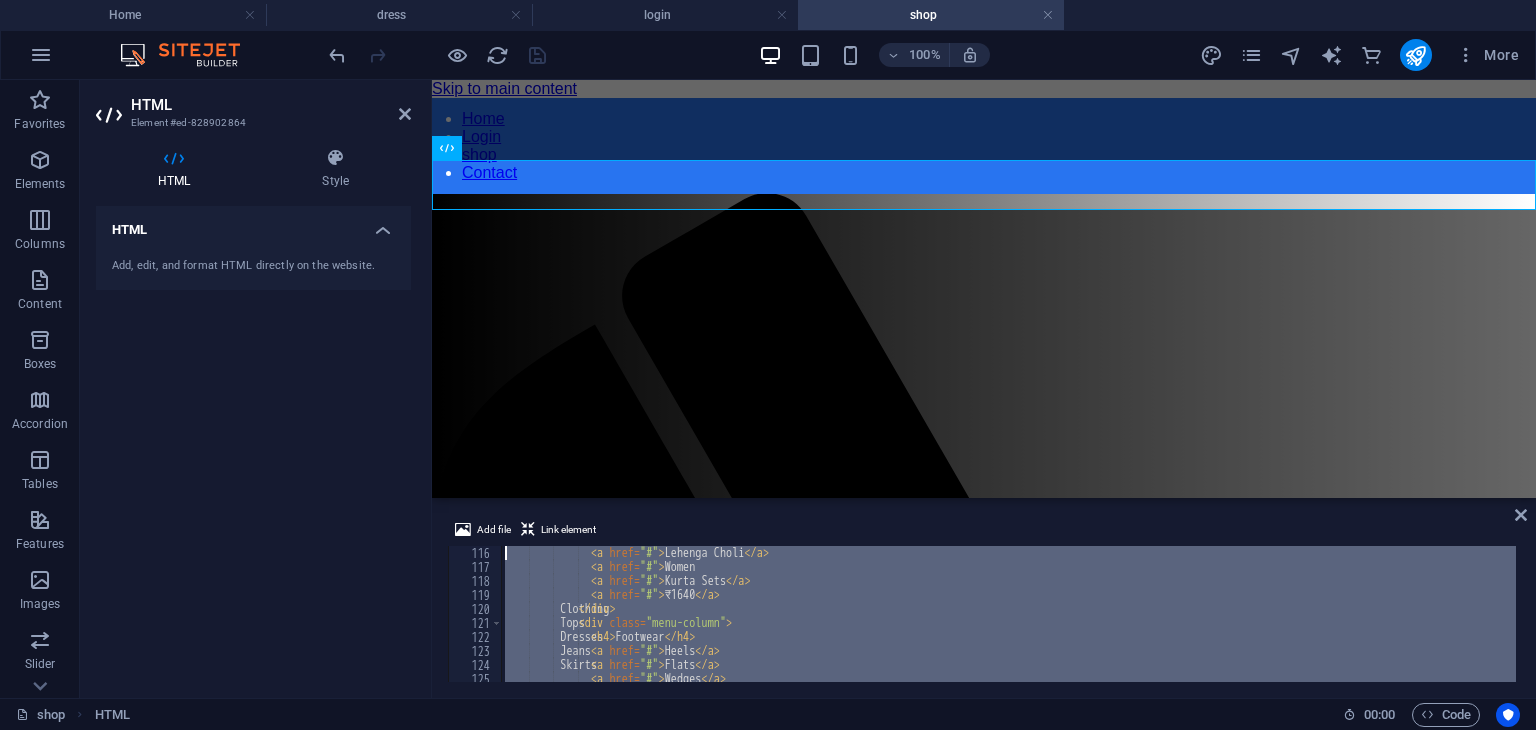 scroll, scrollTop: 0, scrollLeft: 0, axis: both 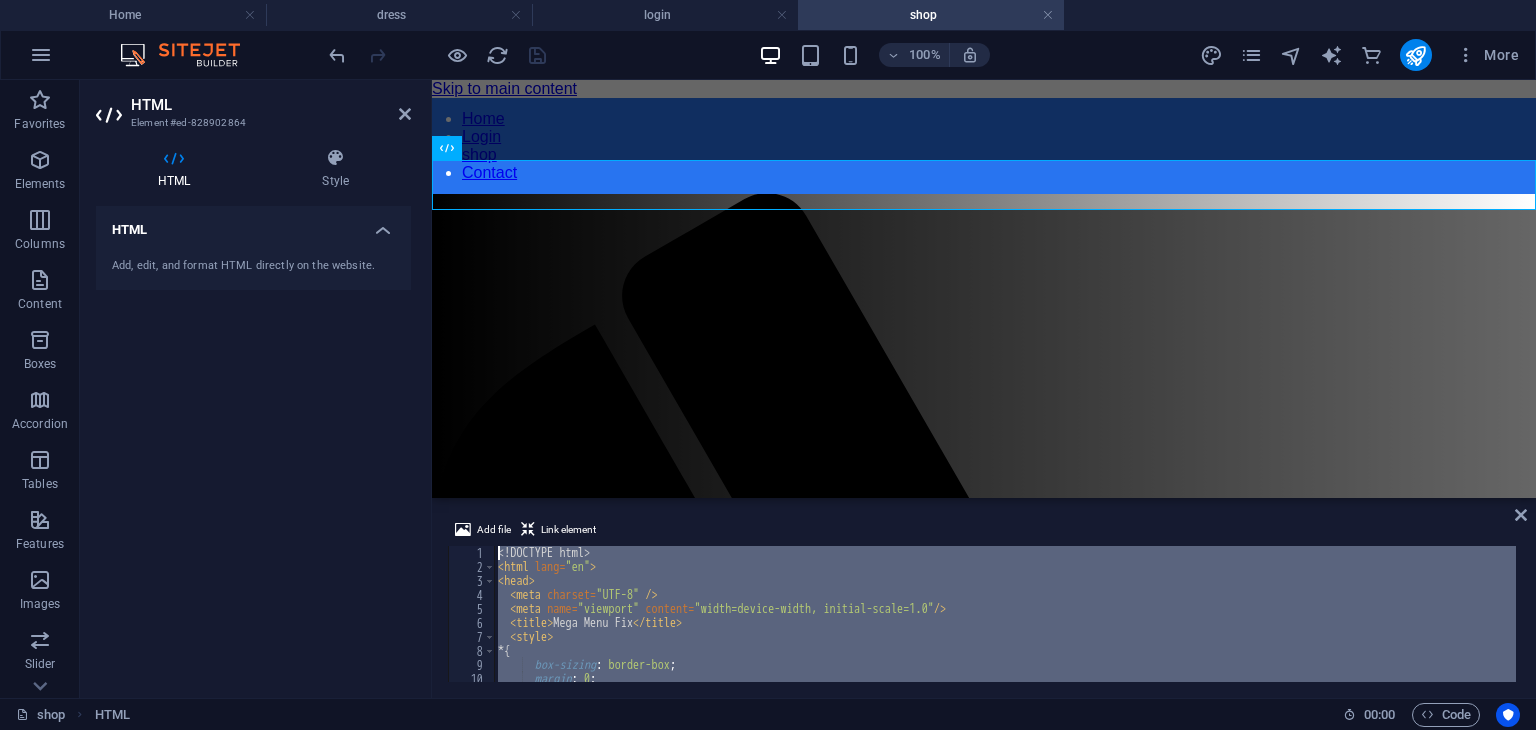 drag, startPoint x: 555, startPoint y: 673, endPoint x: 272, endPoint y: 116, distance: 624.7704 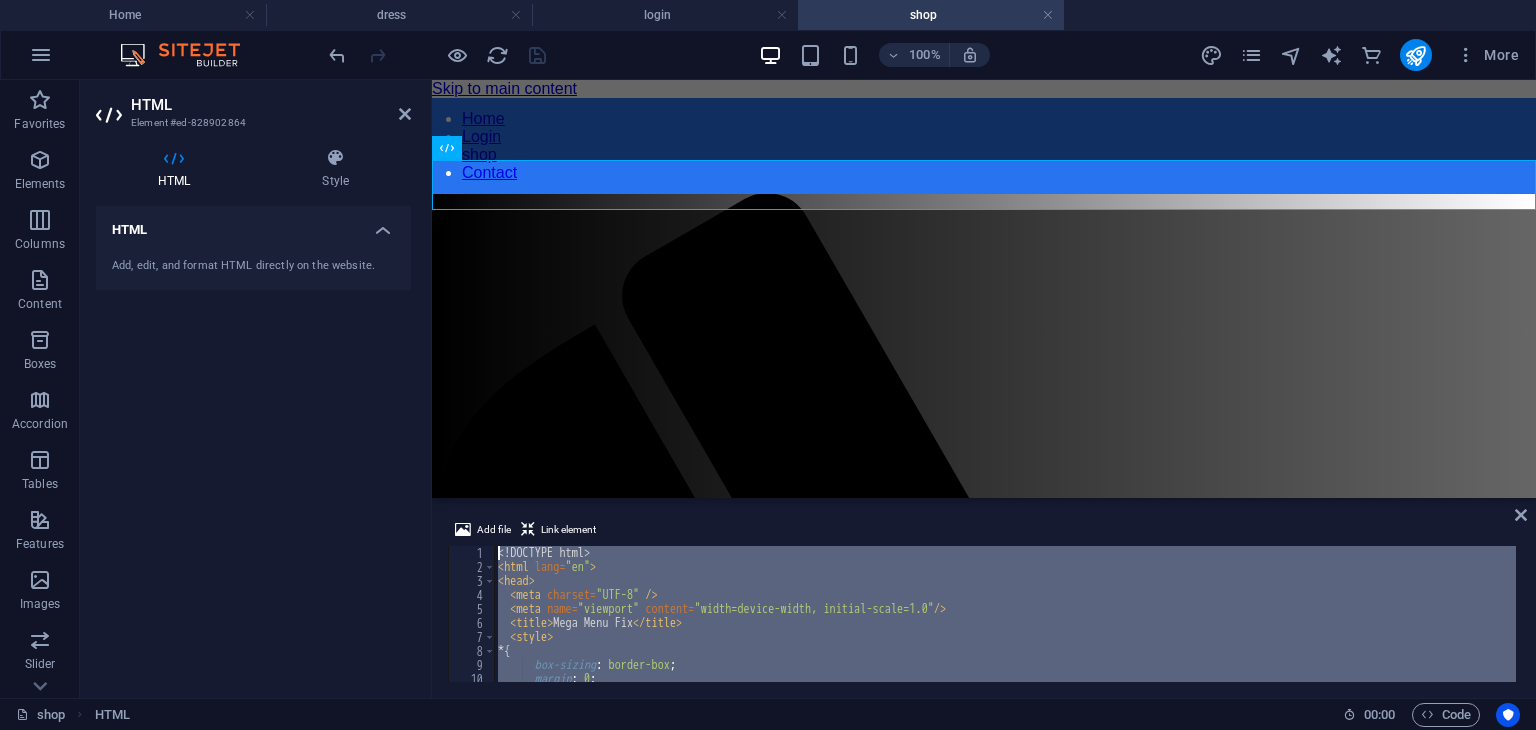 type 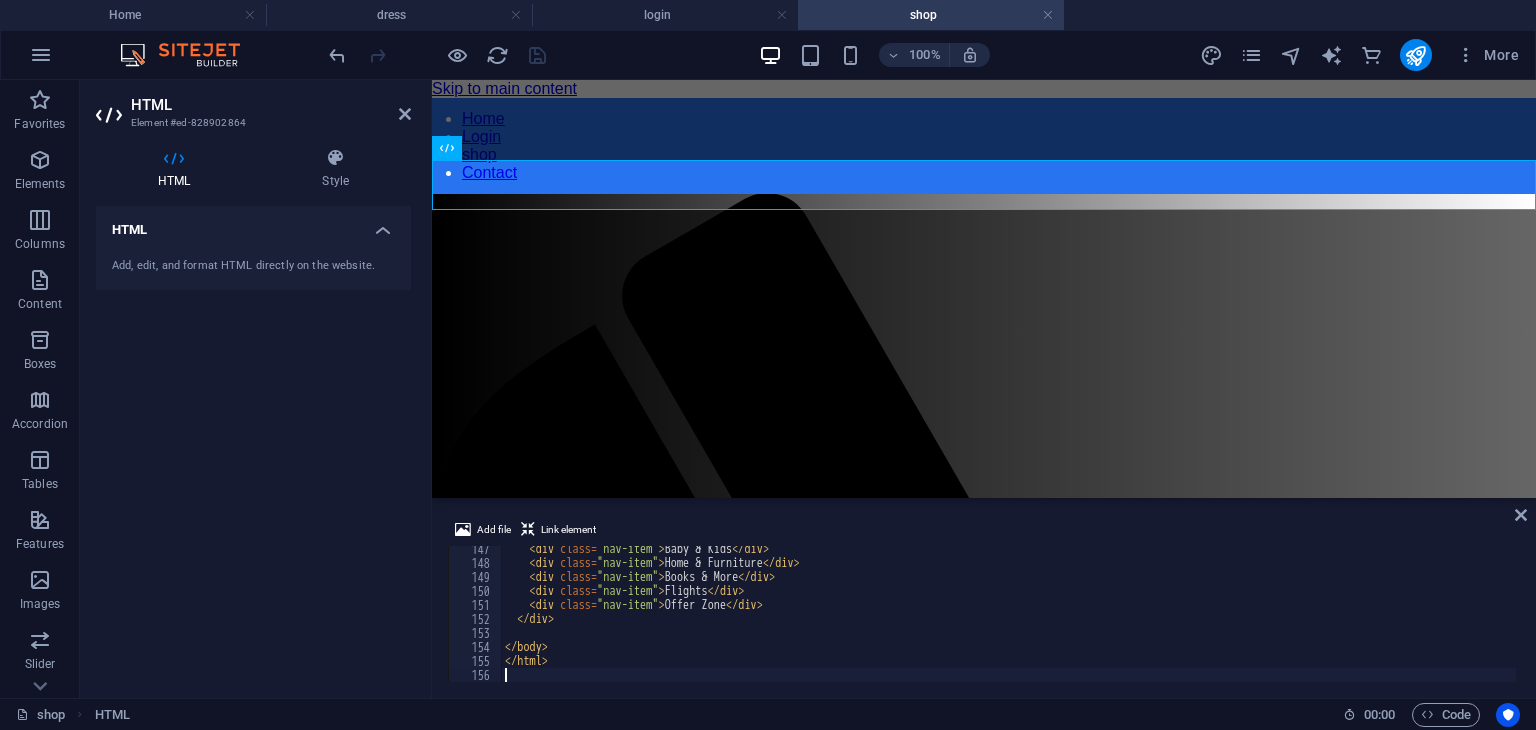 scroll, scrollTop: 2048, scrollLeft: 0, axis: vertical 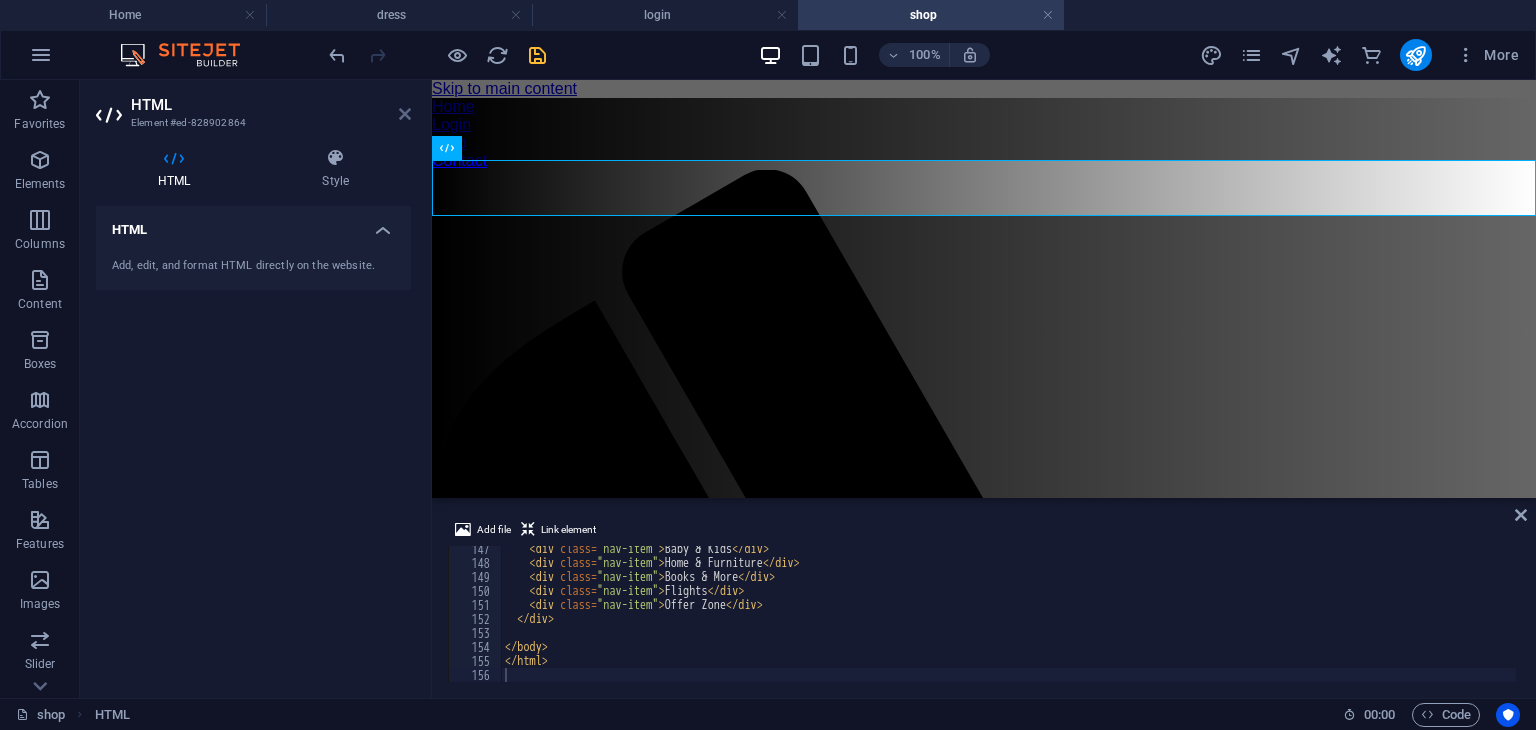 click at bounding box center (405, 114) 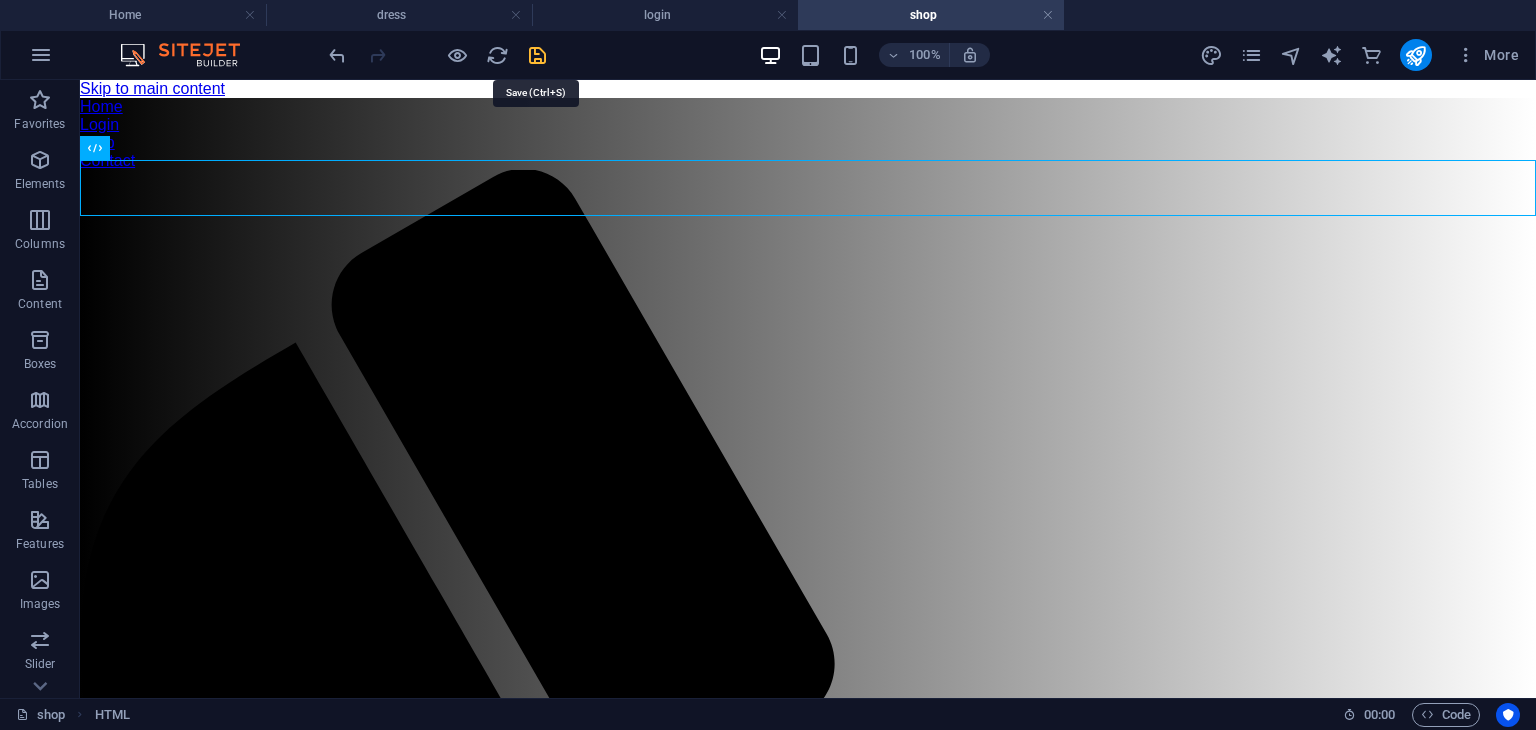 click at bounding box center [537, 55] 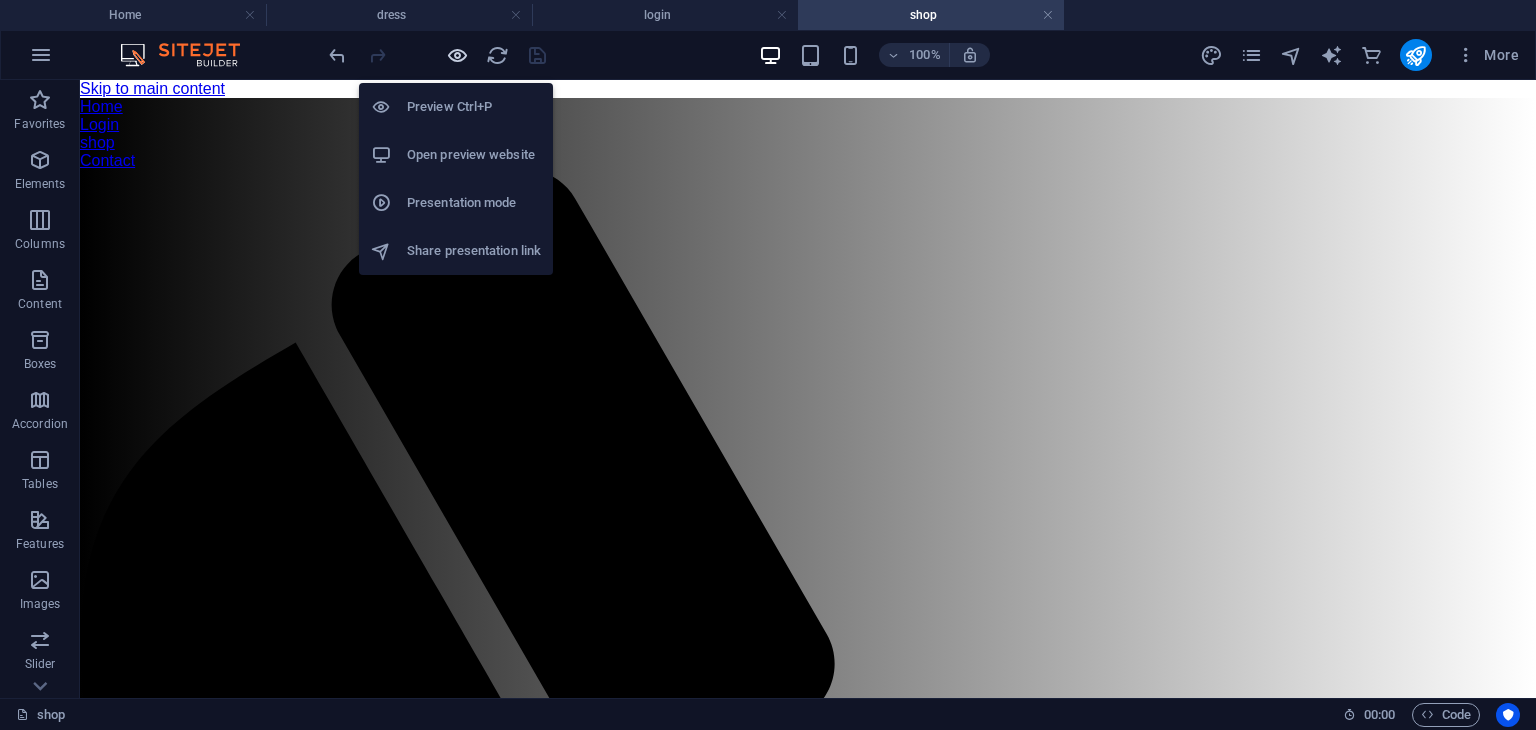 click at bounding box center (457, 55) 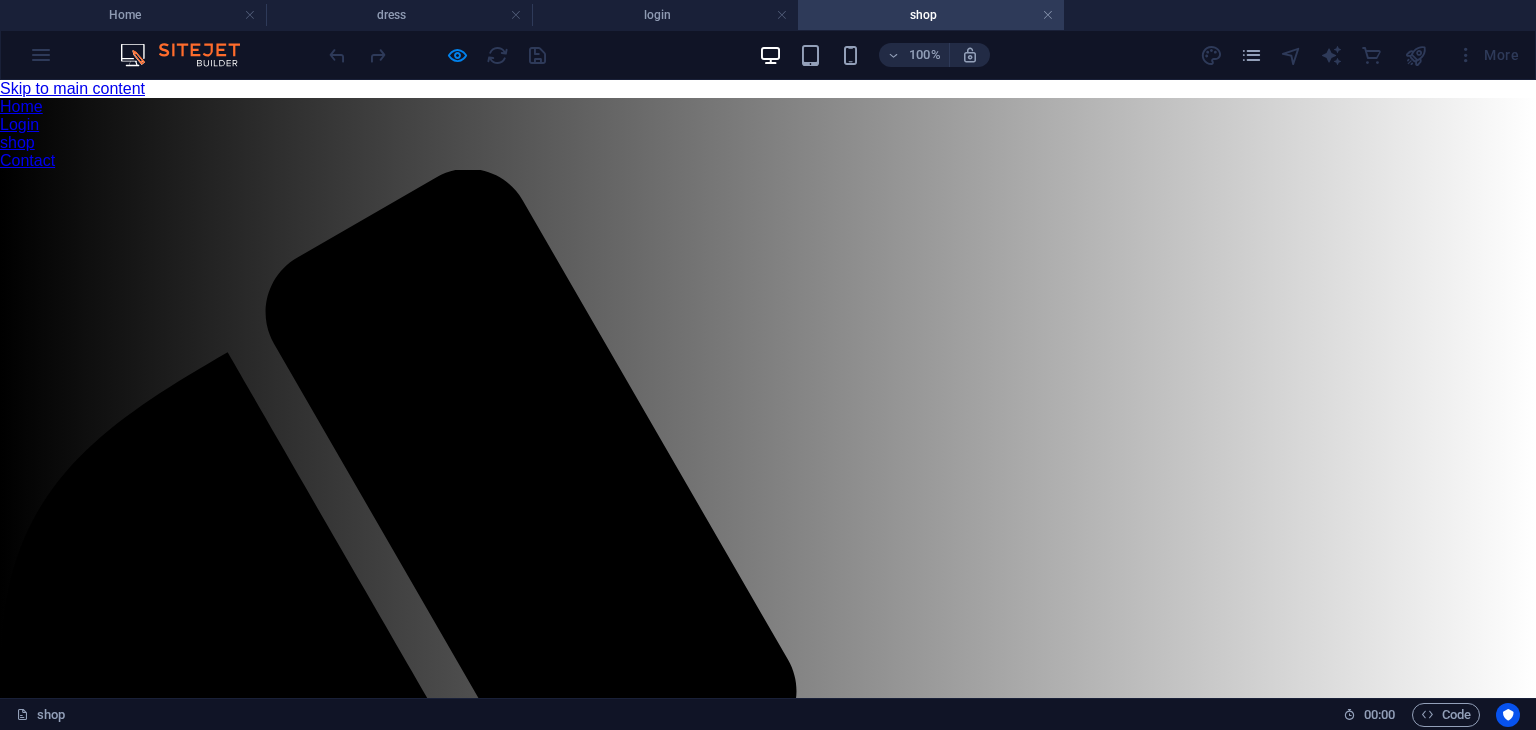 click on "Women ▼
Clothing
Topwear
Dresses
Jeans
Shorts
Skirts
Trousers & Capris
Ethnic Wear
Sarees
Kurtas & Kurtis
Lehenga Choli
Dupattas
Kurta Sets
Blouse
Footwear
Heels
Flats
Wedges
Boots
Casual Shoes
Ballerinas
Beauty & Grooming
Make Up
Skin Care
Hair Care
Perfumes
Bath & Spa
Accessories
Handbags
Totes
Clutches
Wallets
Belts
Sunglasses
Featured
Forever 21
W
Pantaloons
Lakme
DivaSti
Ruffles & Frills" at bounding box center [402, 2235] 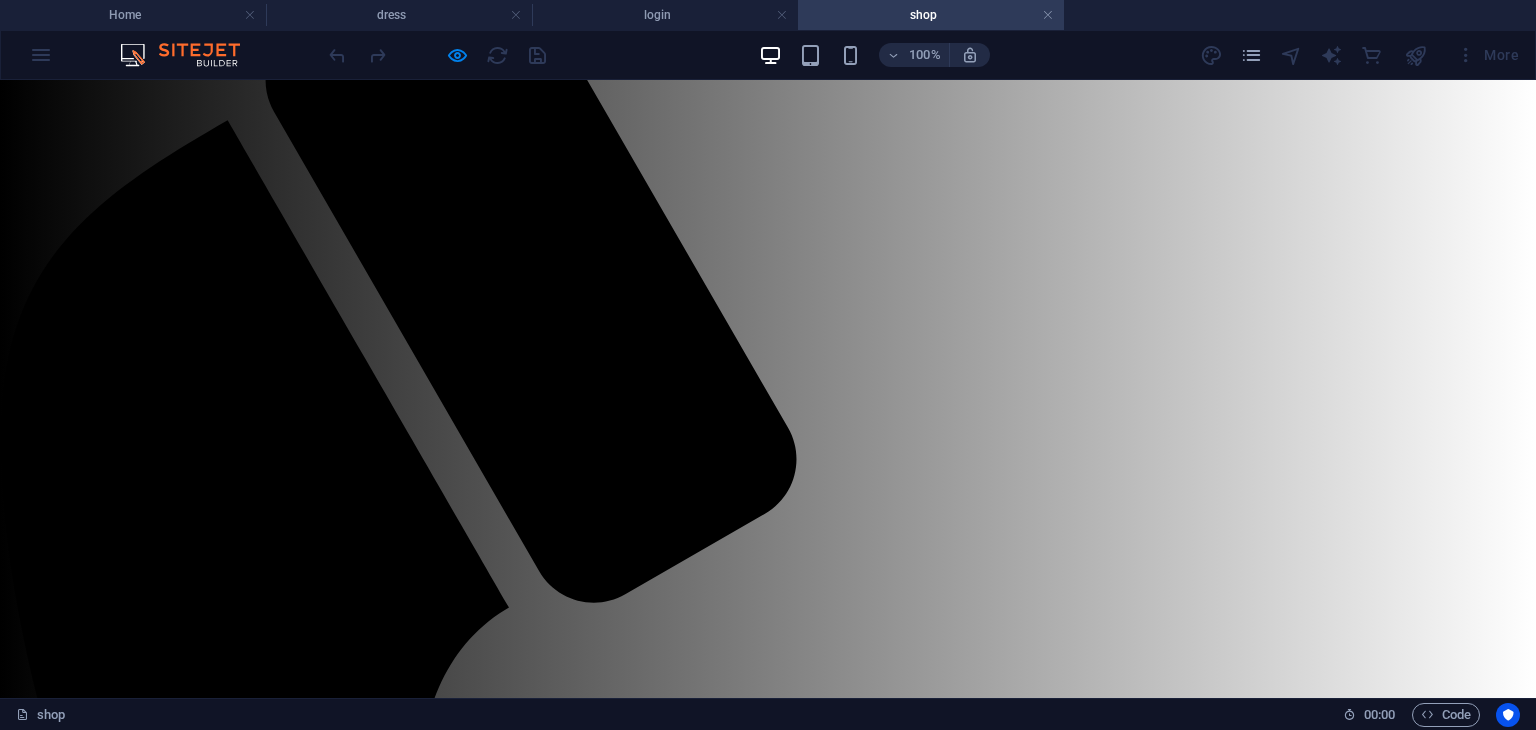 scroll, scrollTop: 0, scrollLeft: 0, axis: both 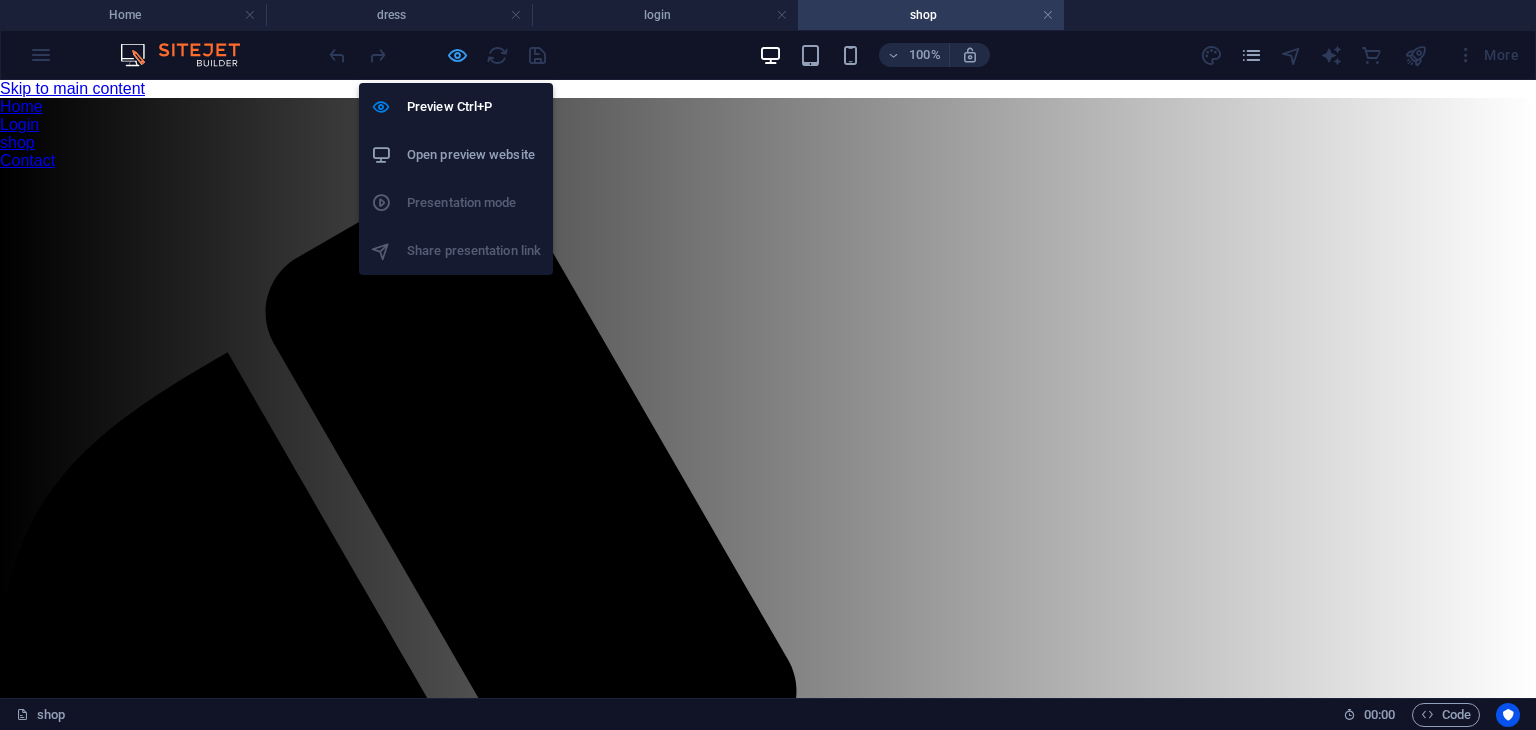click at bounding box center (457, 55) 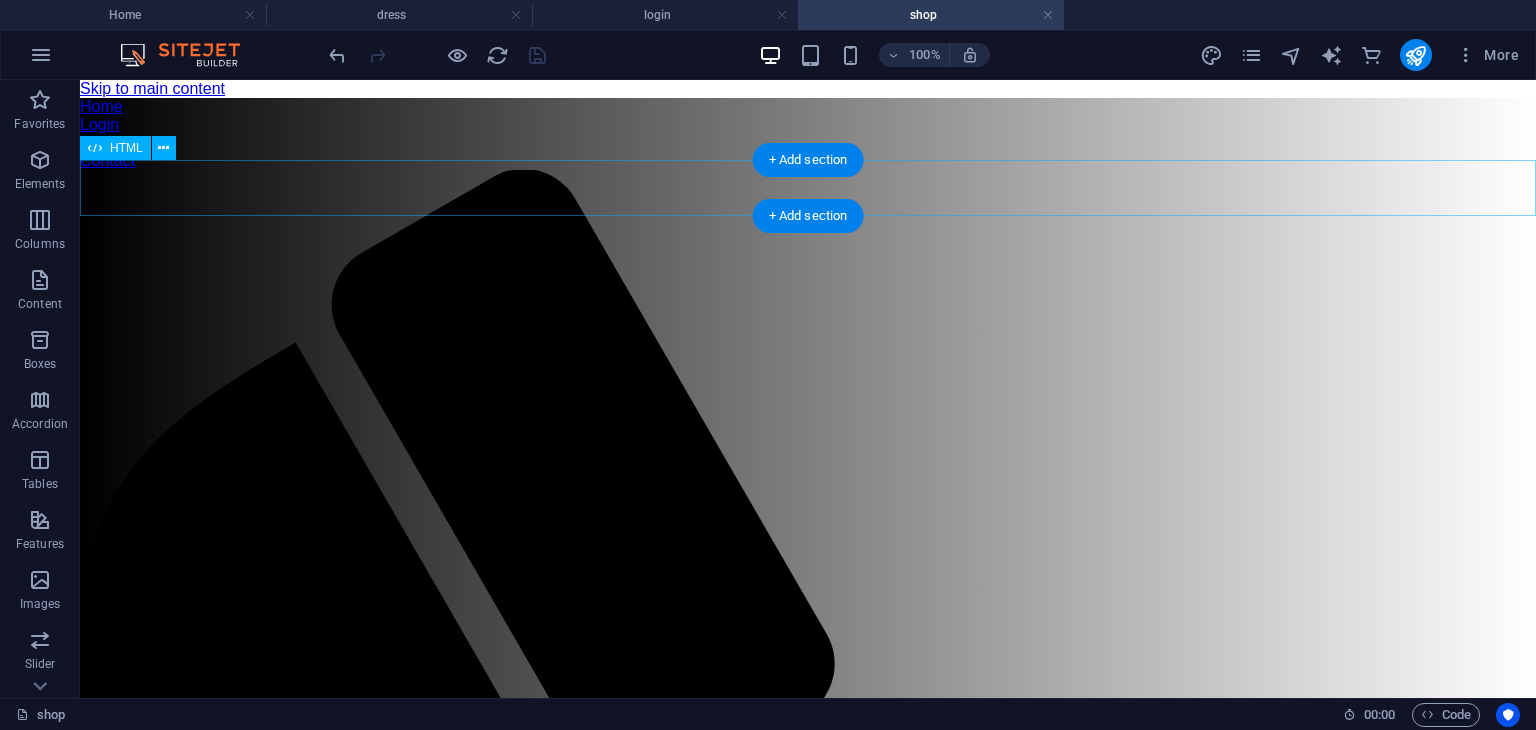click on "Fixed Mega Menu
Electronics
TVs & Appliances
Men
Women ▼
Clothing
Topwear
Dresses
Jeans
Shorts
Skirts
Trousers & Capris
Ethnic Wear
Sarees
Kurtas & Kurtis
Lehenga Choli
Dupattas
Kurta Sets
Blouse
Footwear
Heels
Flats
Wedges
Boots
Casual Shoes
Ballerinas
Beauty & Grooming
Make Up
Skin Care
Hair Care
Perfumes
Bath & Spa
Accessories
Handbags
Totes
Clutches
Wallets
Belts
Sunglasses
Featured
Forever 21 W" at bounding box center (808, 2129) 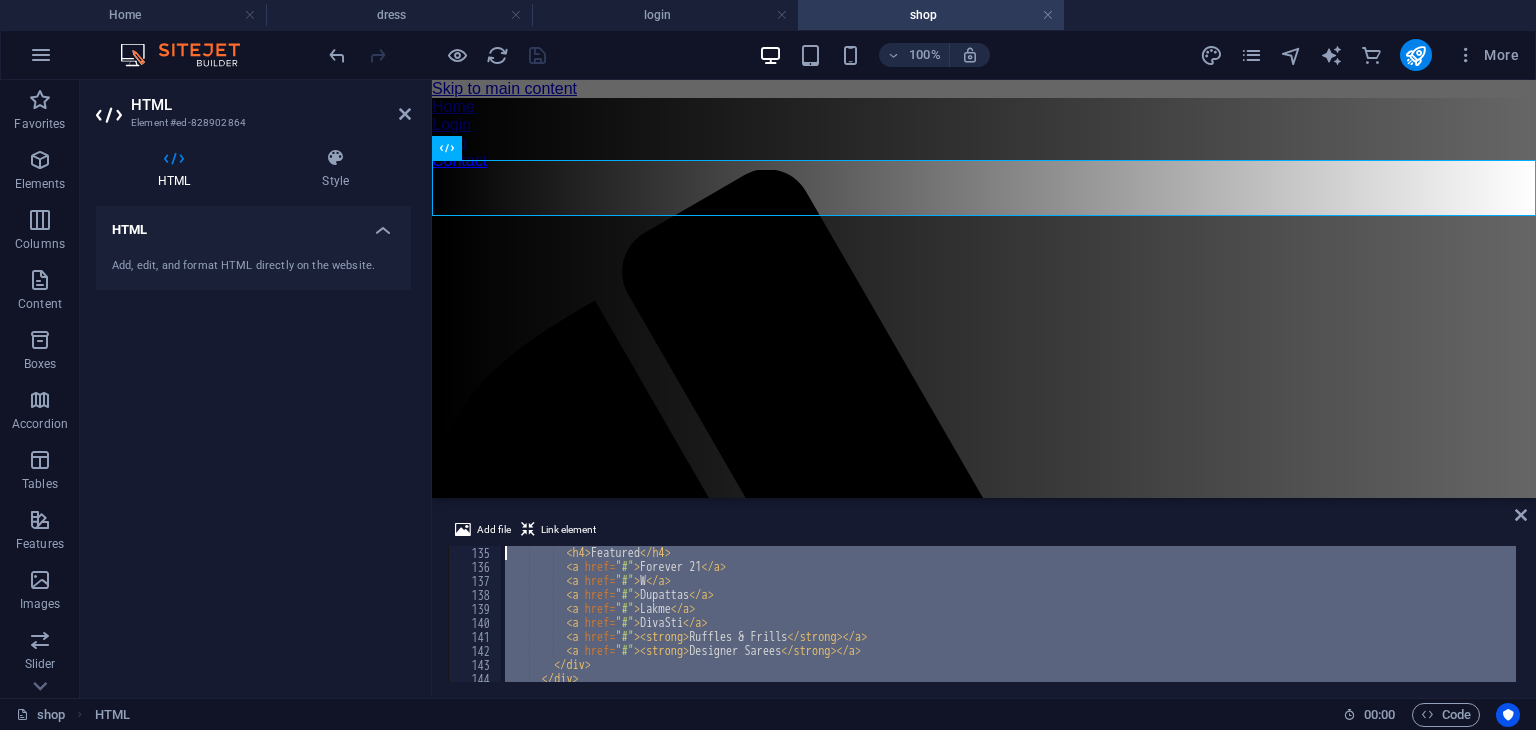 scroll, scrollTop: 0, scrollLeft: 0, axis: both 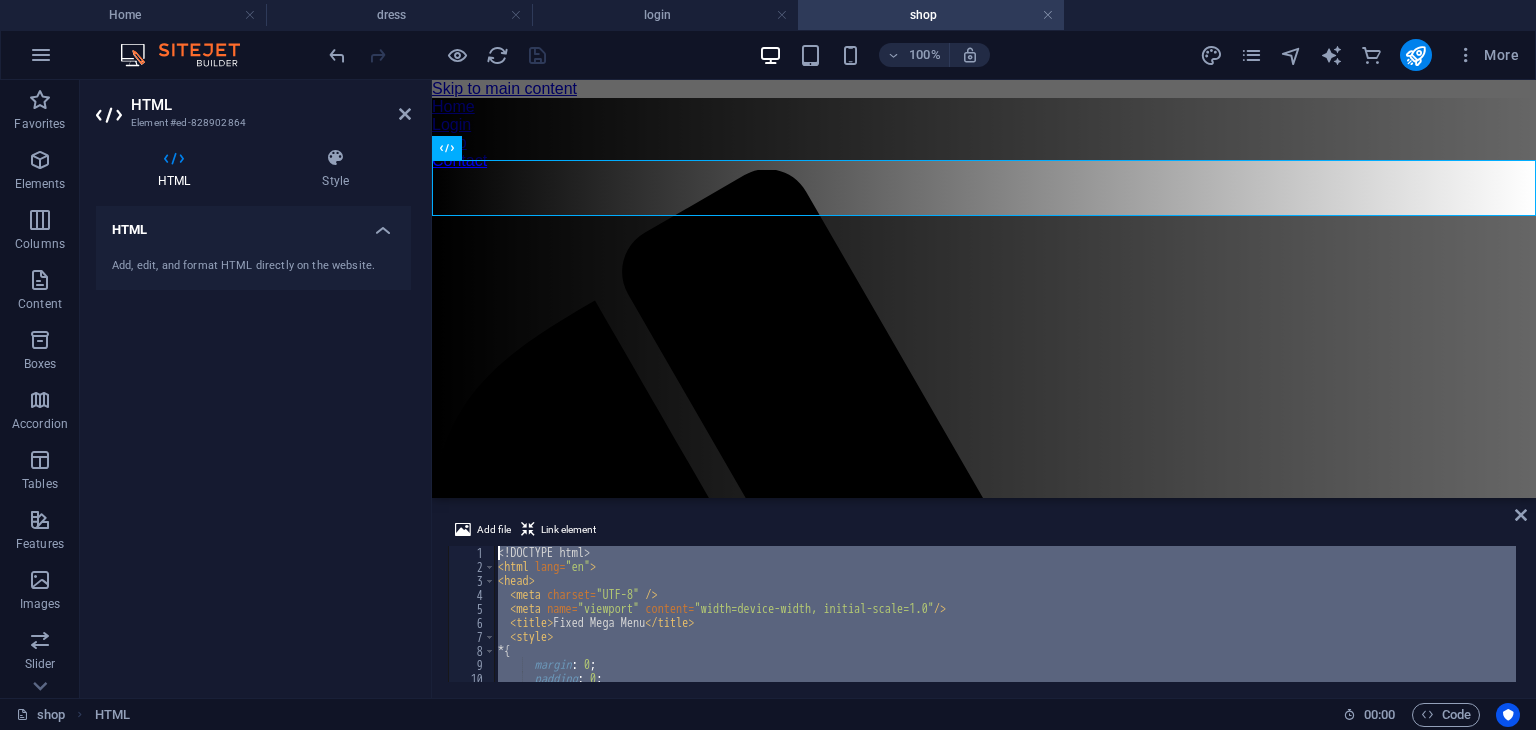 drag, startPoint x: 553, startPoint y: 673, endPoint x: 330, endPoint y: 116, distance: 599.9817 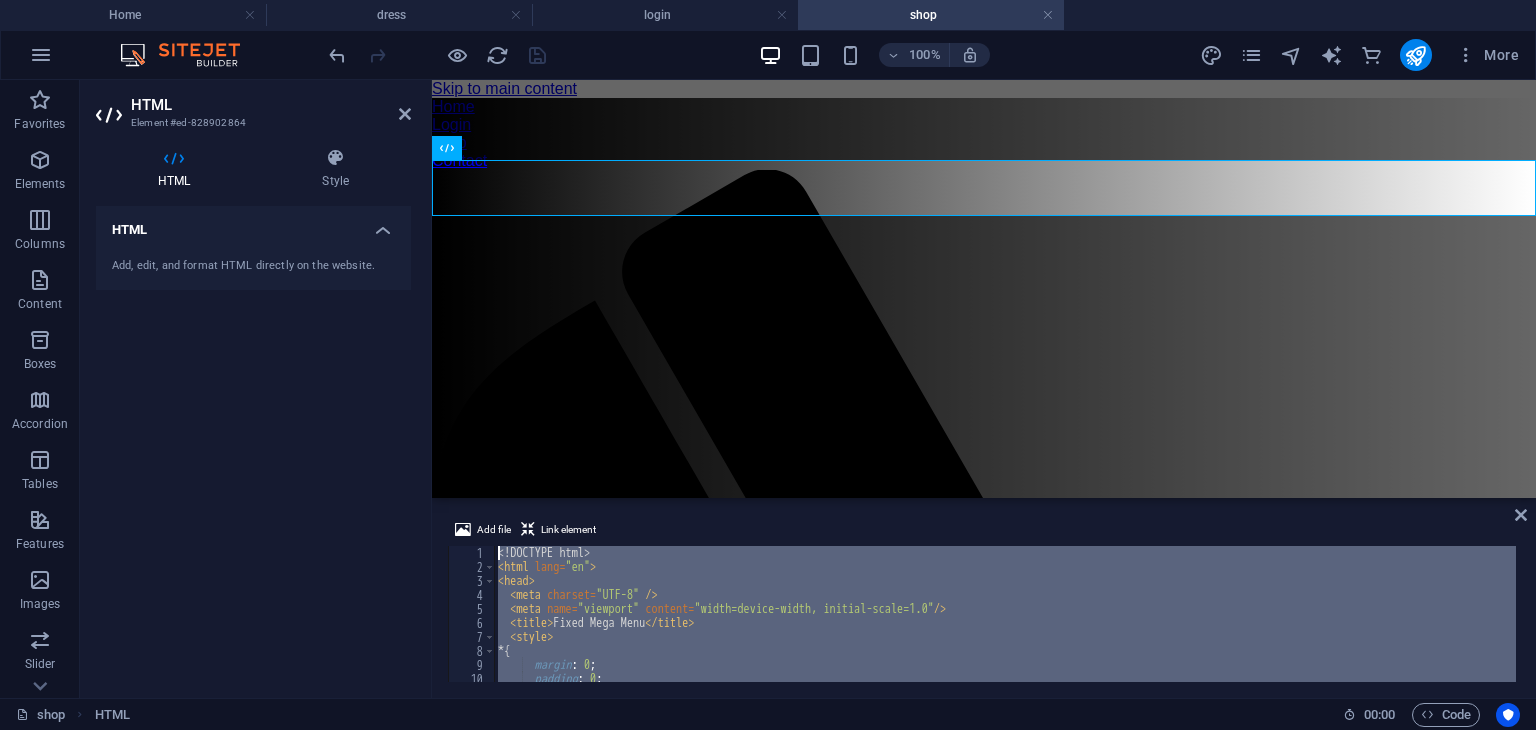 type 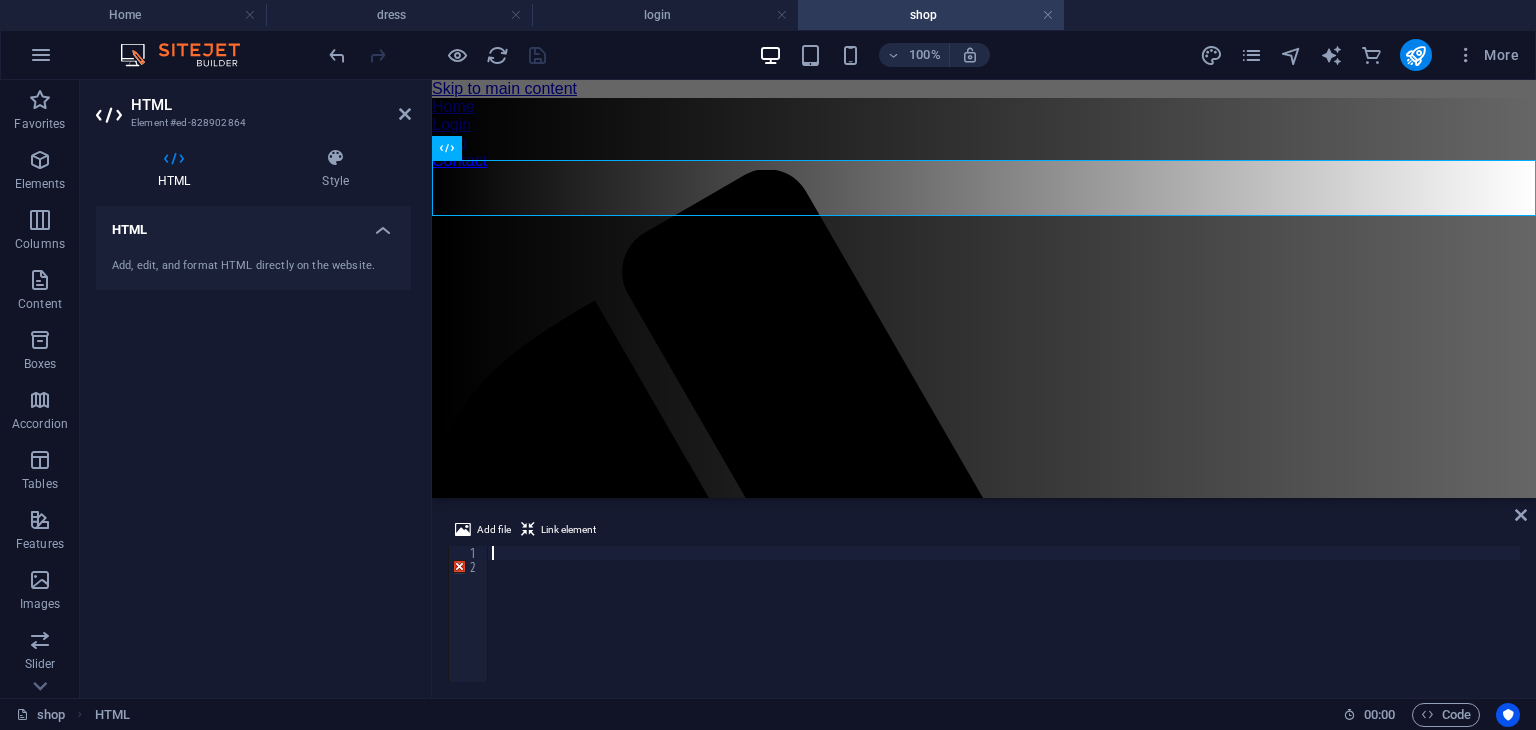 scroll, scrollTop: 1894, scrollLeft: 0, axis: vertical 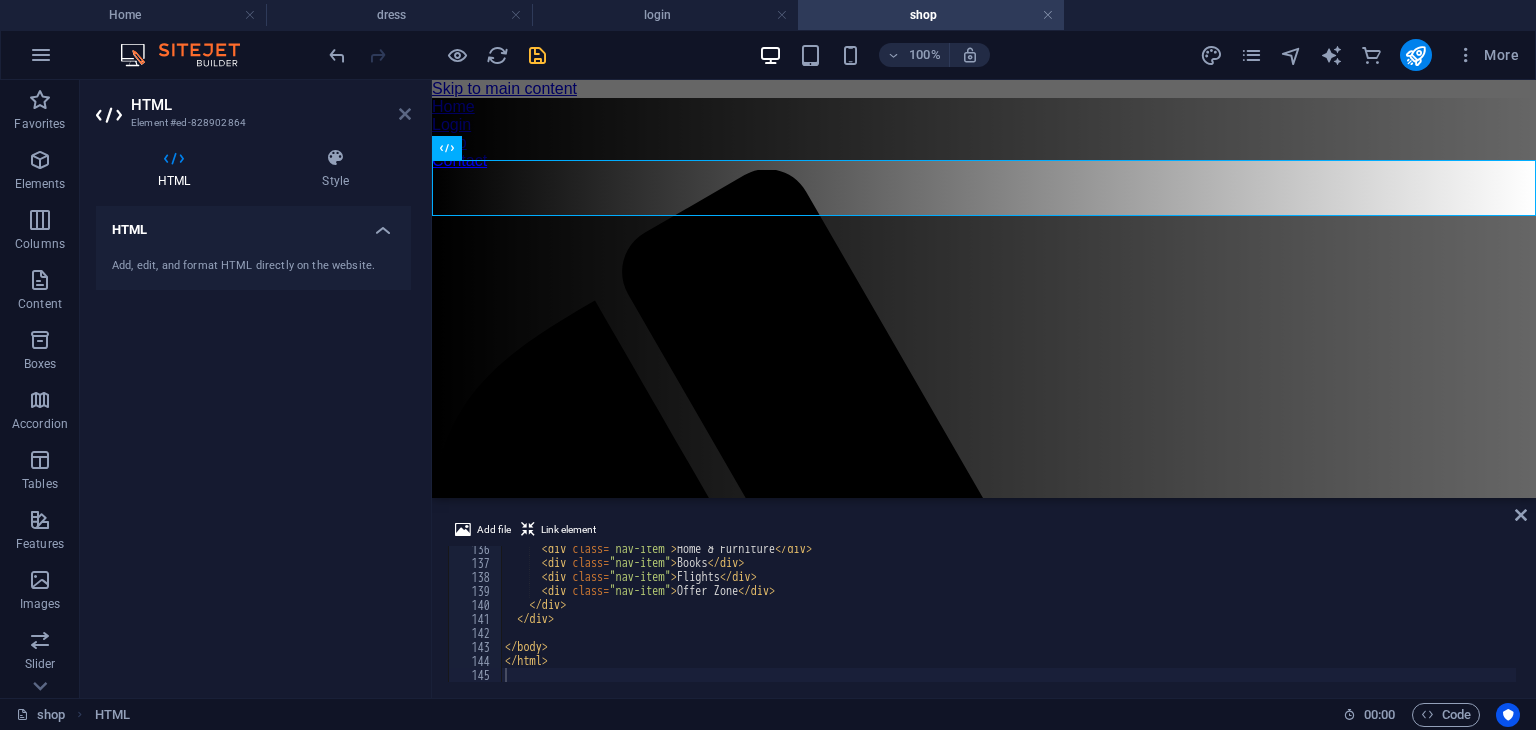 click at bounding box center [405, 114] 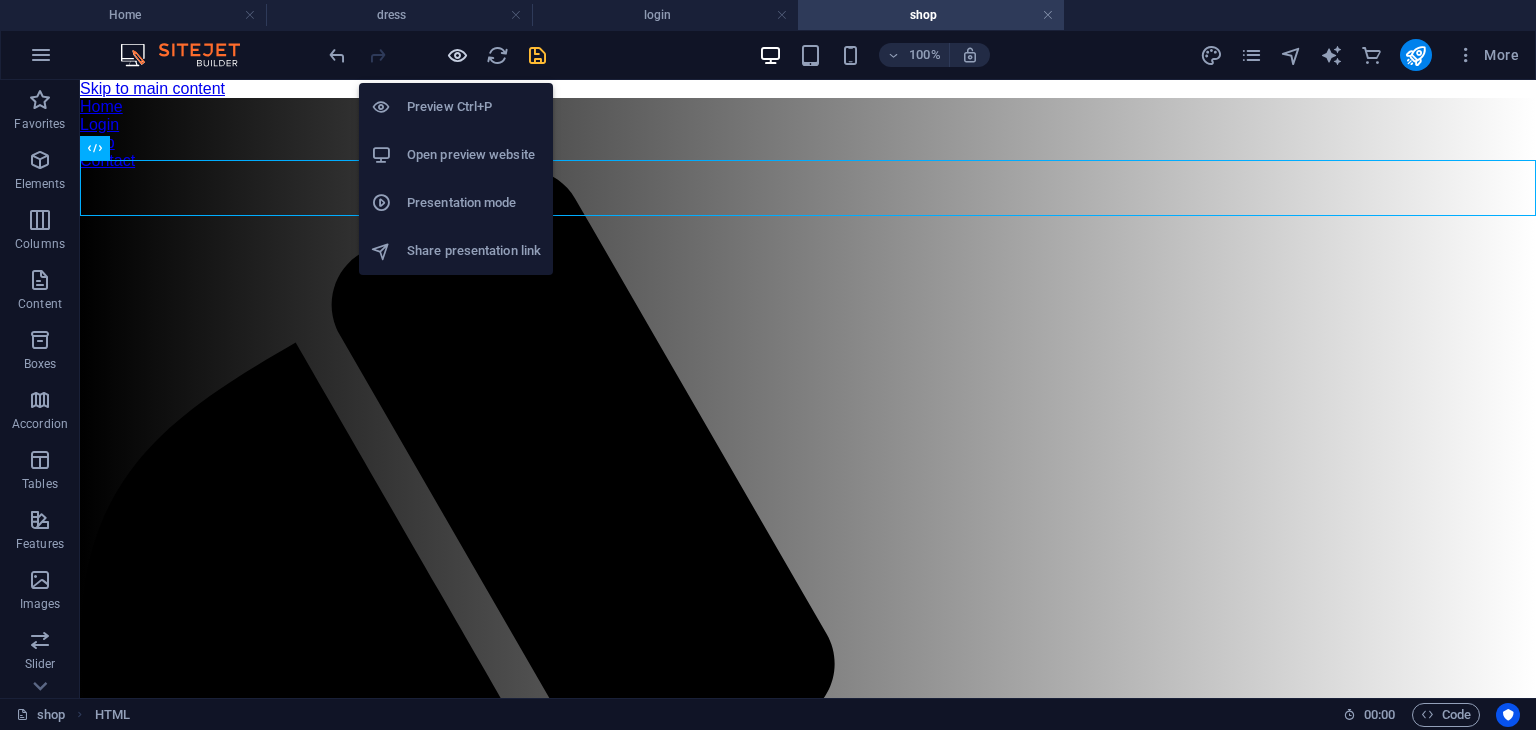 click at bounding box center (457, 55) 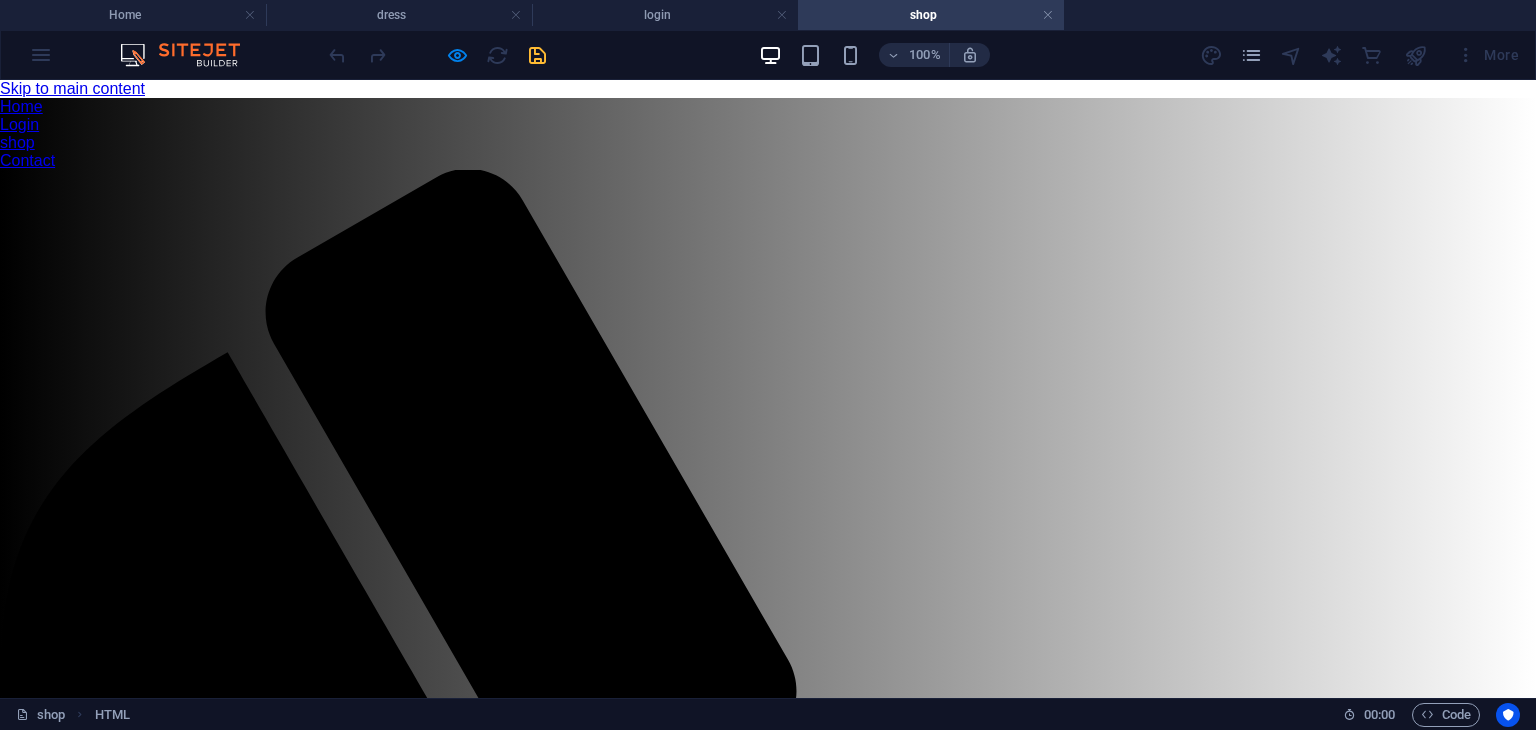 click on "Women ▼
Clothing
Topwear
Dresses
Jeans
Skirts
Trousers
Ethnic Wear
Sarees
Kurtis
Lehengas
Dupattas
Footwear
Heels
Flats
Boots
Accessories
Handbags
Totes
Clutches
Featured
W
[BRAND]
Lakme
Rare Roots" at bounding box center (550, 2235) 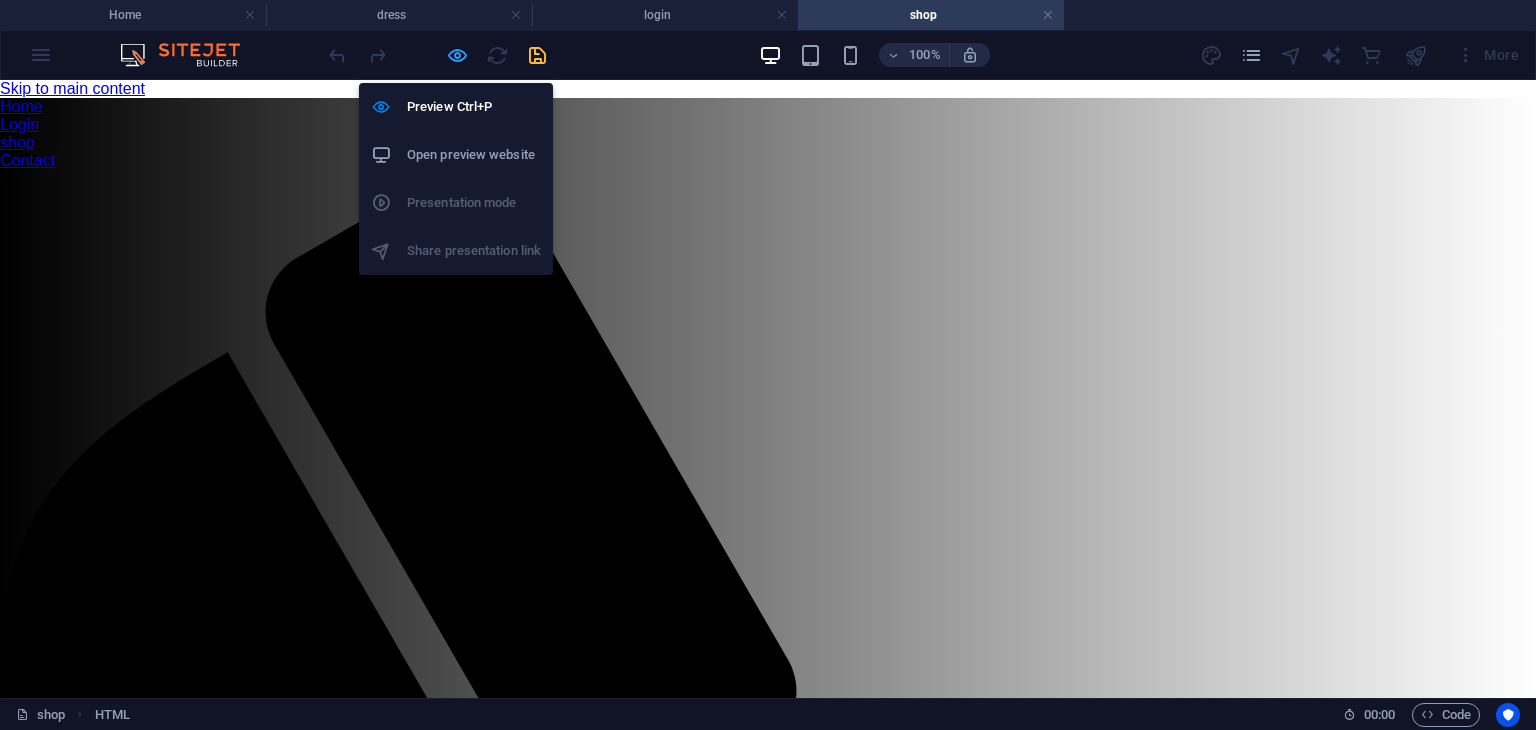 click at bounding box center [457, 55] 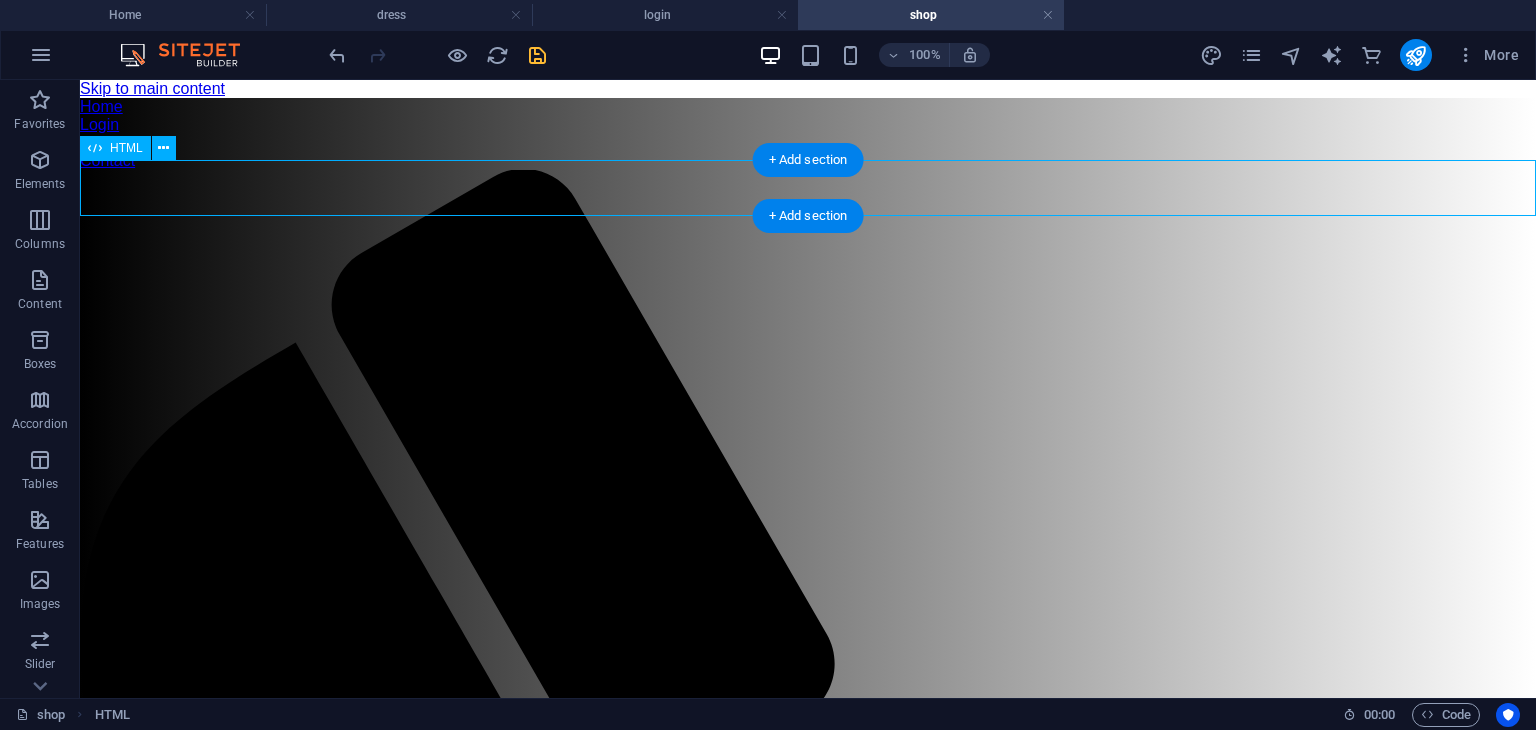 click on "Fixed Mega Menu Width
Electronics
TVs & Appliances
Men
Women ▼
Clothing
Topwear
Dresses
Jeans
Skirts
Trousers
Ethnic Wear
Sarees
Kurtis
Lehengas
Dupattas
Footwear
Heels
Flats
Boots
Accessories
Handbags
Totes
Clutches
Featured
W
Pantaloons
Lakme
Rare Roots
Baby & Kids
Home & Furniture
Books
Flights
Offer Zone" at bounding box center [808, 2129] 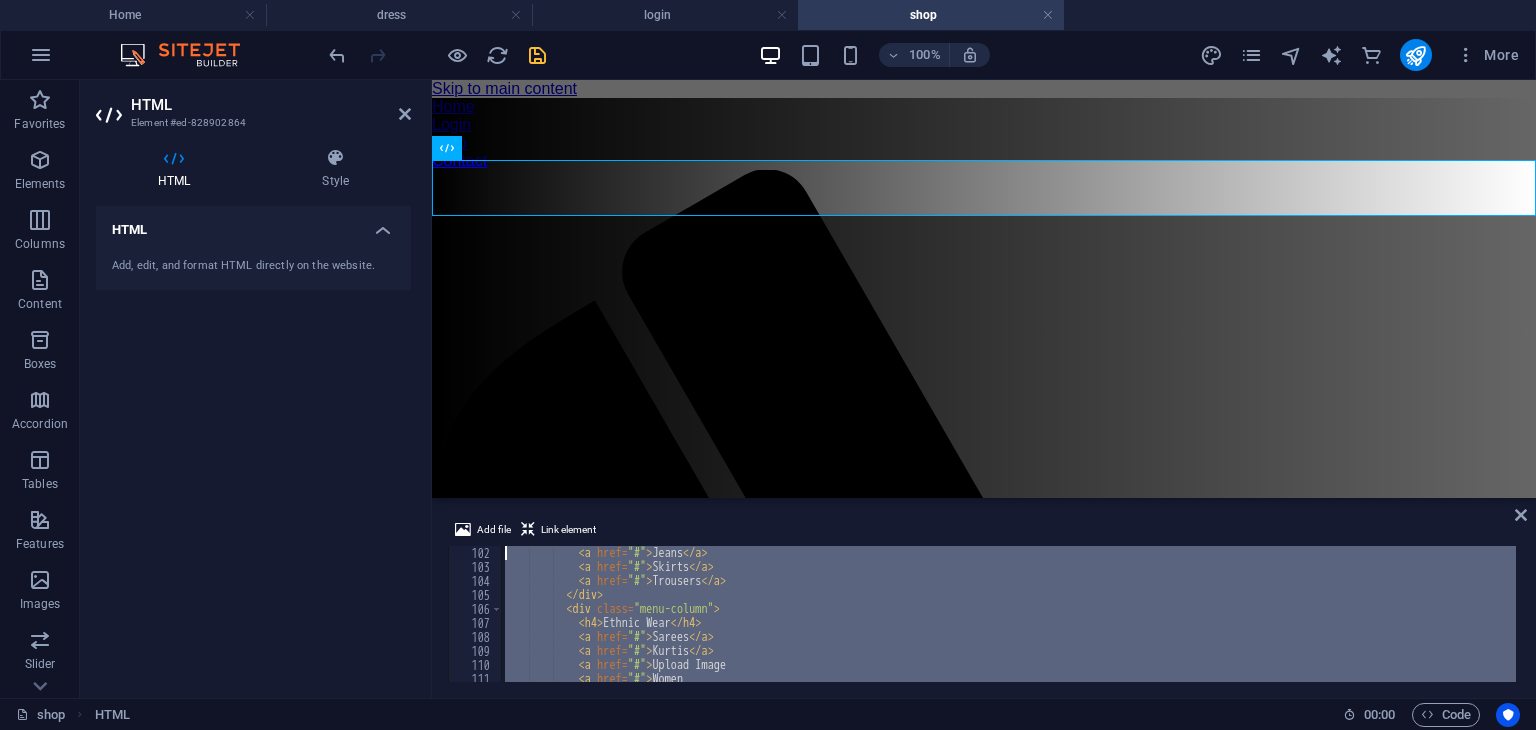 scroll, scrollTop: 0, scrollLeft: 0, axis: both 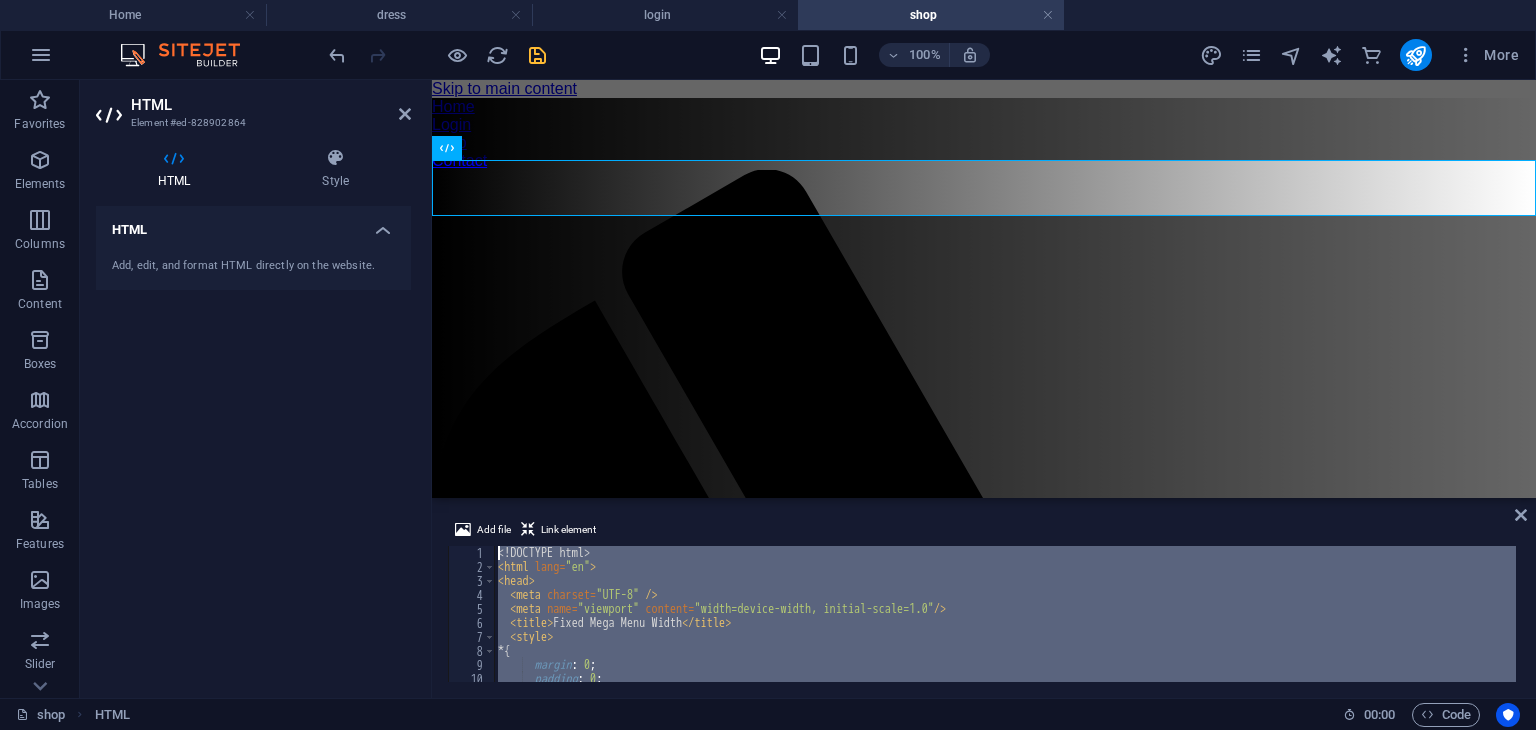 drag, startPoint x: 556, startPoint y: 678, endPoint x: 270, endPoint y: 65, distance: 676.4355 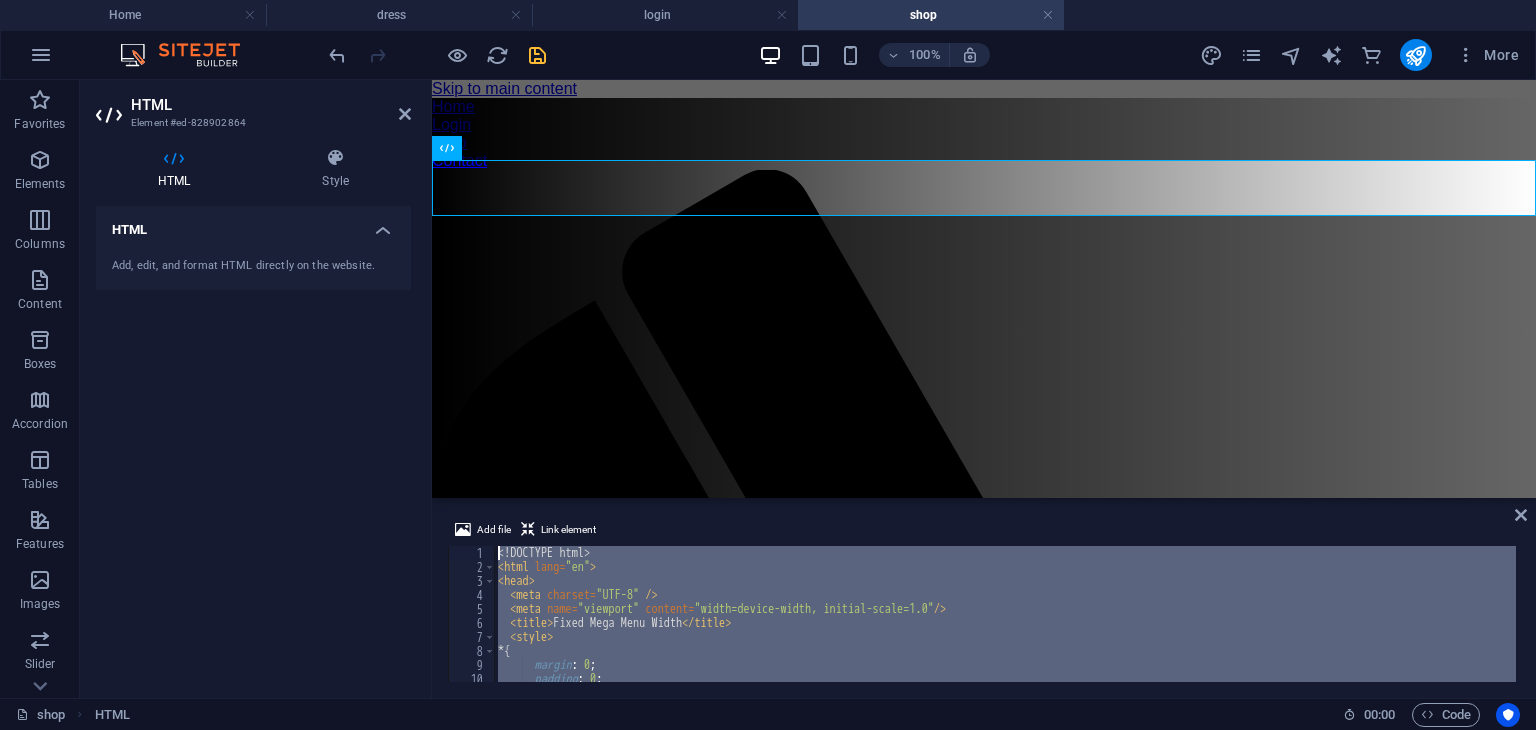 type 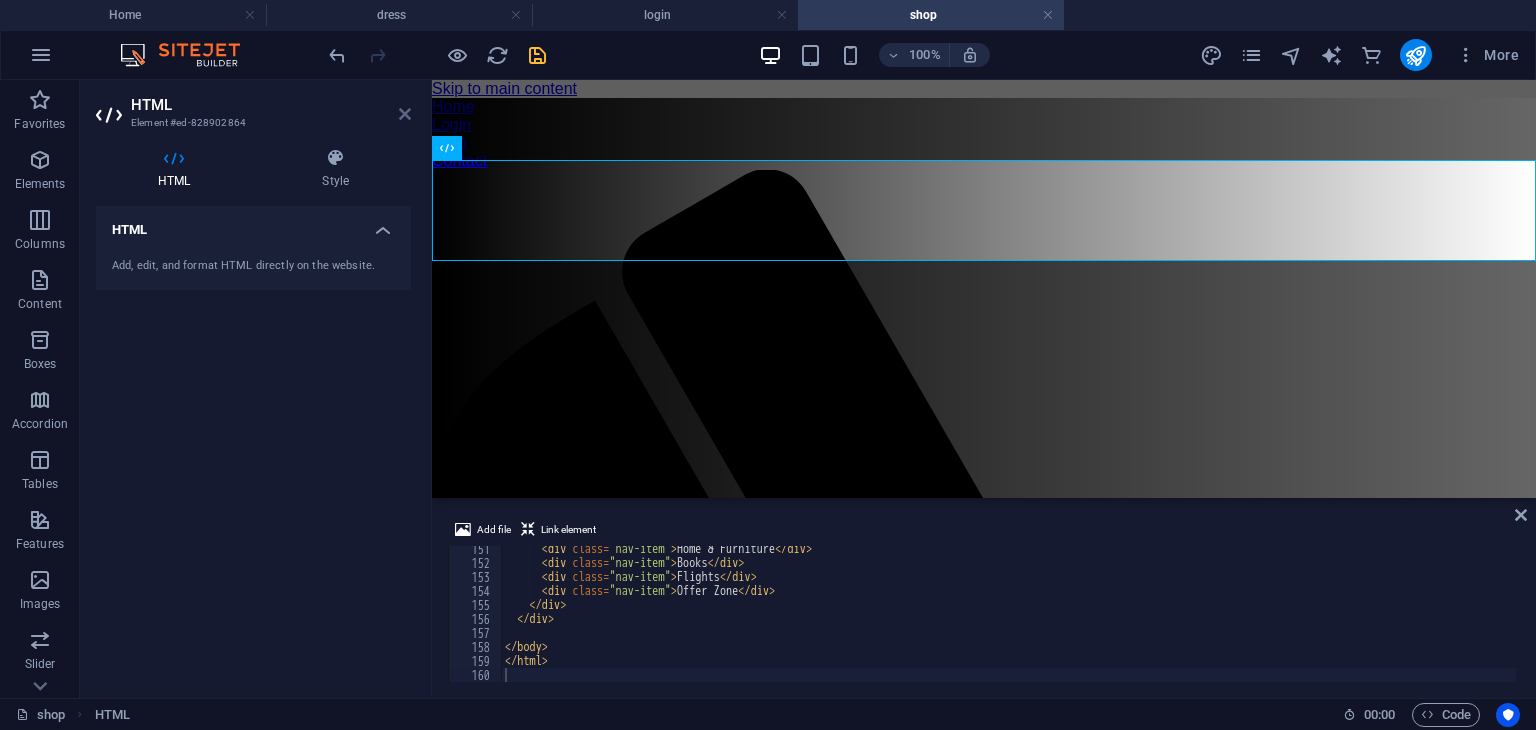 click at bounding box center (405, 114) 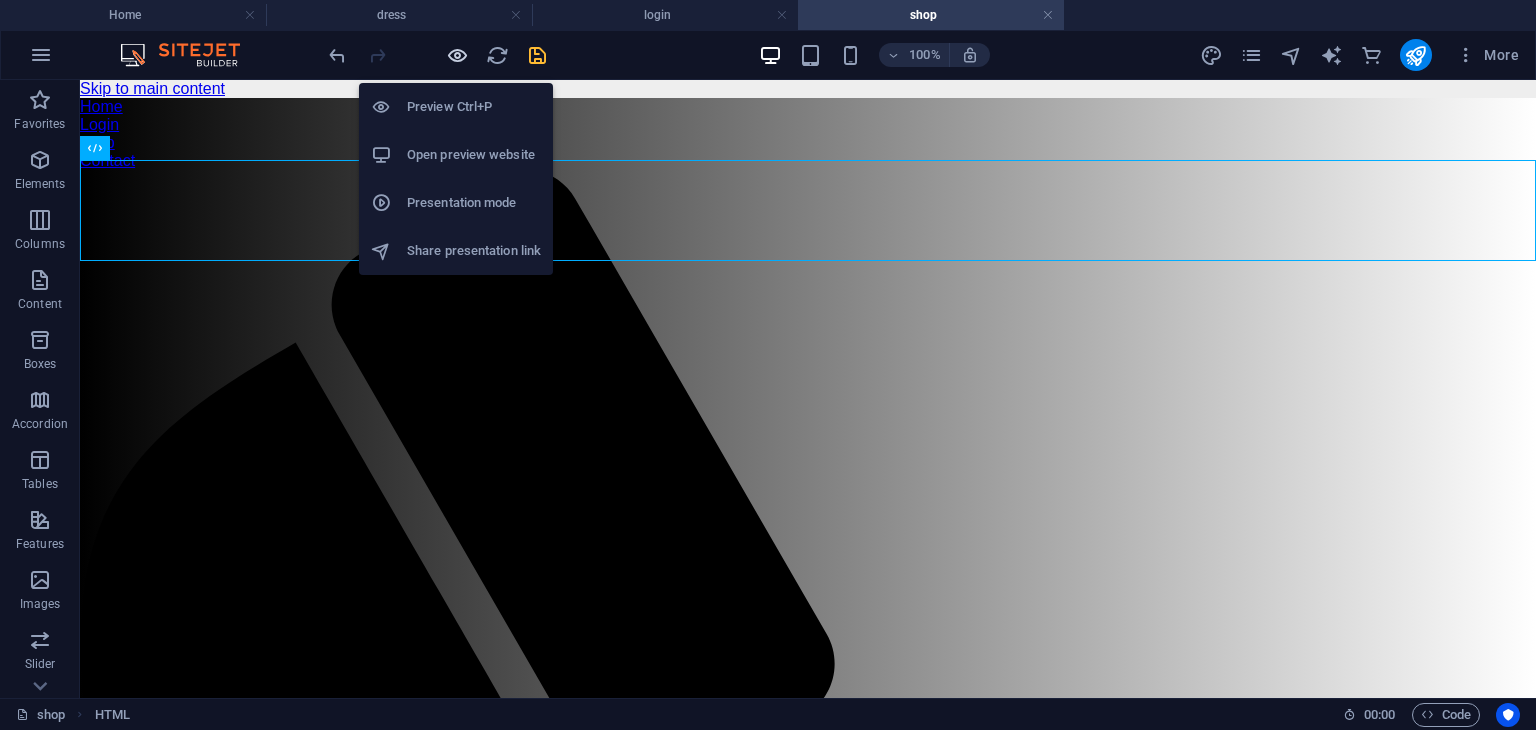 click at bounding box center [457, 55] 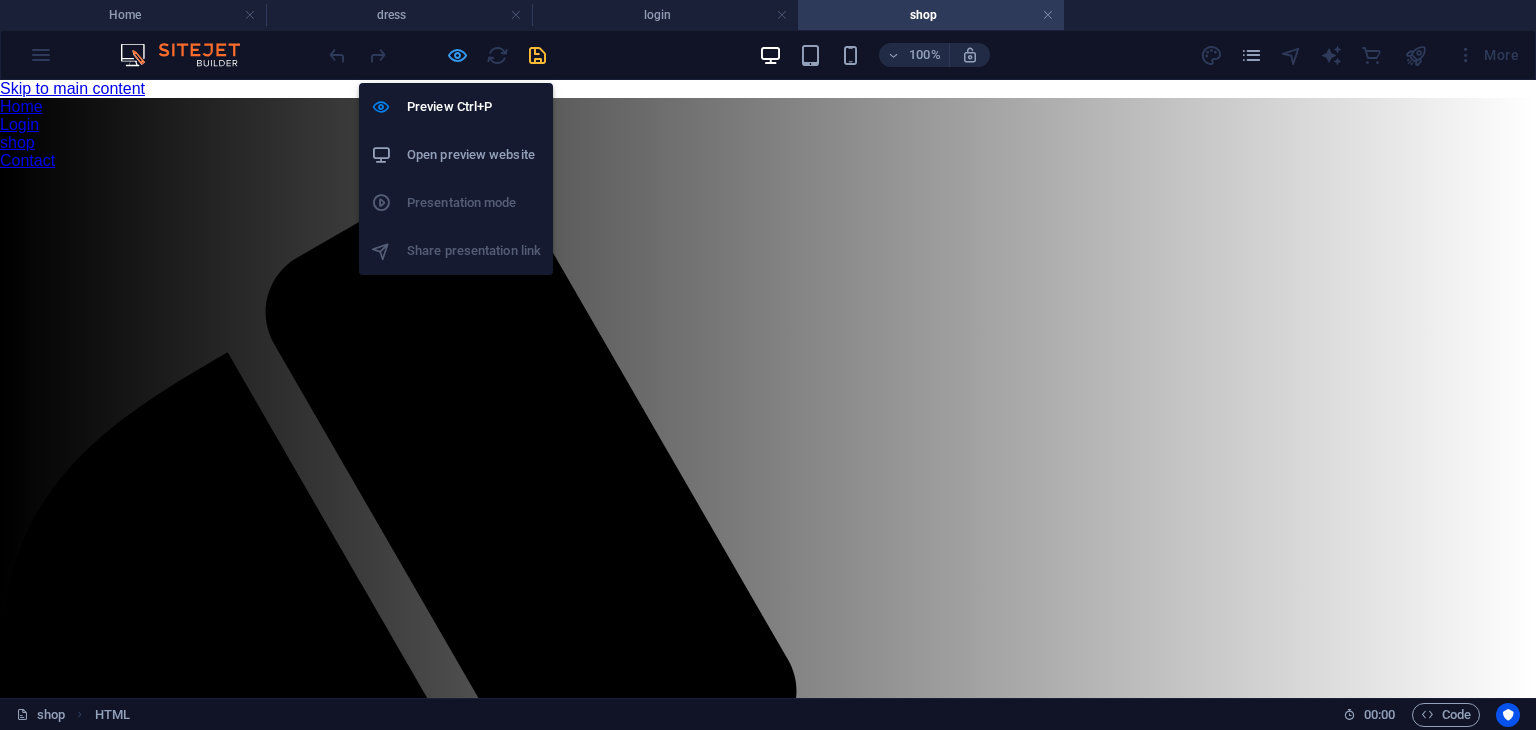 click at bounding box center (457, 55) 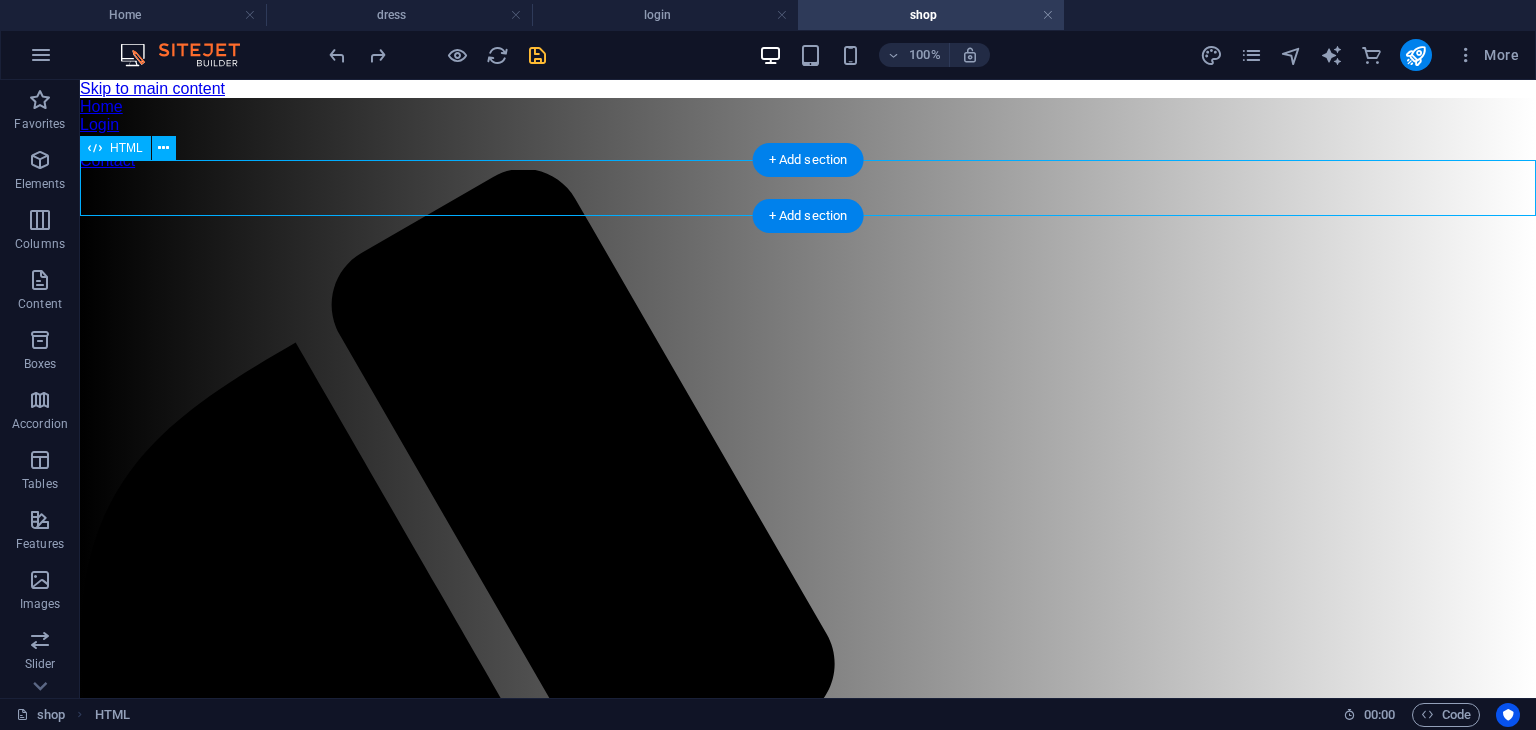 click on "Fixed Mega Menu Width
Electronics
TVs & Appliances
Men
Women ▼
Clothing
Topwear
Dresses
Jeans
Skirts
Trousers
Ethnic Wear
Sarees
Kurtis
Lehengas
Dupattas
Footwear
Heels
Flats
Boots
Accessories
Handbags
Totes
Clutches
Featured
W
Pantaloons
Lakme
Rare Roots
Baby & Kids
Home & Furniture
Books
Flights
Offer Zone" at bounding box center (808, 2129) 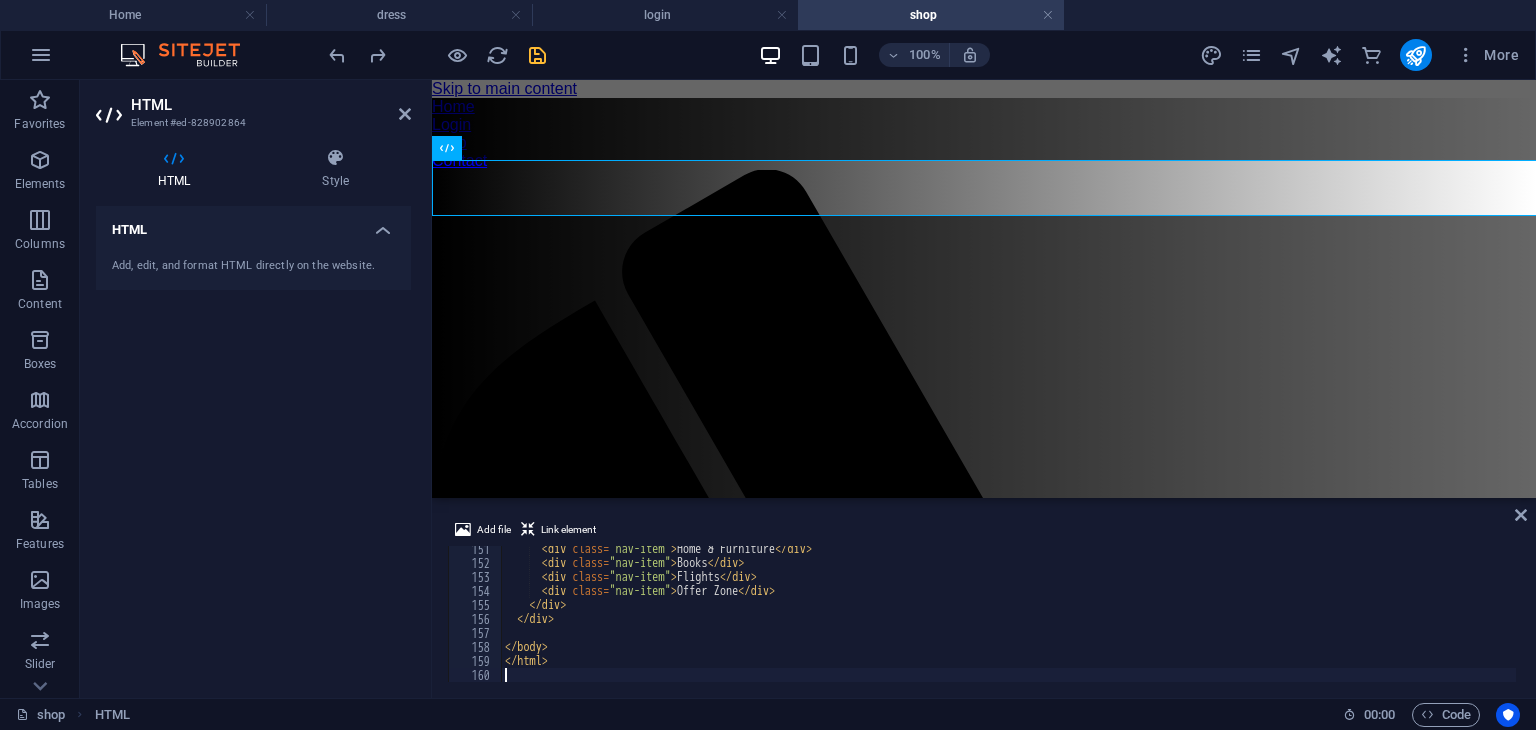 scroll, scrollTop: 1908, scrollLeft: 0, axis: vertical 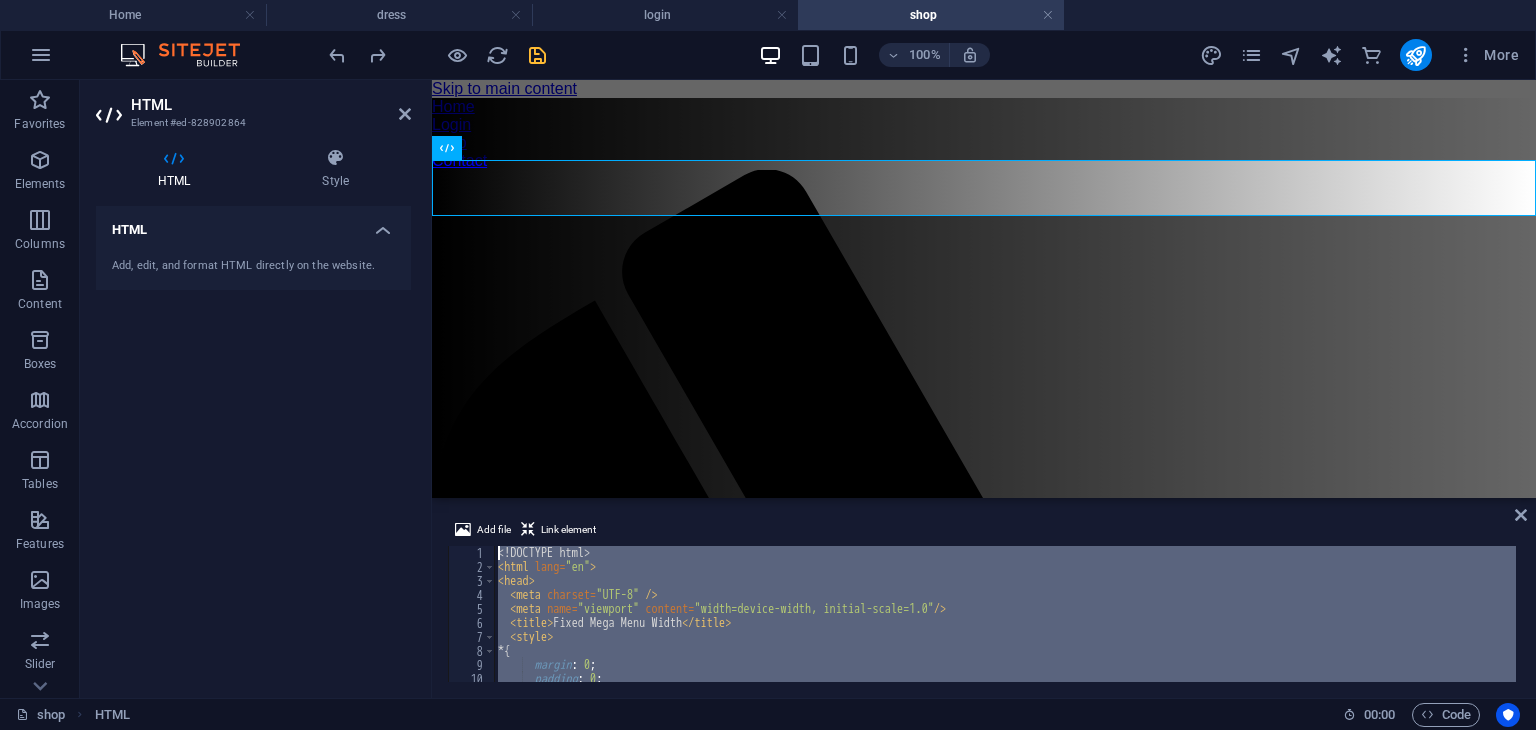 drag, startPoint x: 579, startPoint y: 645, endPoint x: 113, endPoint y: -87, distance: 867.7442 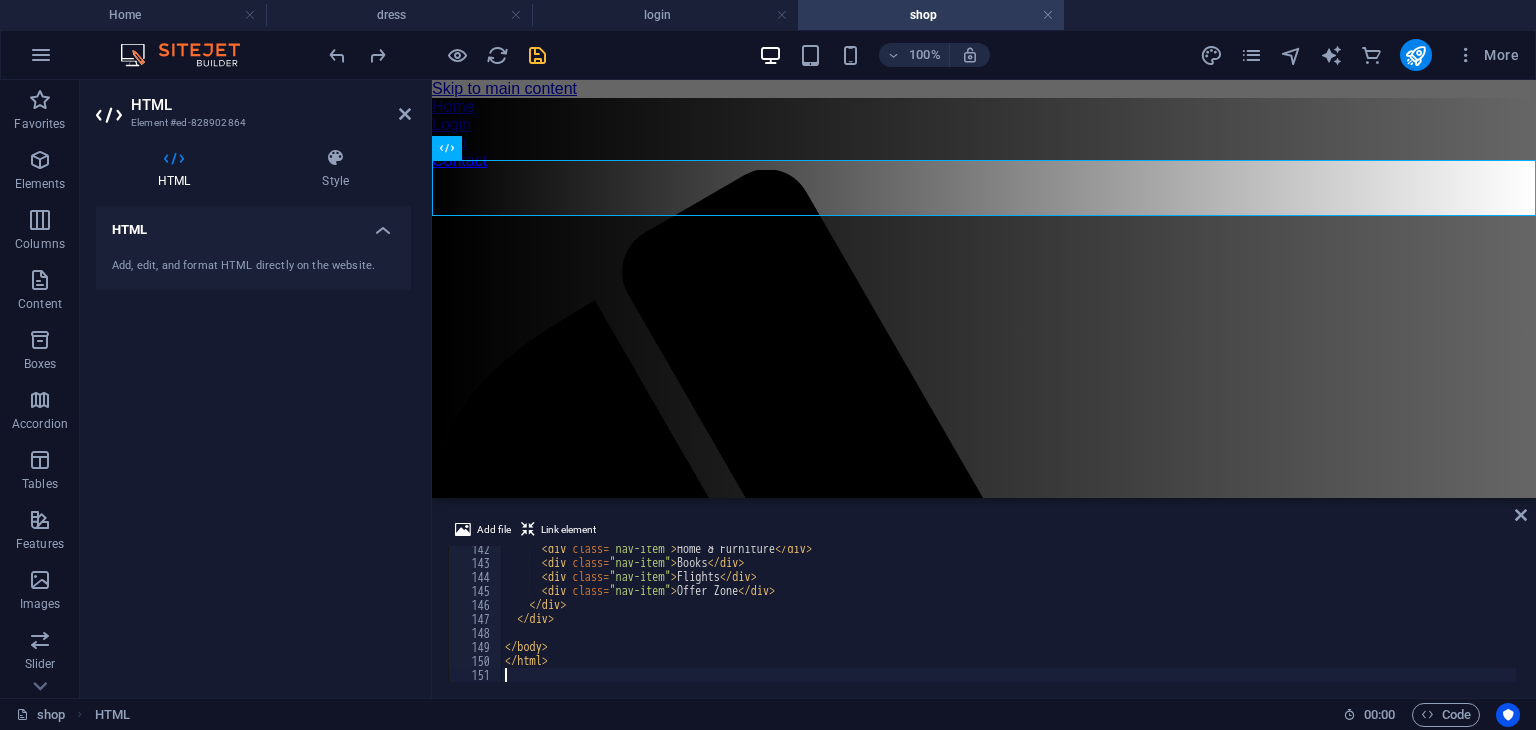 scroll, scrollTop: 1978, scrollLeft: 0, axis: vertical 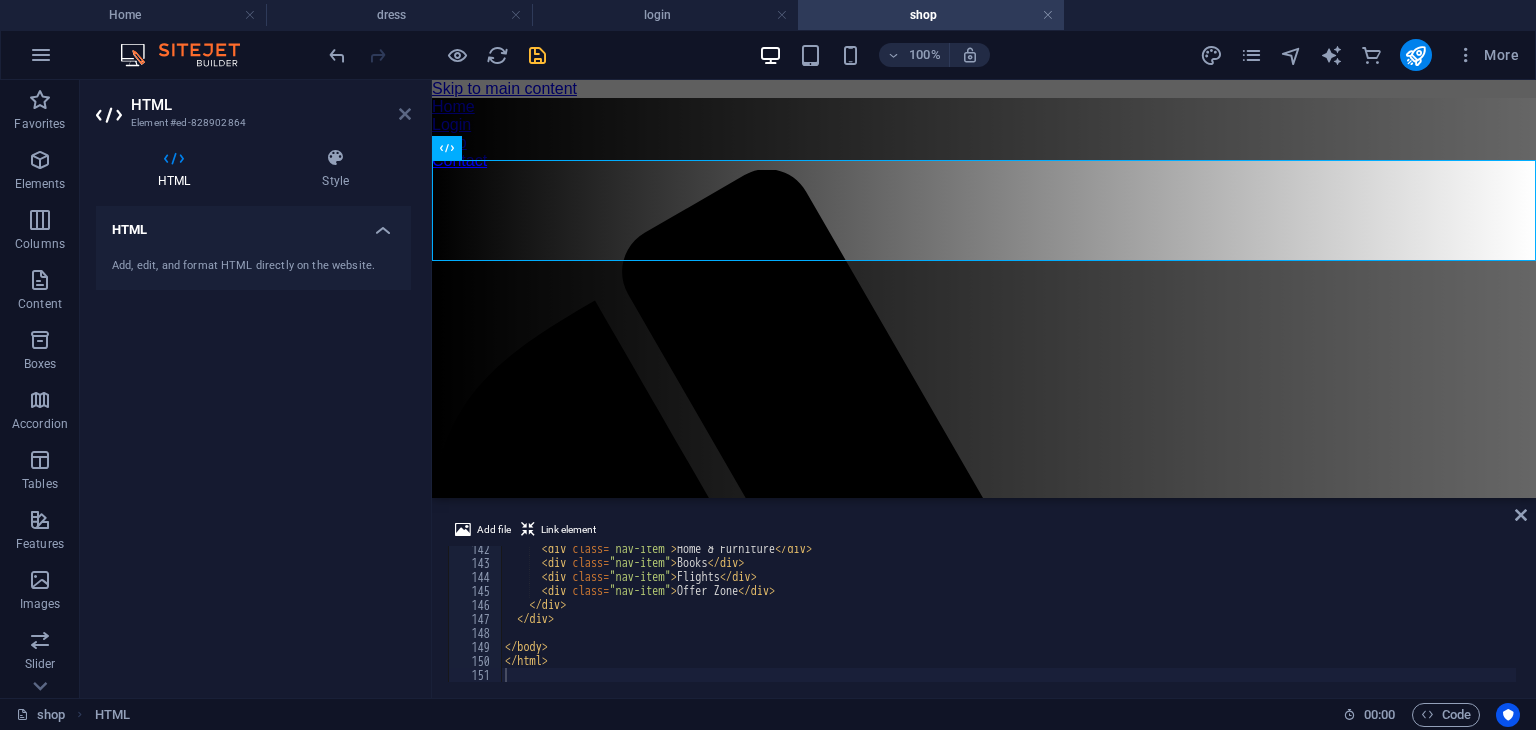 click at bounding box center (405, 114) 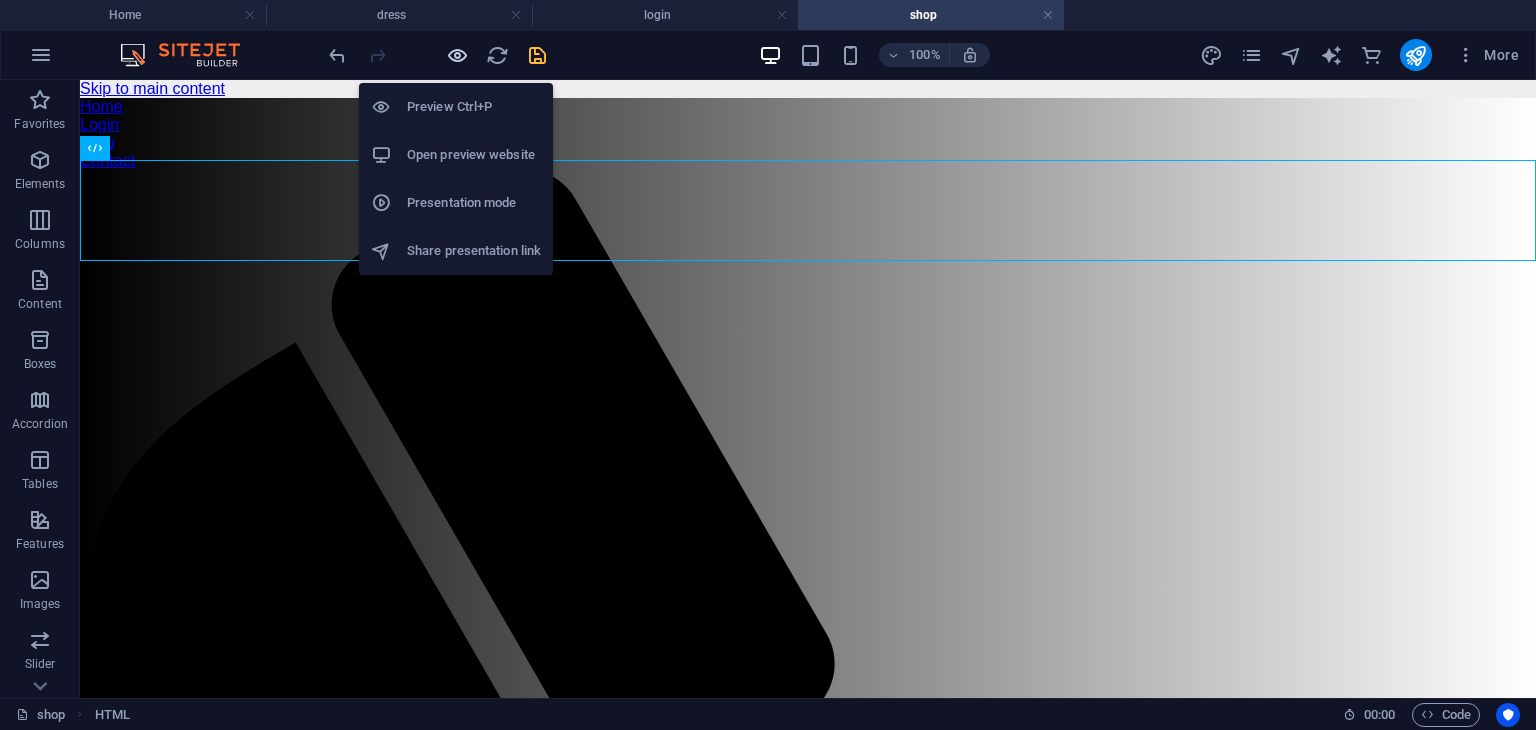 click at bounding box center [457, 55] 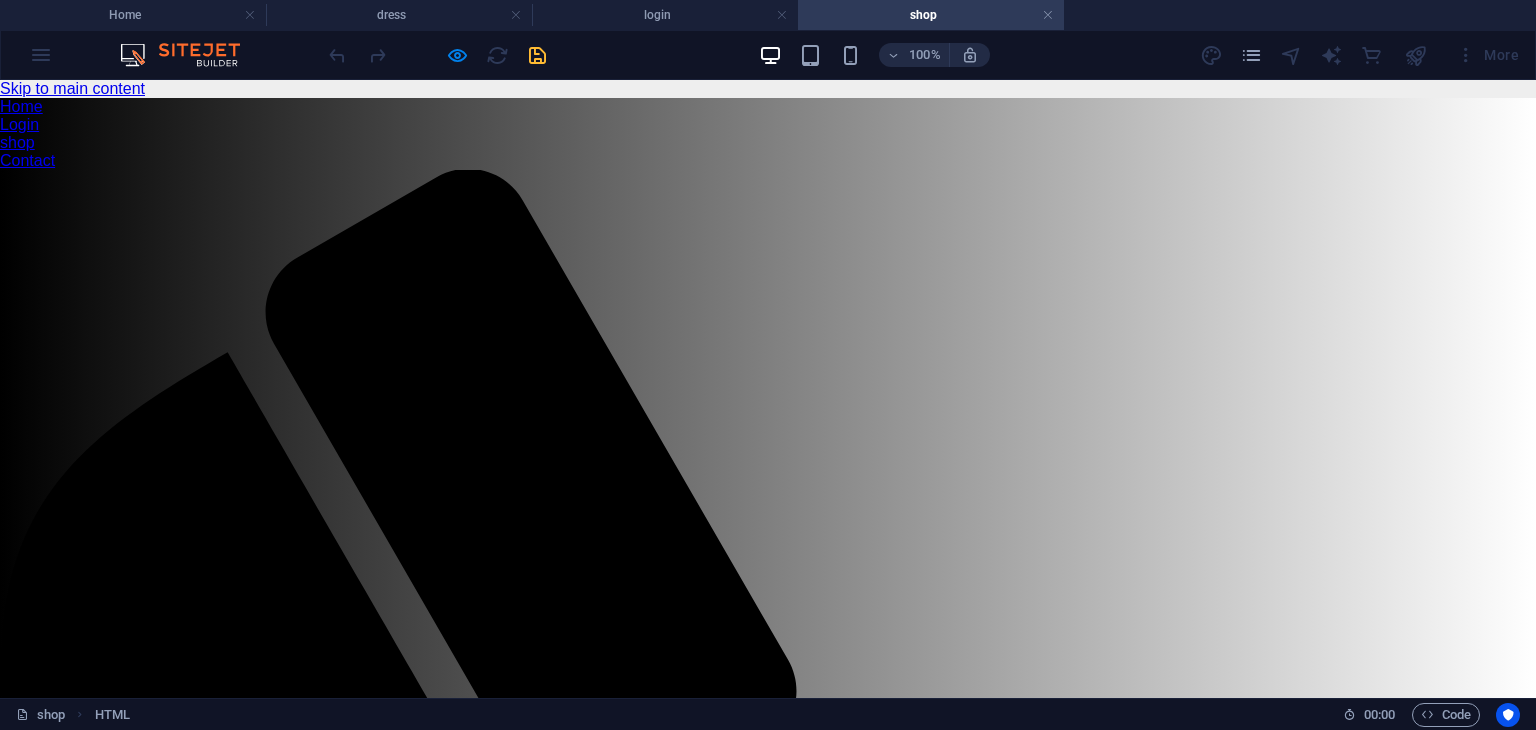 click on "Women ▼
Clothing
Topwear
Dresses
Jeans
Skirts
Trousers
Ethnic Wear
Sarees
Kurtis
Lehengas
Dupattas
Footwear
Heels
Flats
Boots
Accessories
Handbags
Totes
Clutches" at bounding box center (631, 2273) 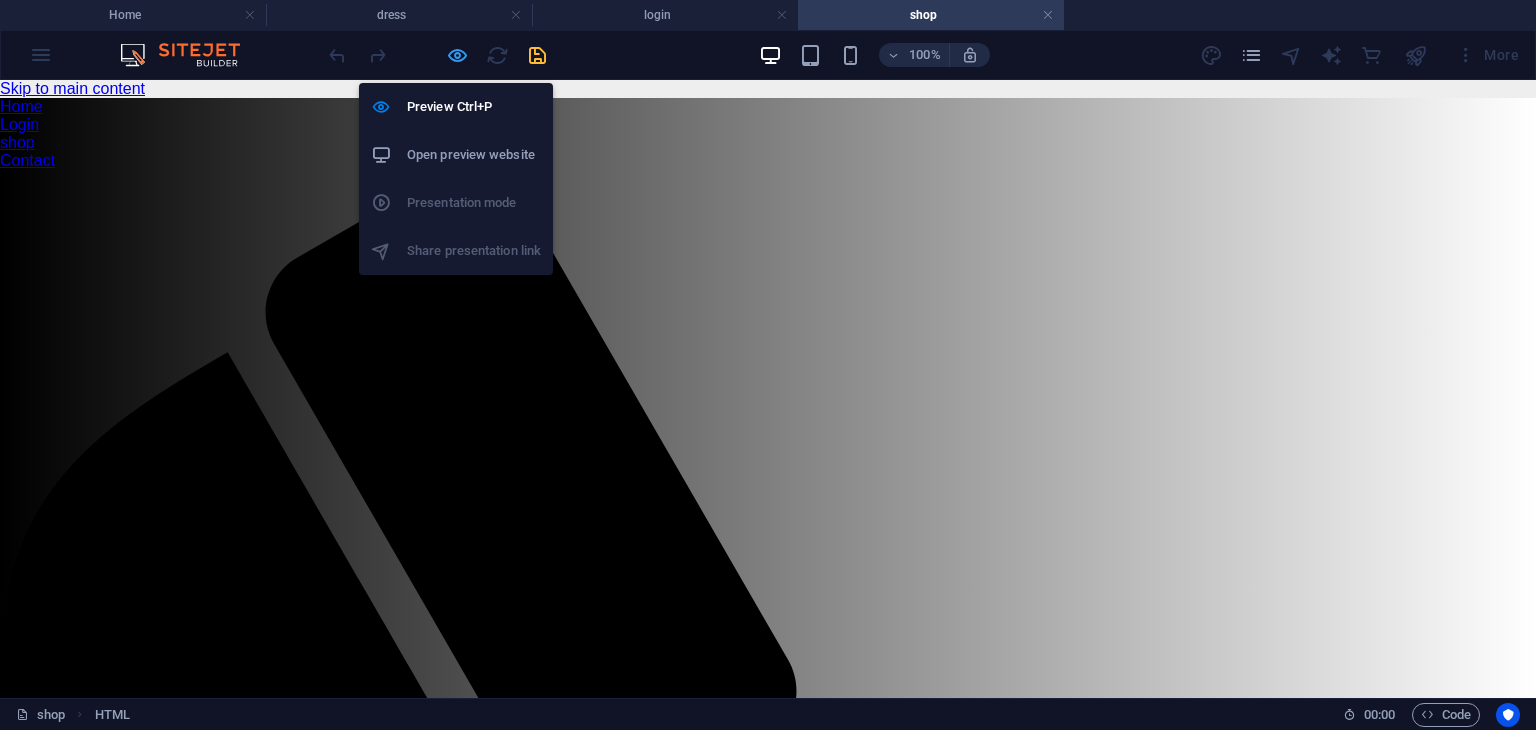 click at bounding box center [457, 55] 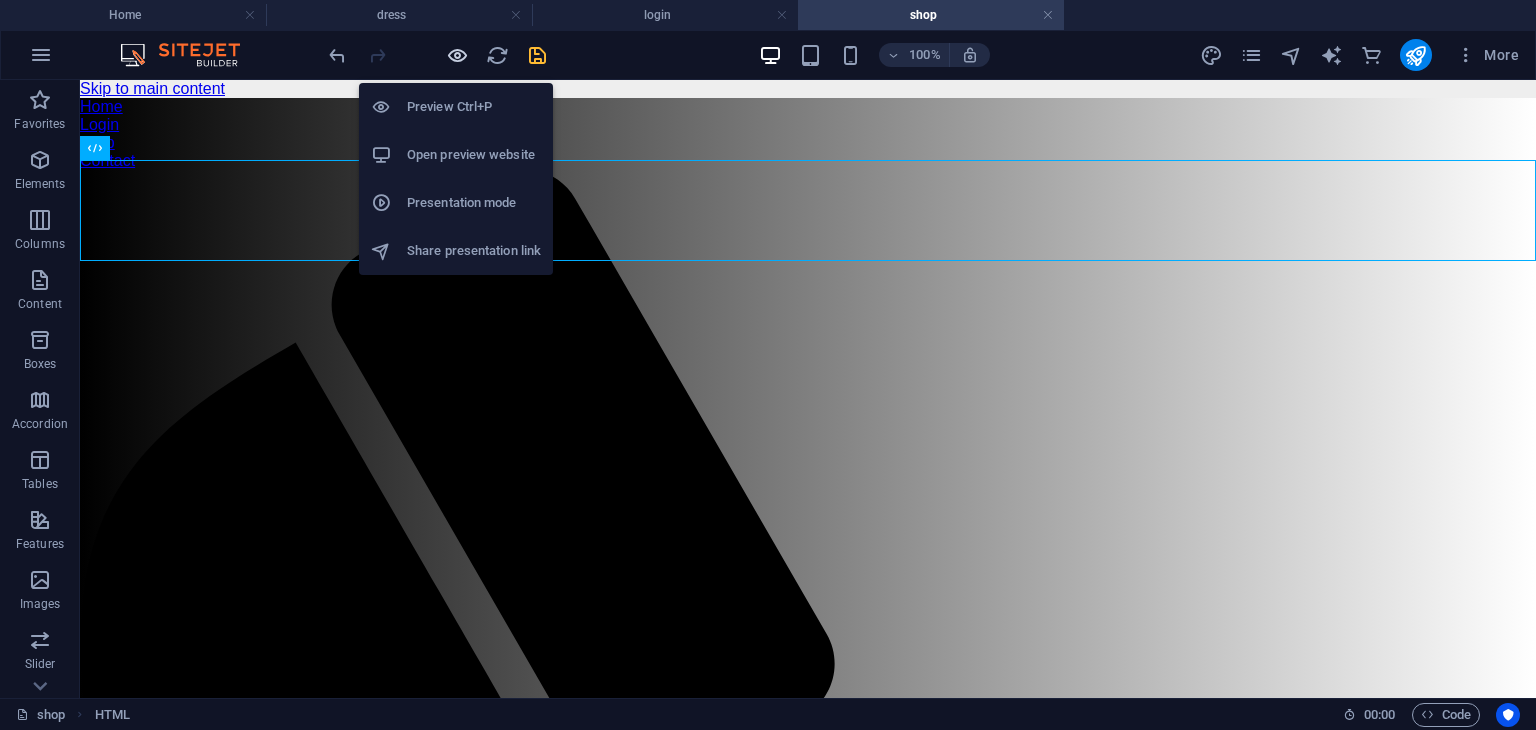 click at bounding box center [457, 55] 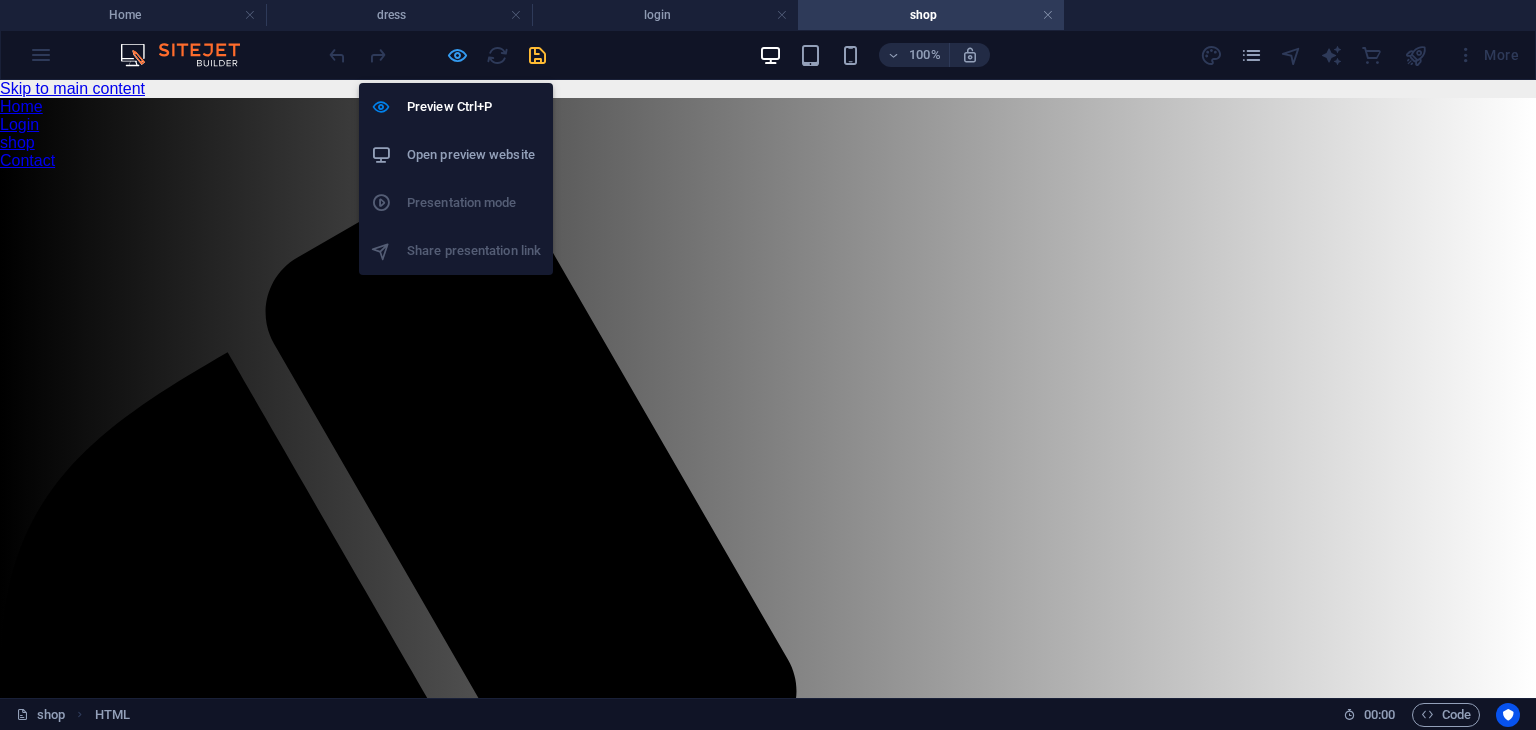 click at bounding box center [457, 55] 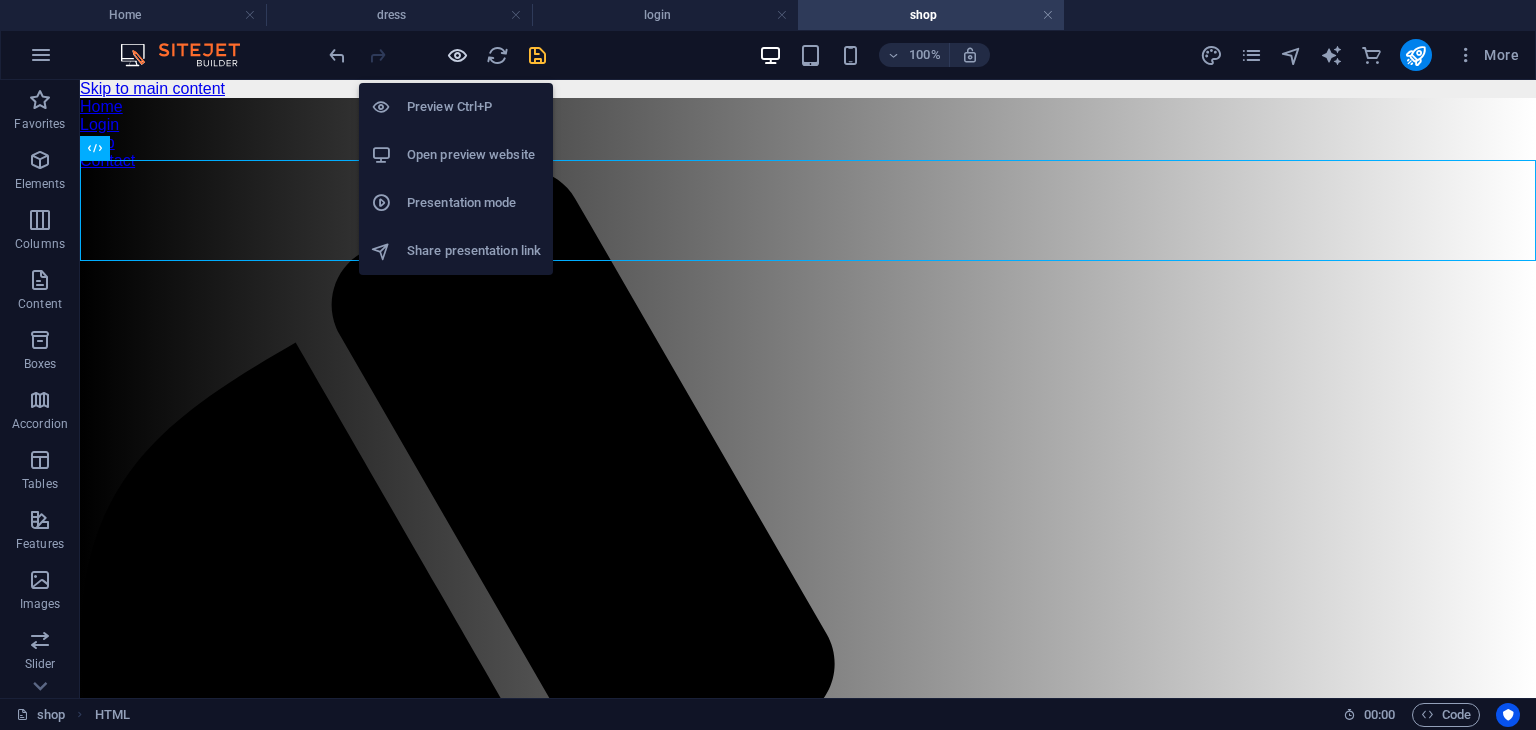 click at bounding box center [457, 55] 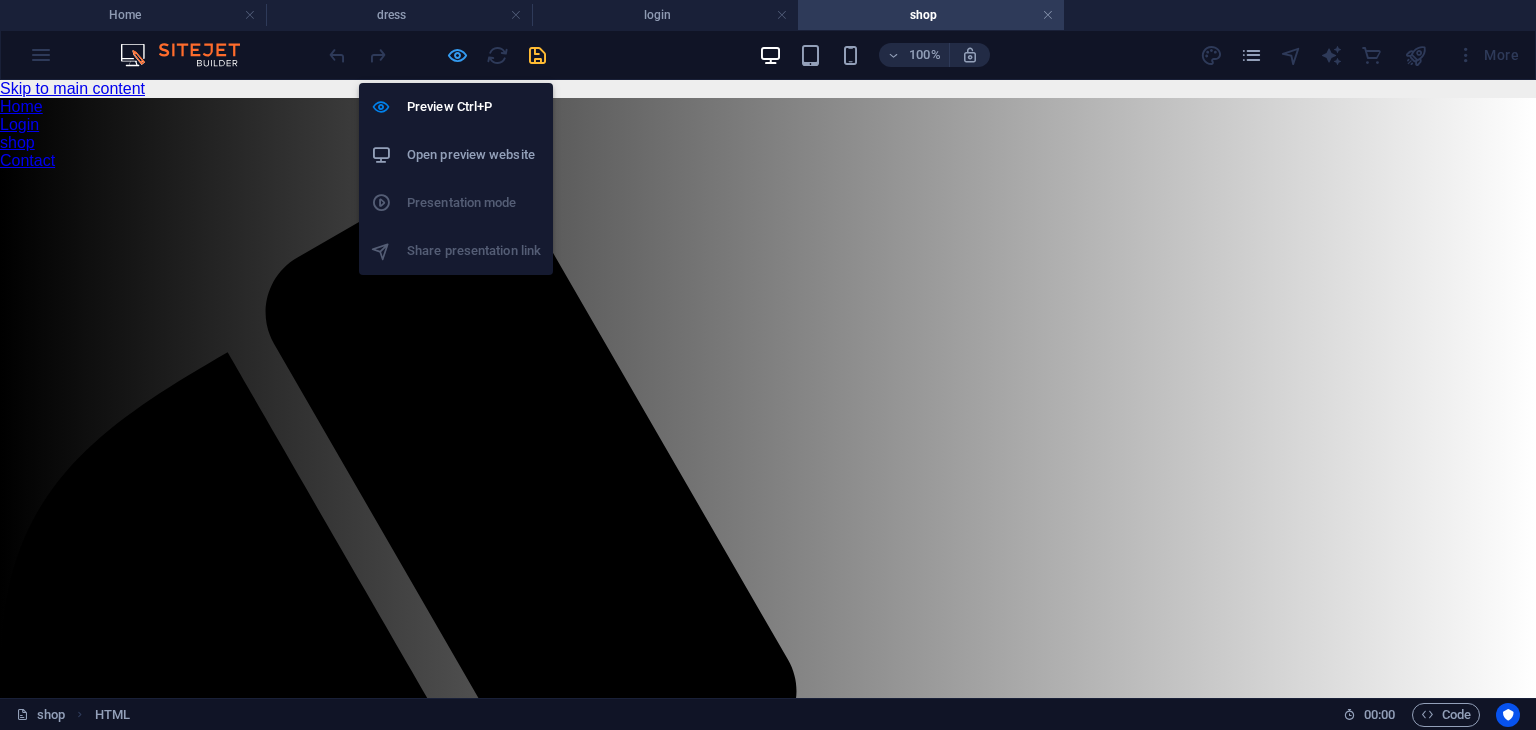 click at bounding box center [457, 55] 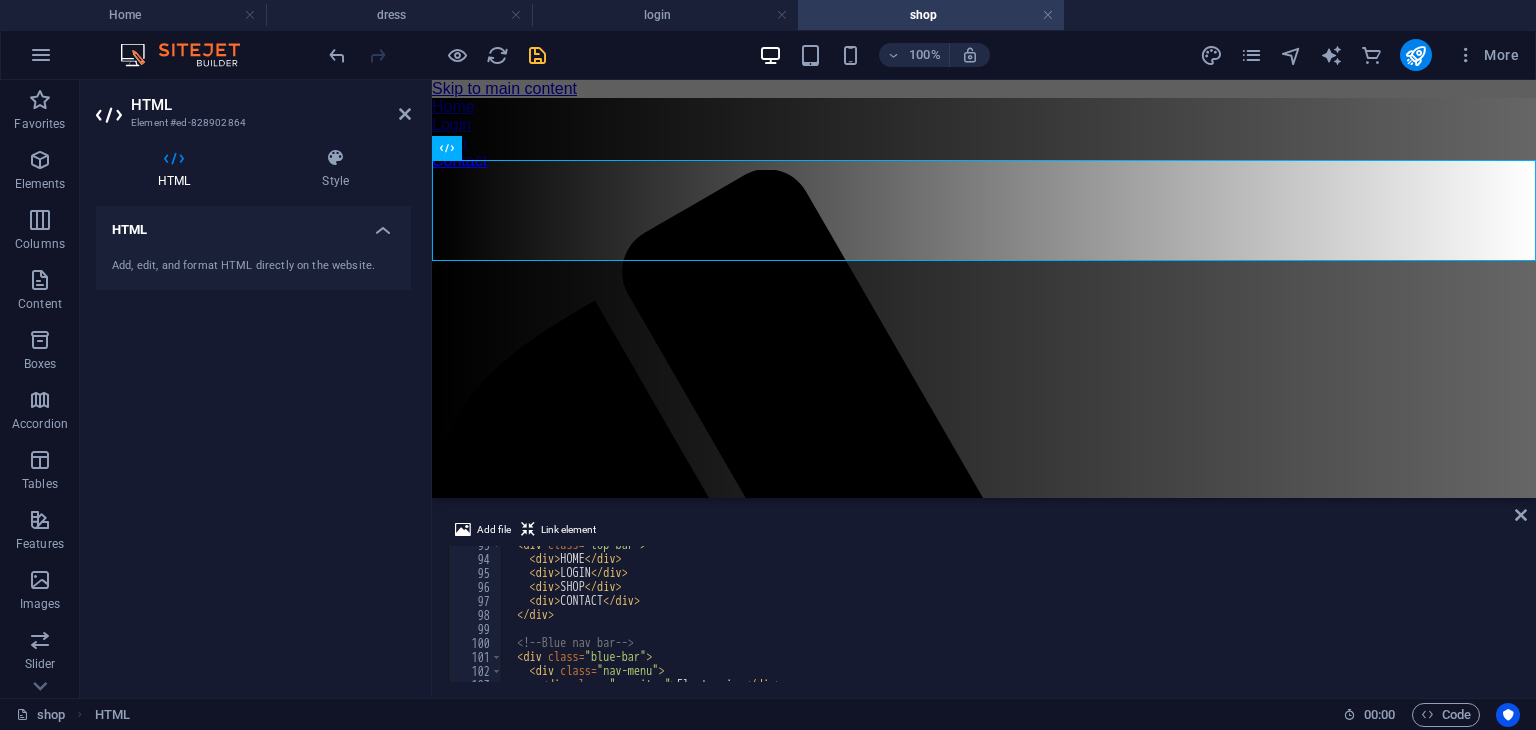 scroll, scrollTop: 1296, scrollLeft: 0, axis: vertical 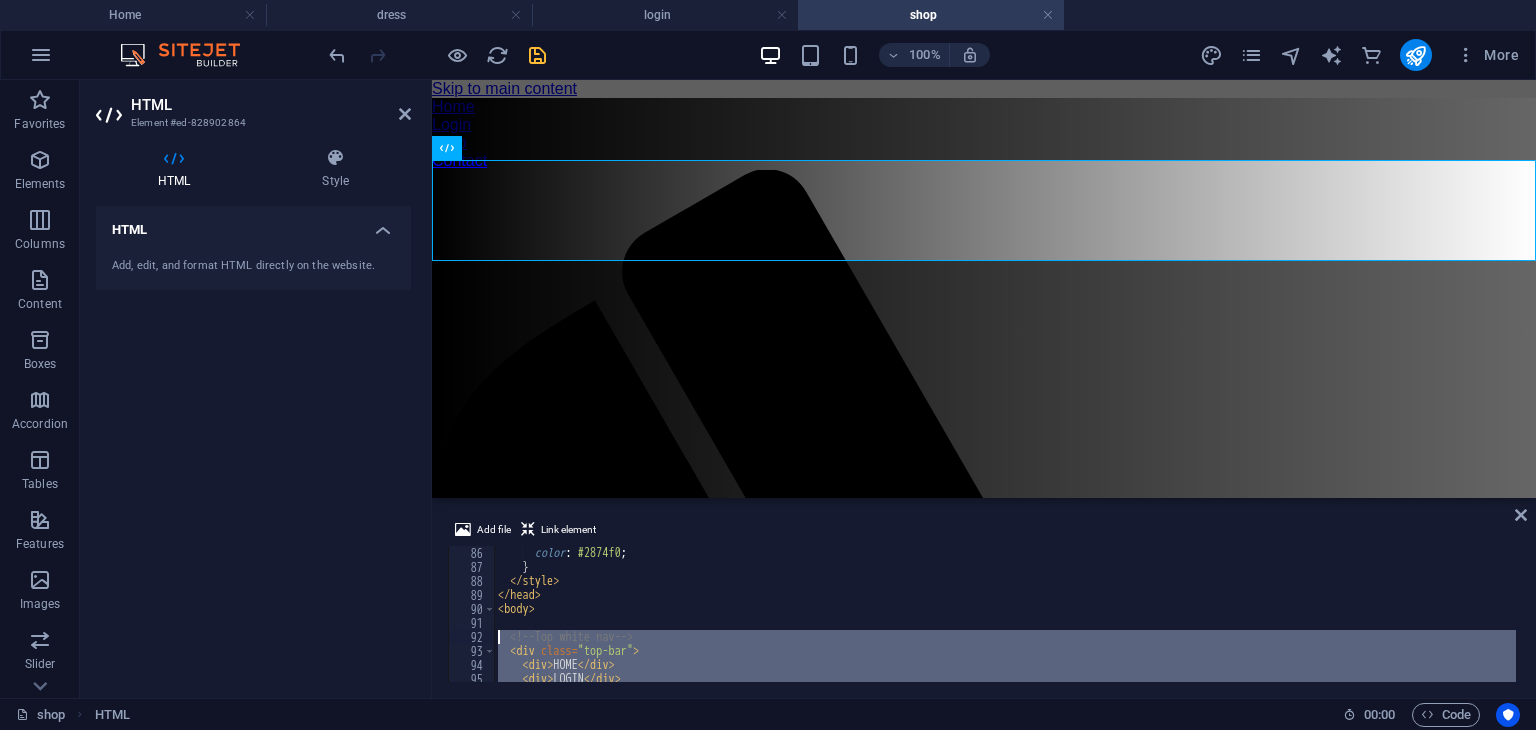 drag, startPoint x: 582, startPoint y: 628, endPoint x: 494, endPoint y: 635, distance: 88.27797 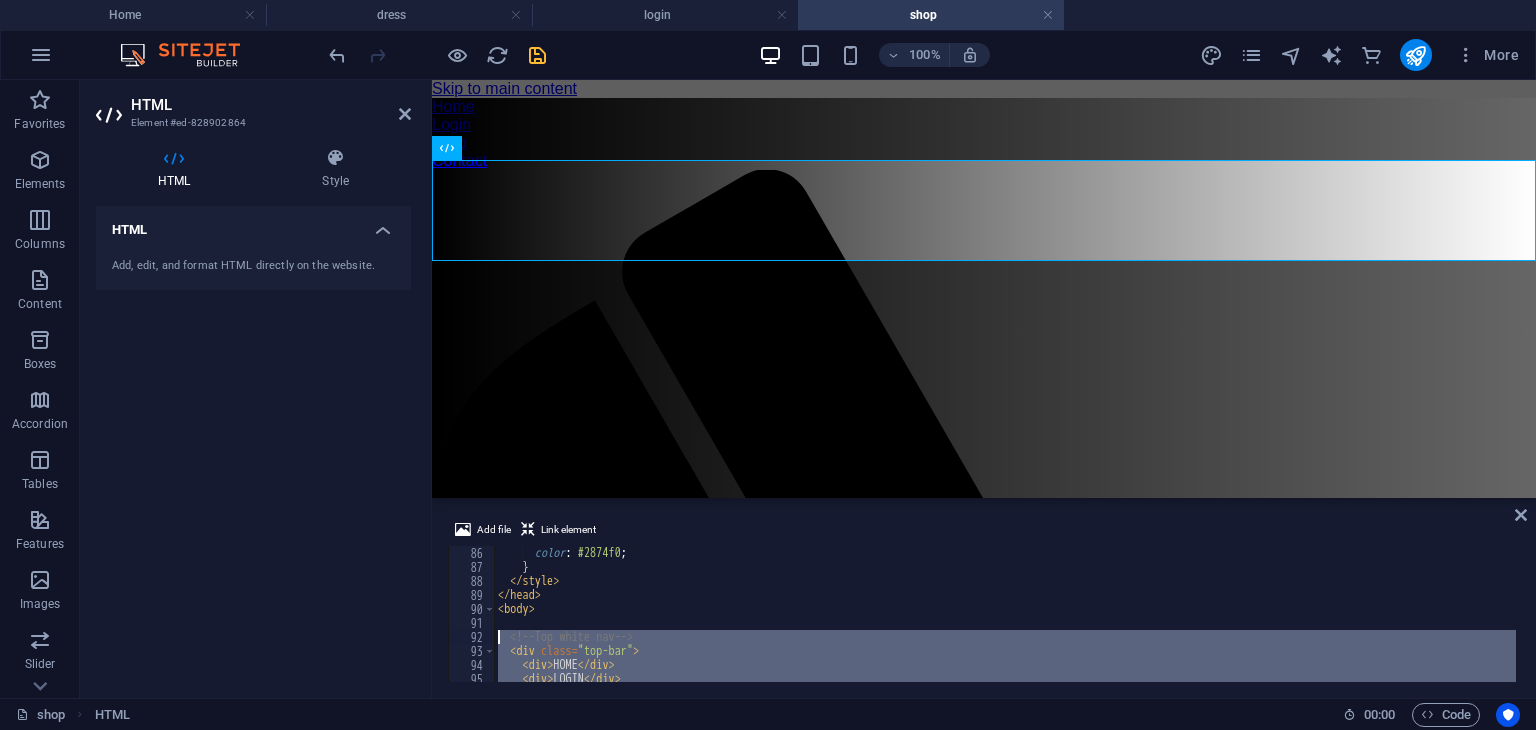 type 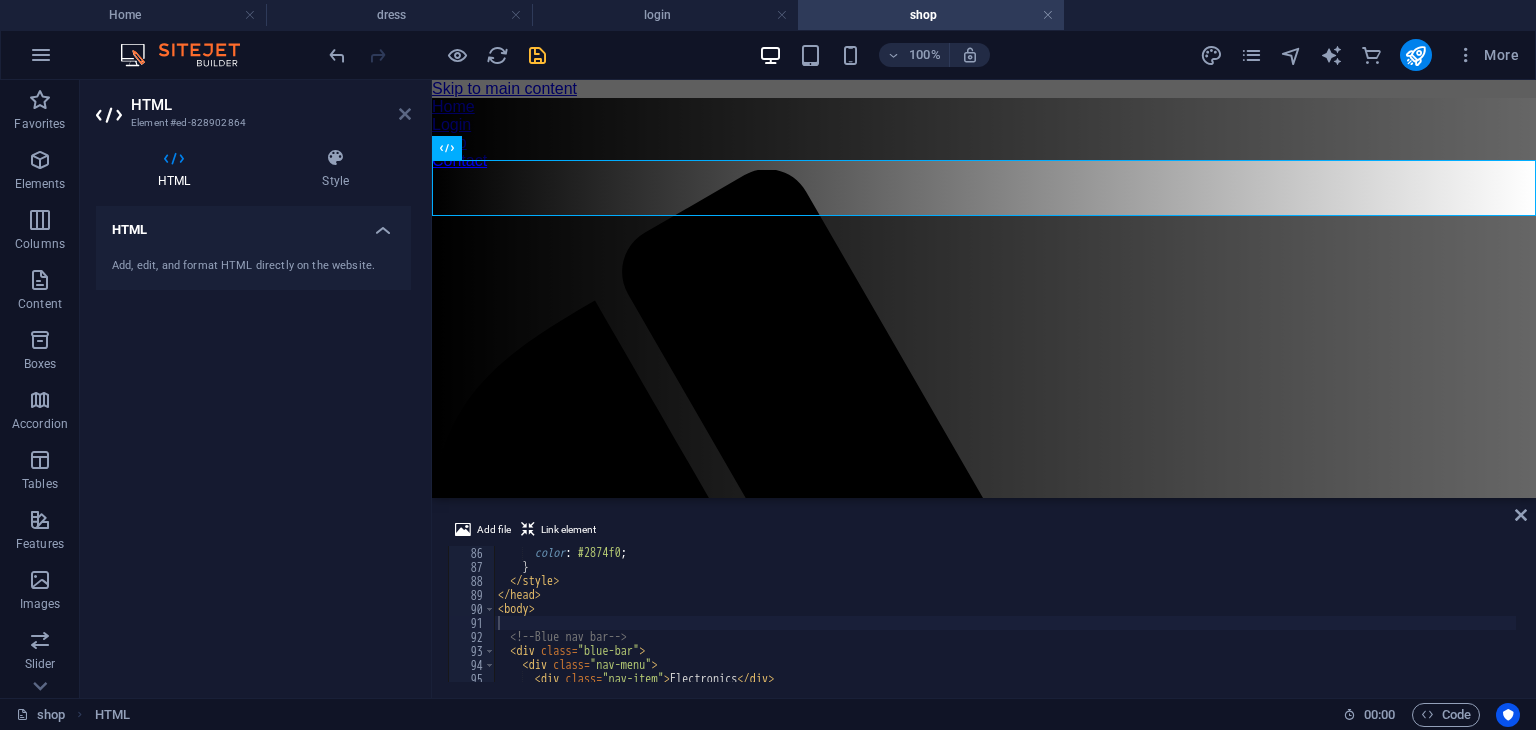 click at bounding box center [405, 114] 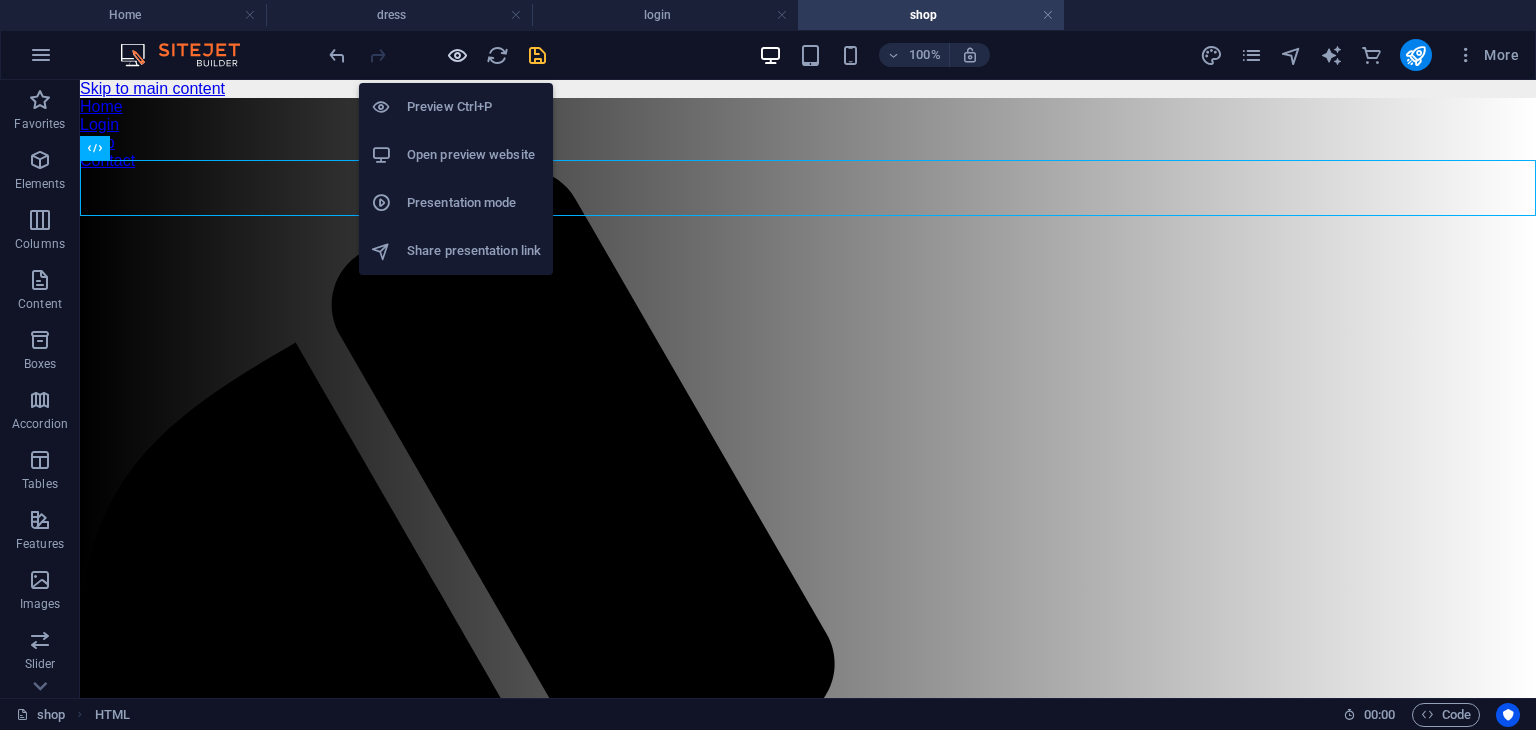 click at bounding box center [457, 55] 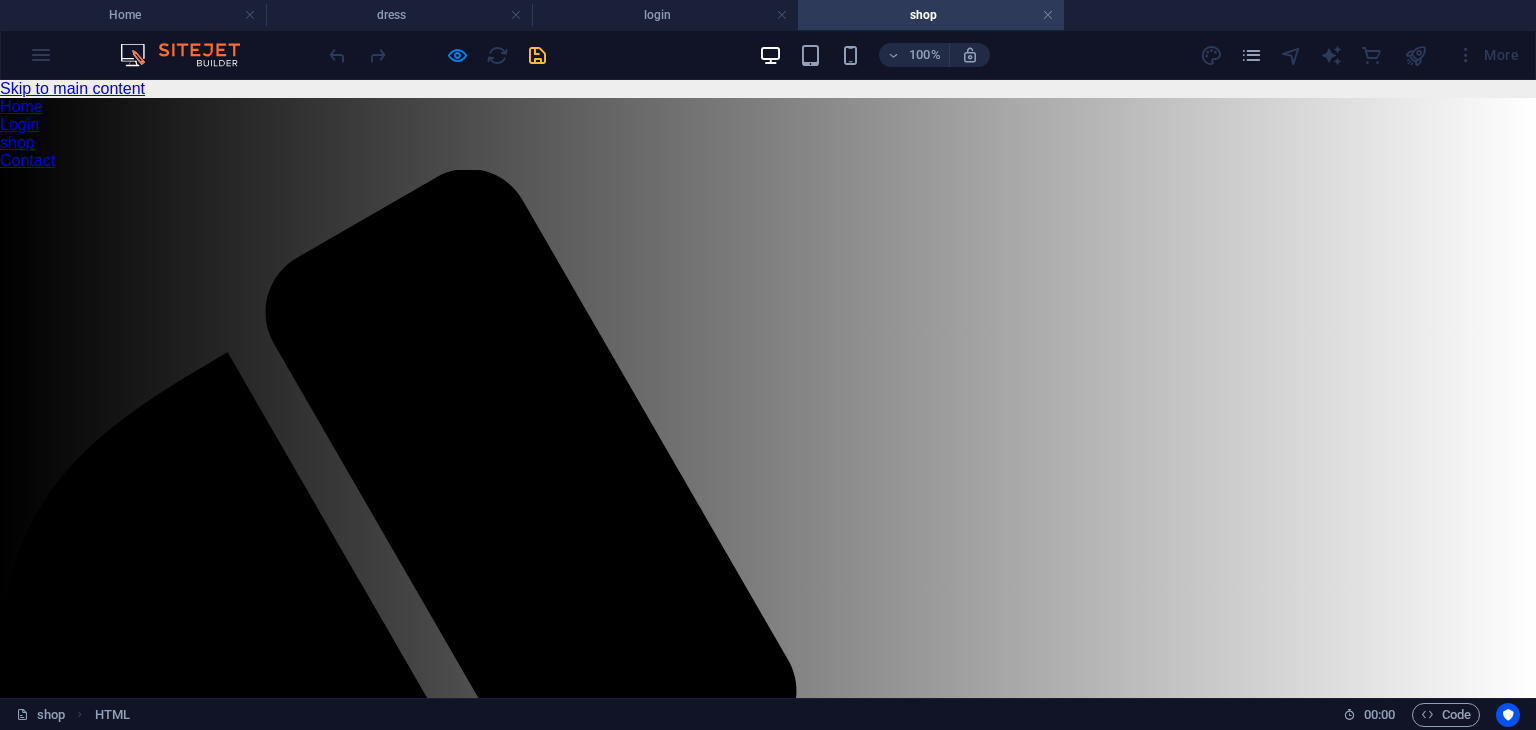 click on "Women ▼
Clothing
Topwear
Dresses
Jeans
Skirts
Trousers
Ethnic Wear
Sarees
Kurtis
Lehengas
Dupattas
Footwear
Heels
Flats
Boots
Accessories
Handbags
Totes
Clutches" at bounding box center (631, 2235) 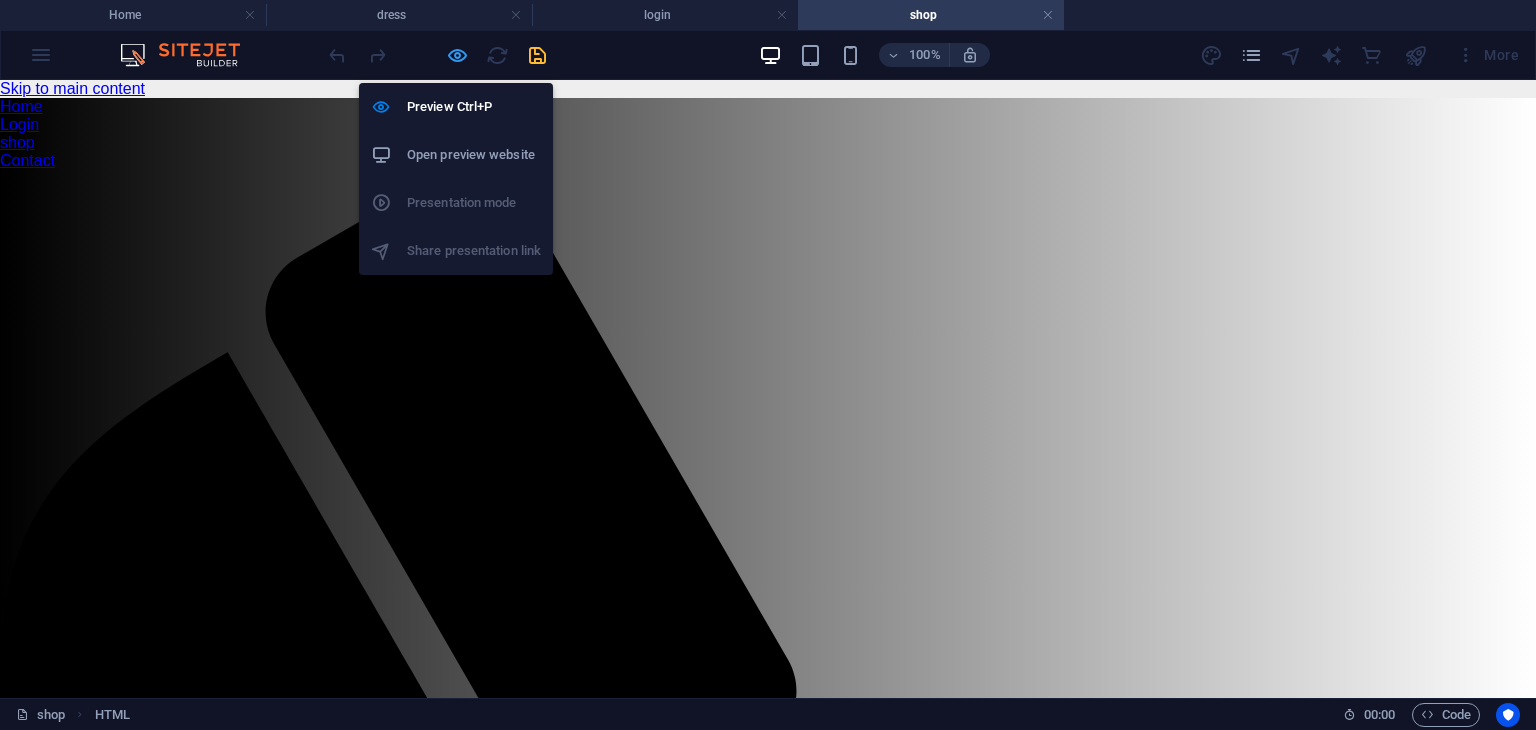 click at bounding box center [457, 55] 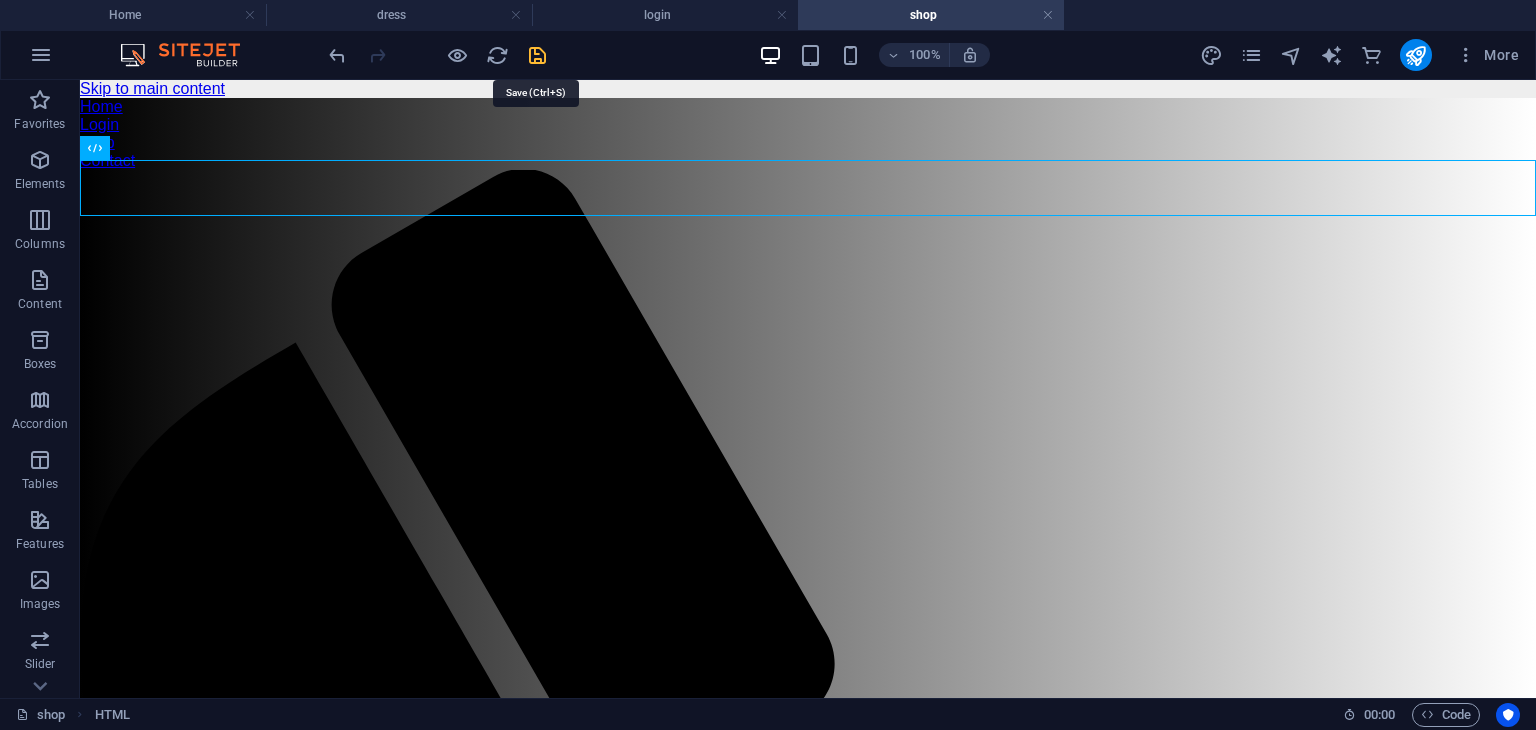 click at bounding box center (537, 55) 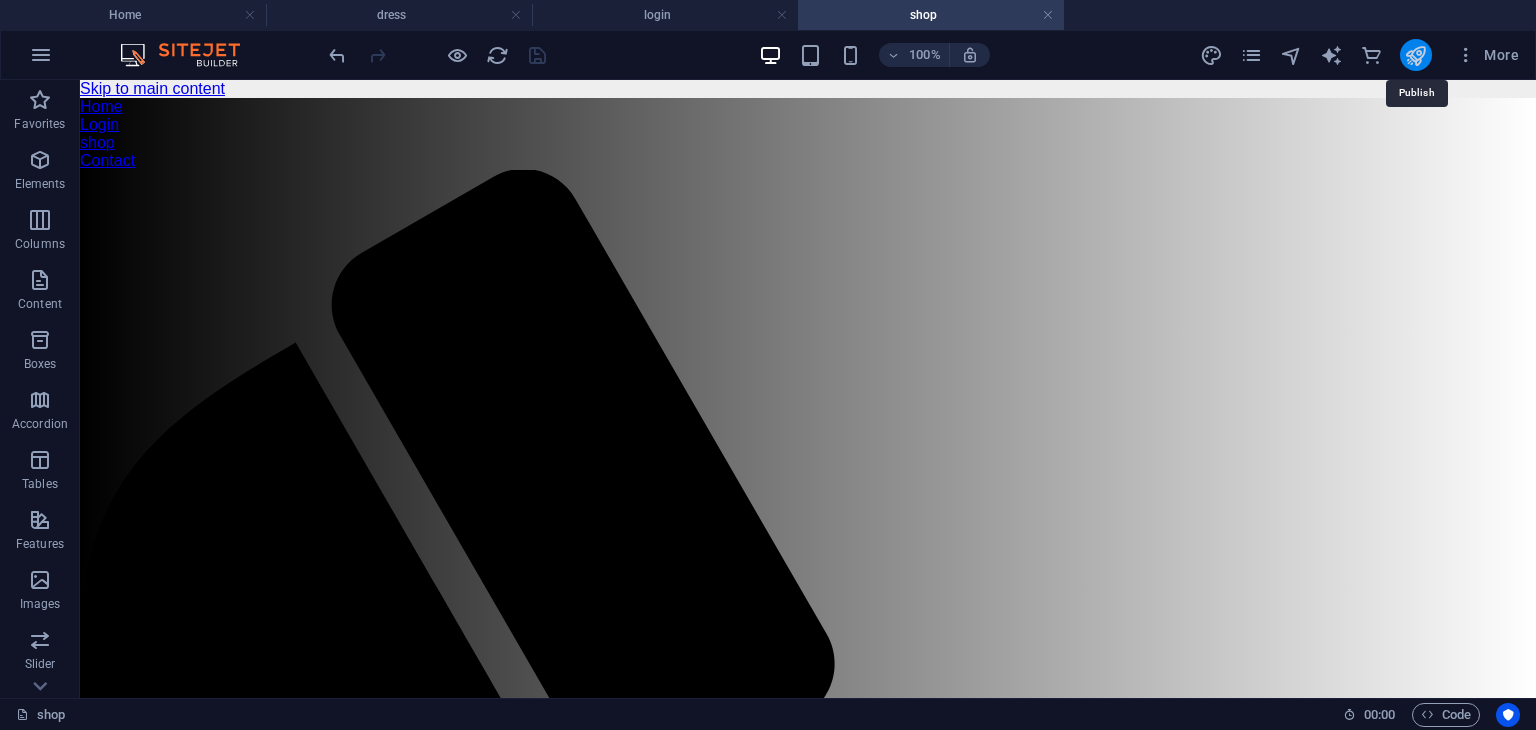 click at bounding box center (1415, 55) 